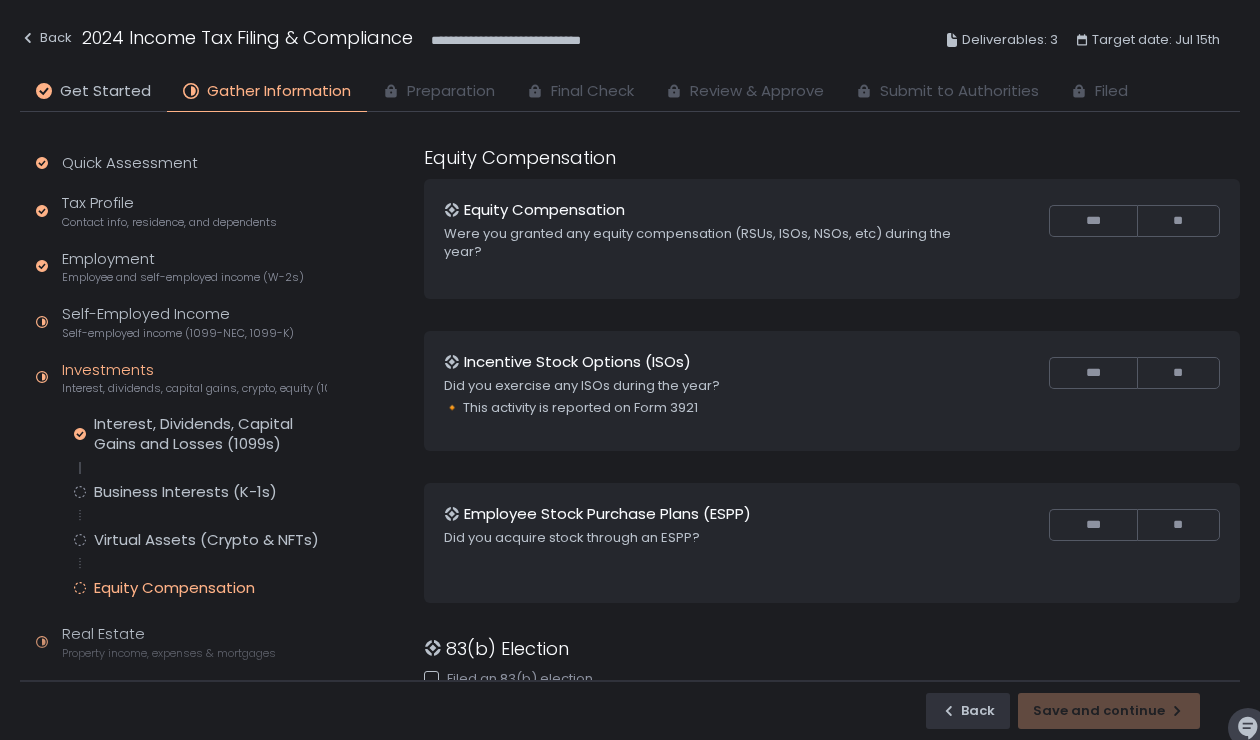 scroll, scrollTop: 0, scrollLeft: 0, axis: both 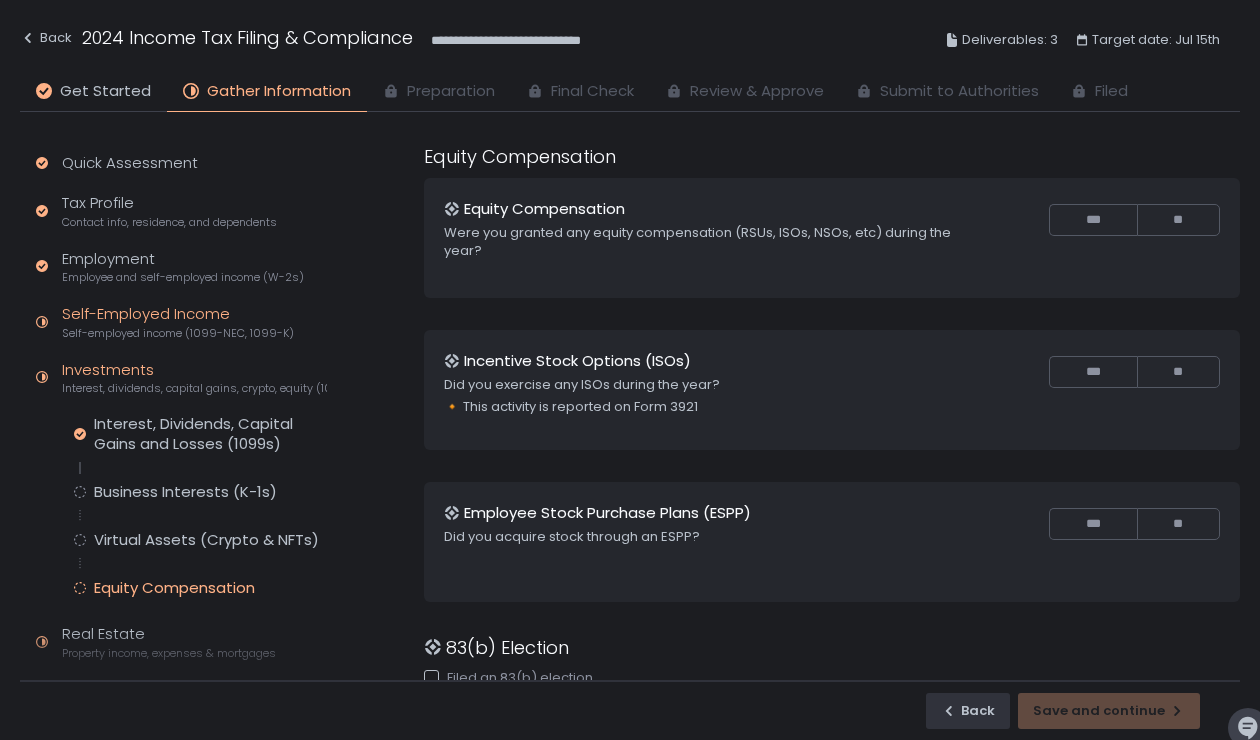 click on "Self-employed income (1099-NEC, 1099-K)" 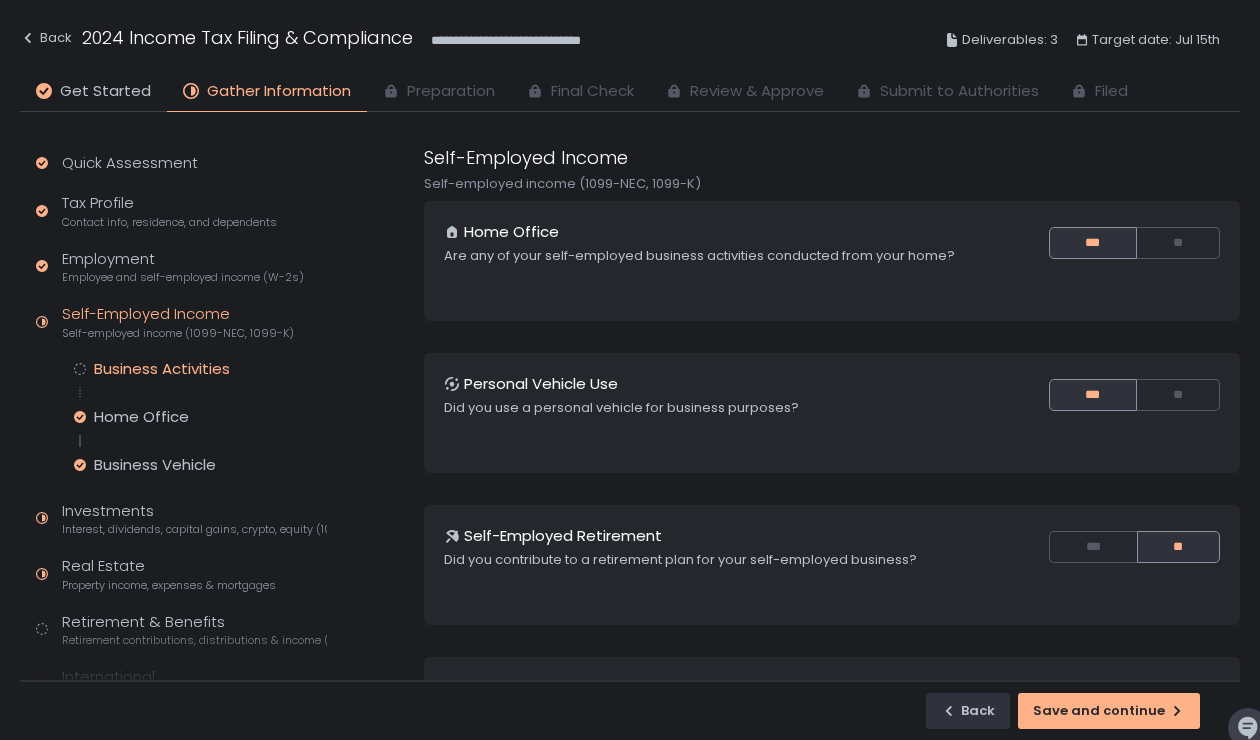 click on "Business Activities" 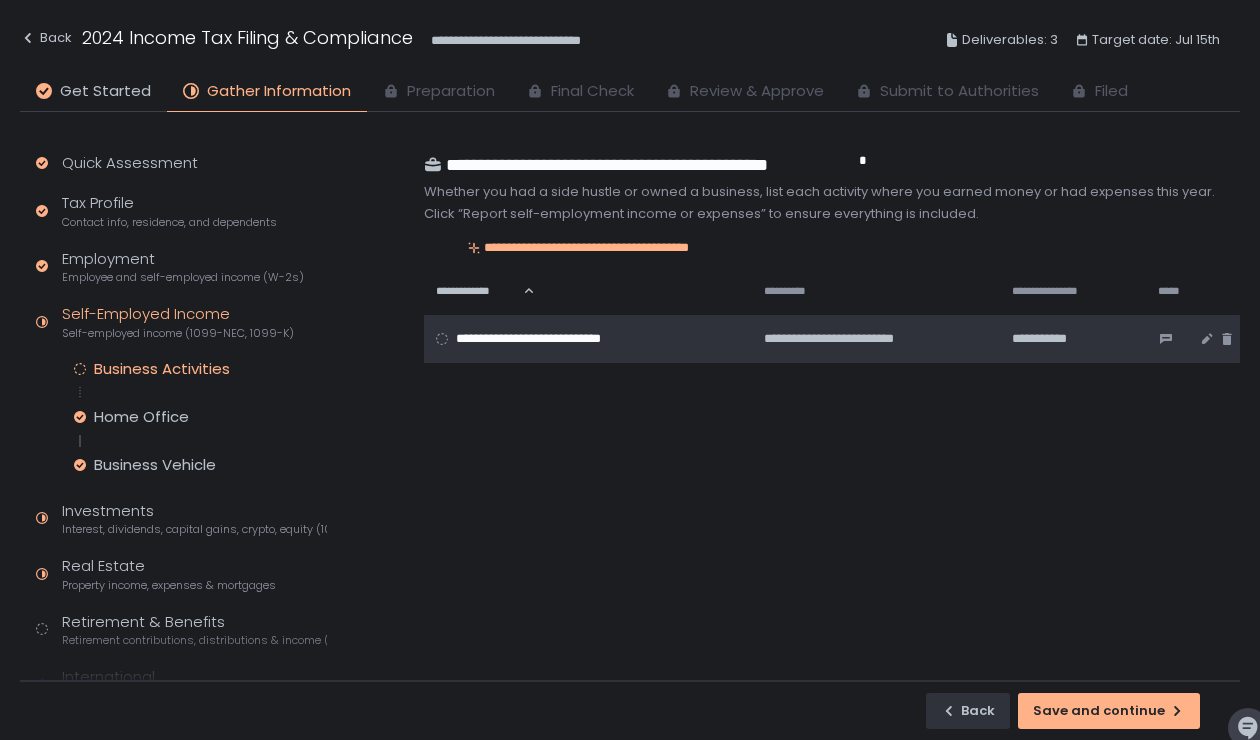 click on "**********" at bounding box center [568, 339] 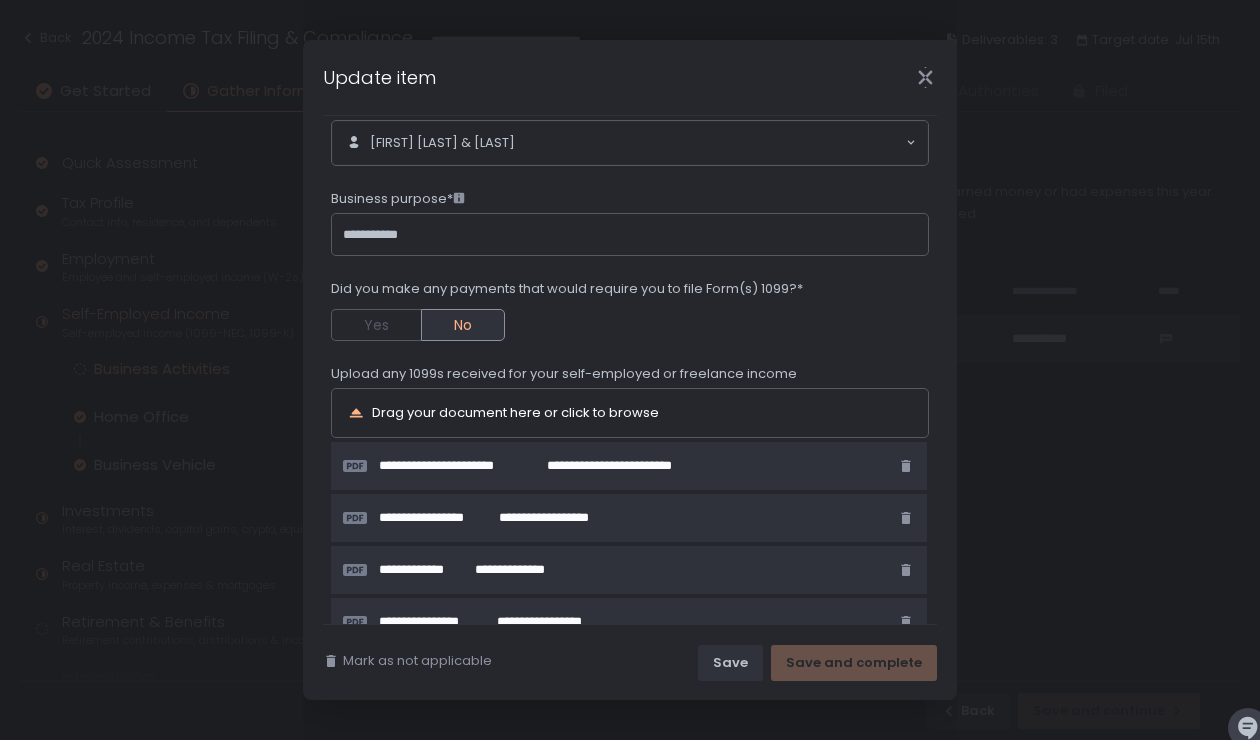 scroll, scrollTop: 0, scrollLeft: 0, axis: both 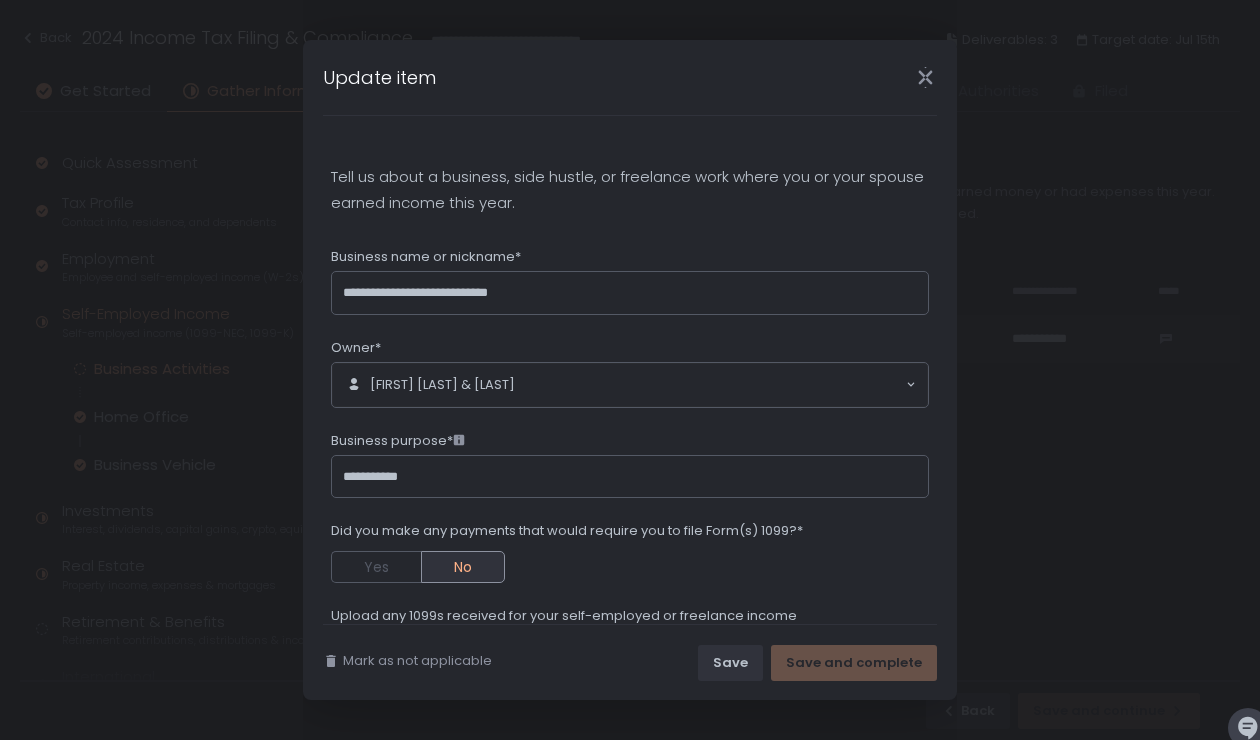 drag, startPoint x: 931, startPoint y: 77, endPoint x: 864, endPoint y: 102, distance: 71.51224 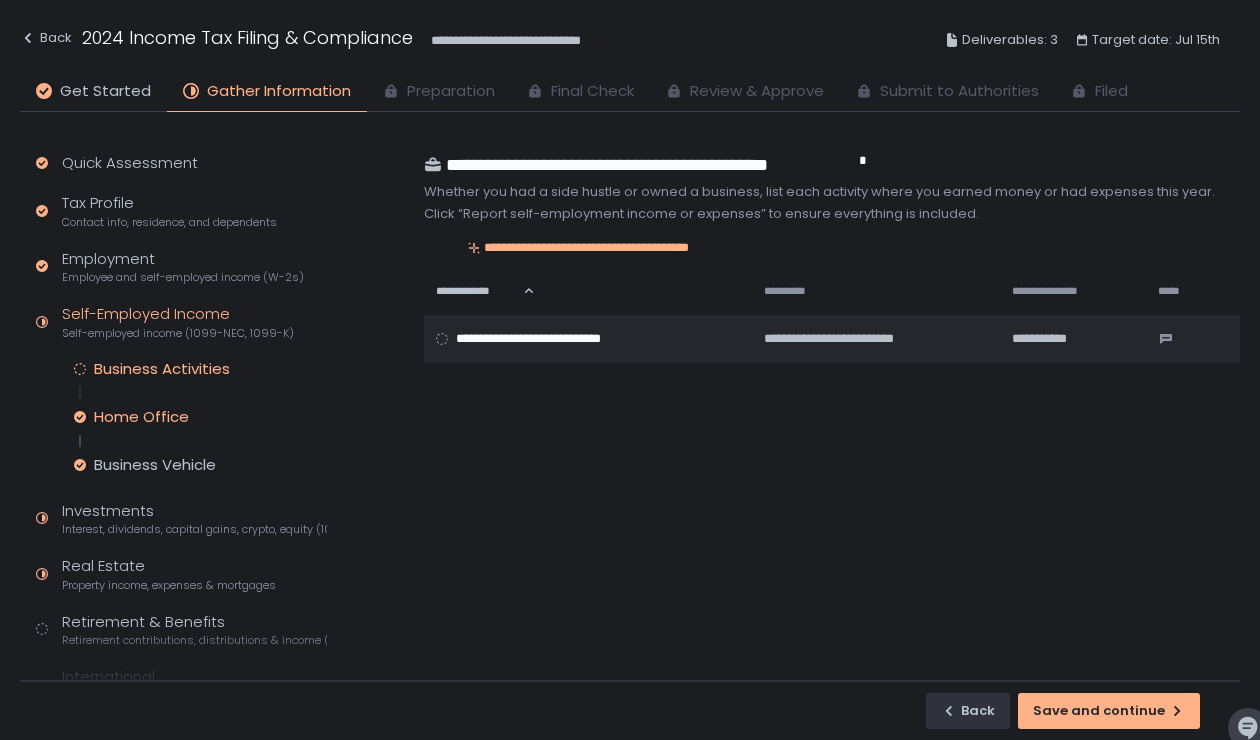 click on "Home Office" 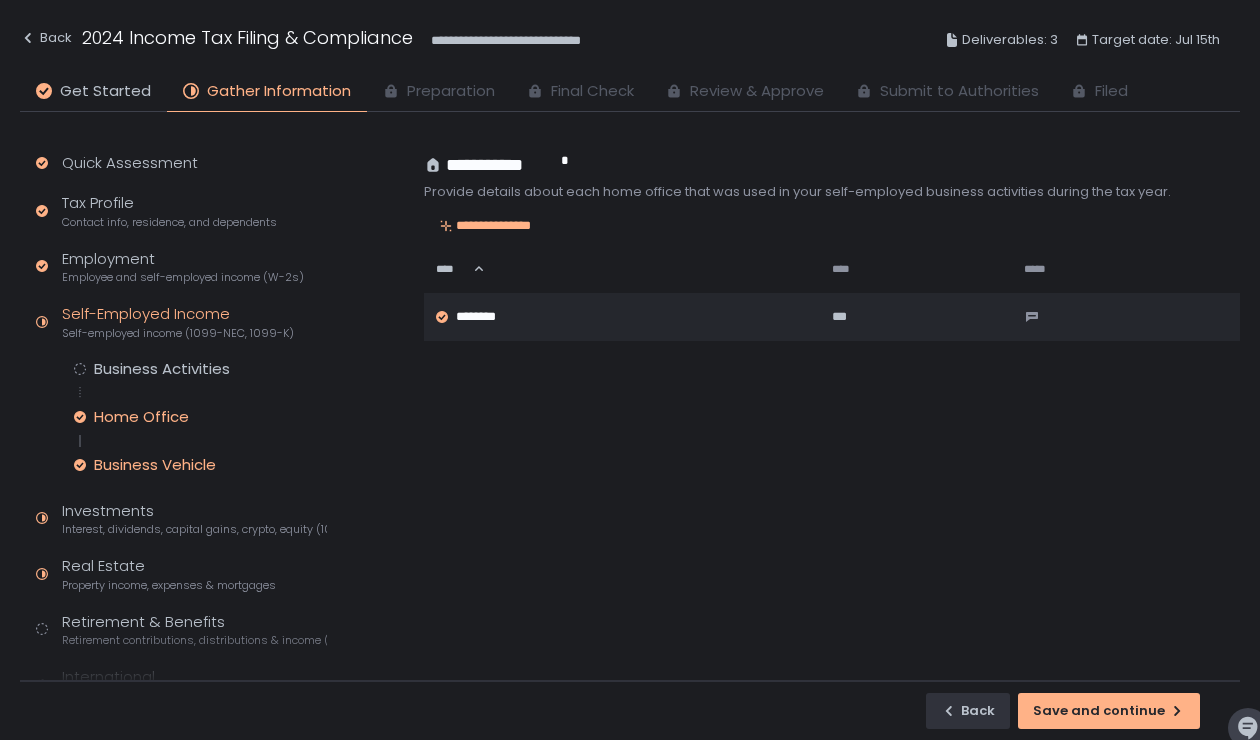 click on "Business Vehicle" 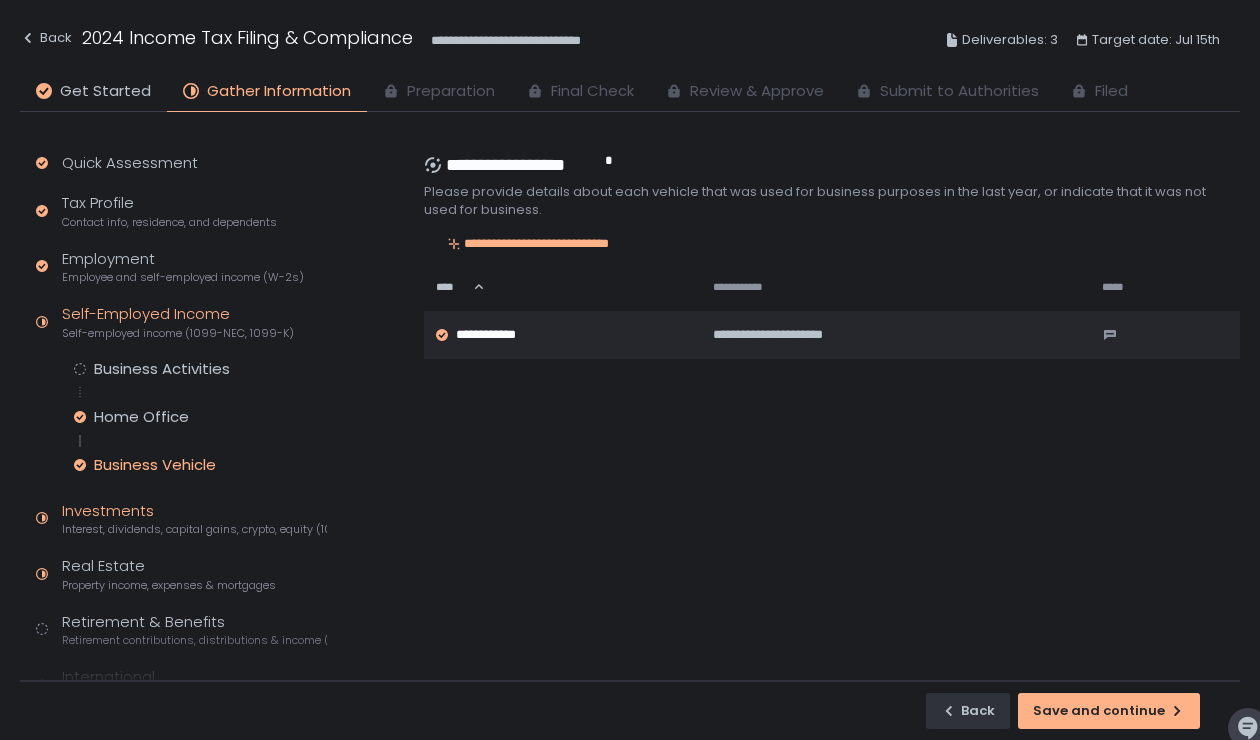 click on "Interest, dividends, capital gains, crypto, equity (1099s, K-1s)" 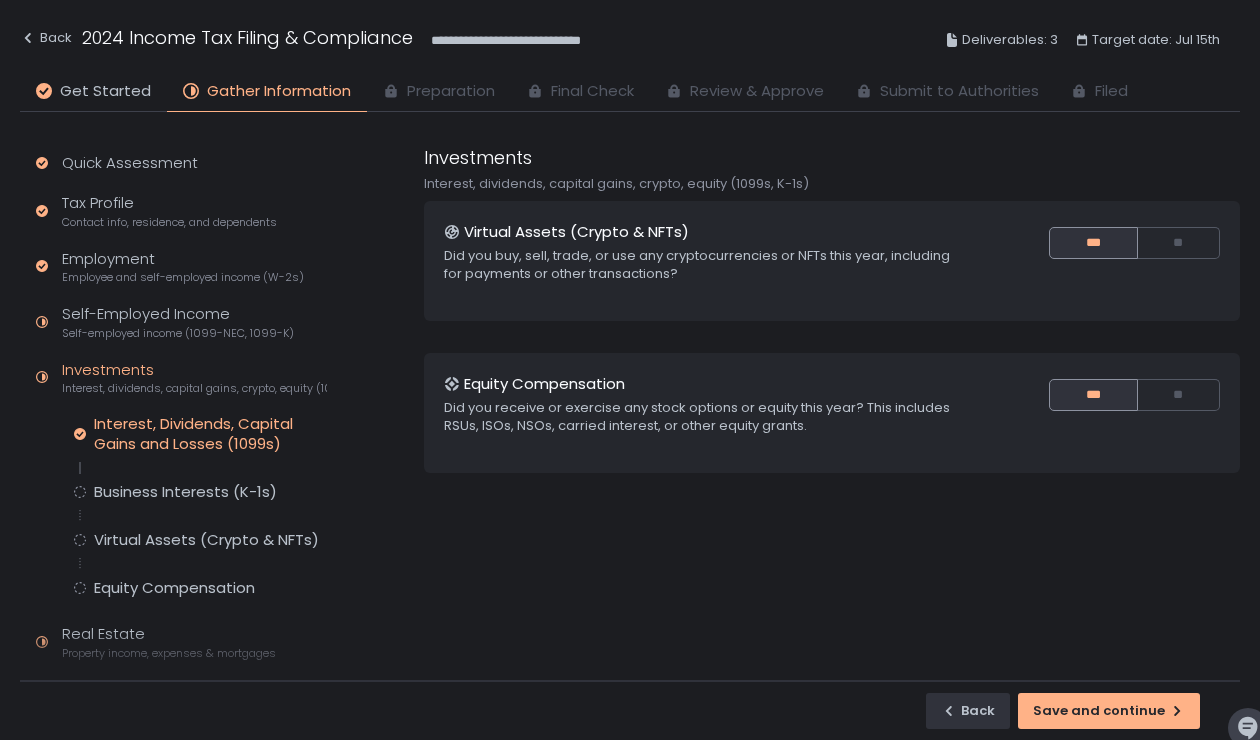 click on "Interest, Dividends, Capital Gains and Losses (1099s)" 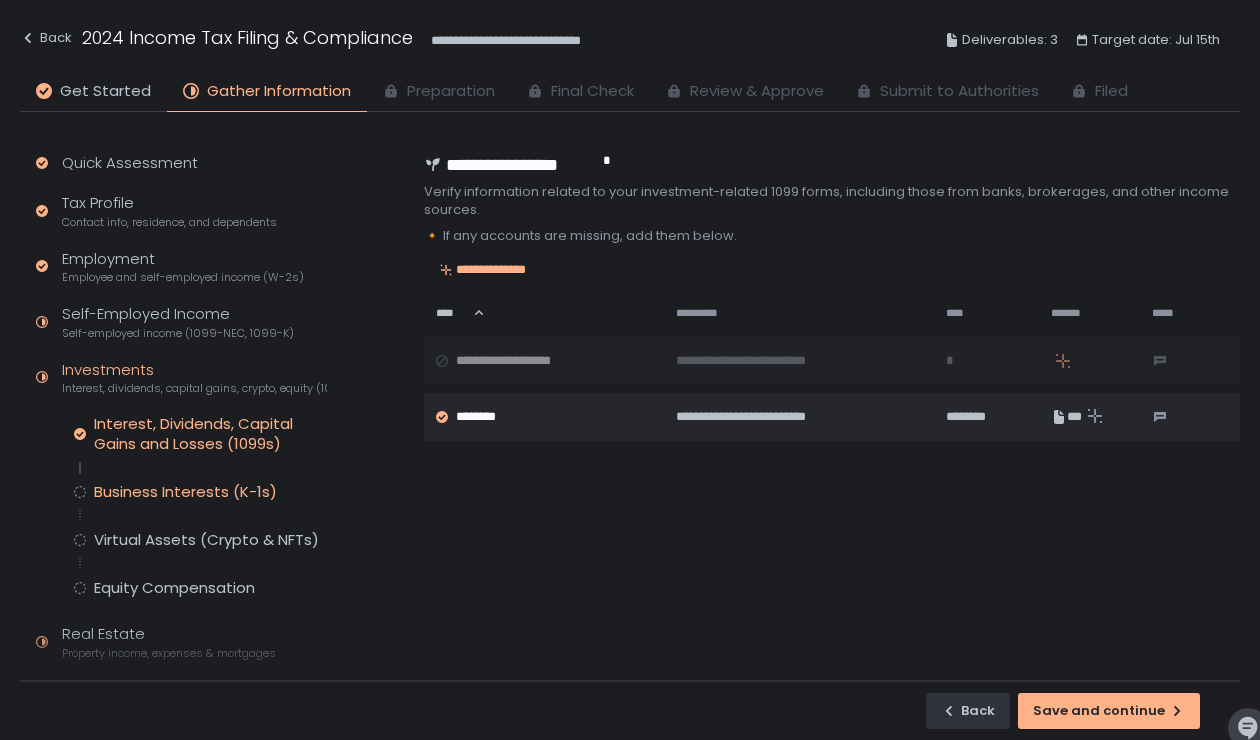 click on "Business Interests (K-1s)" 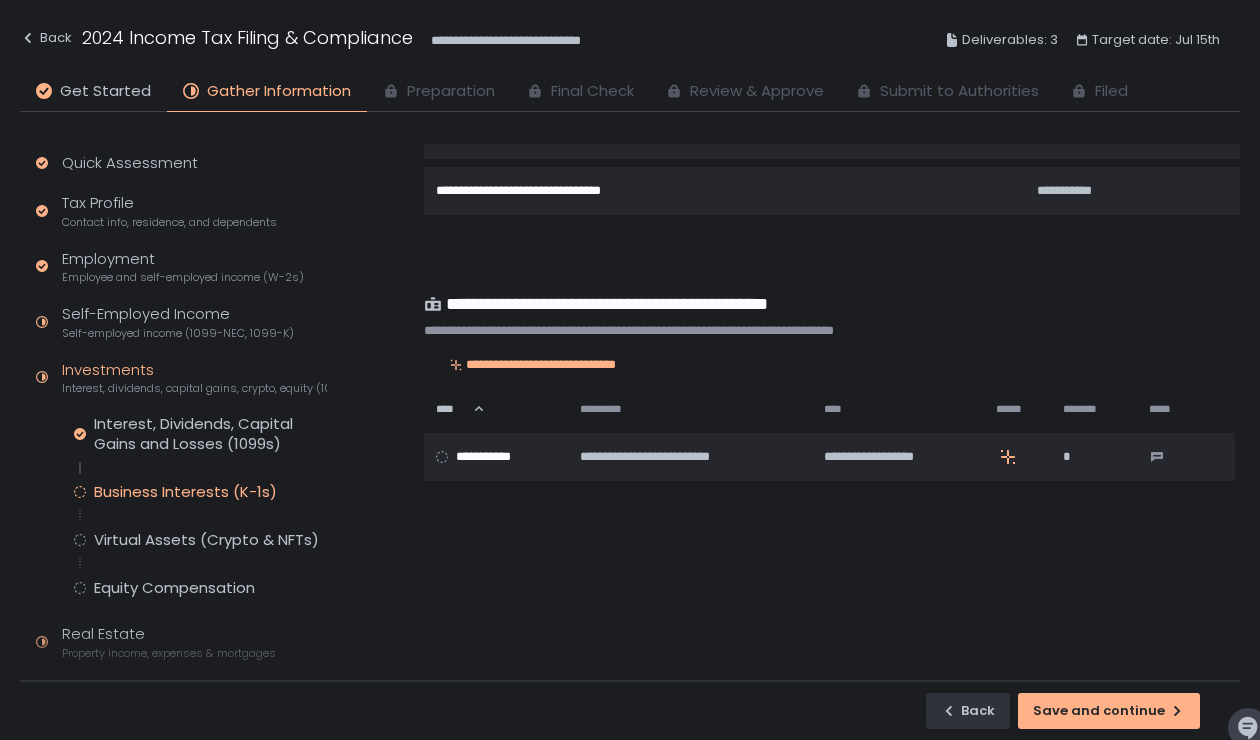 scroll, scrollTop: 145, scrollLeft: 0, axis: vertical 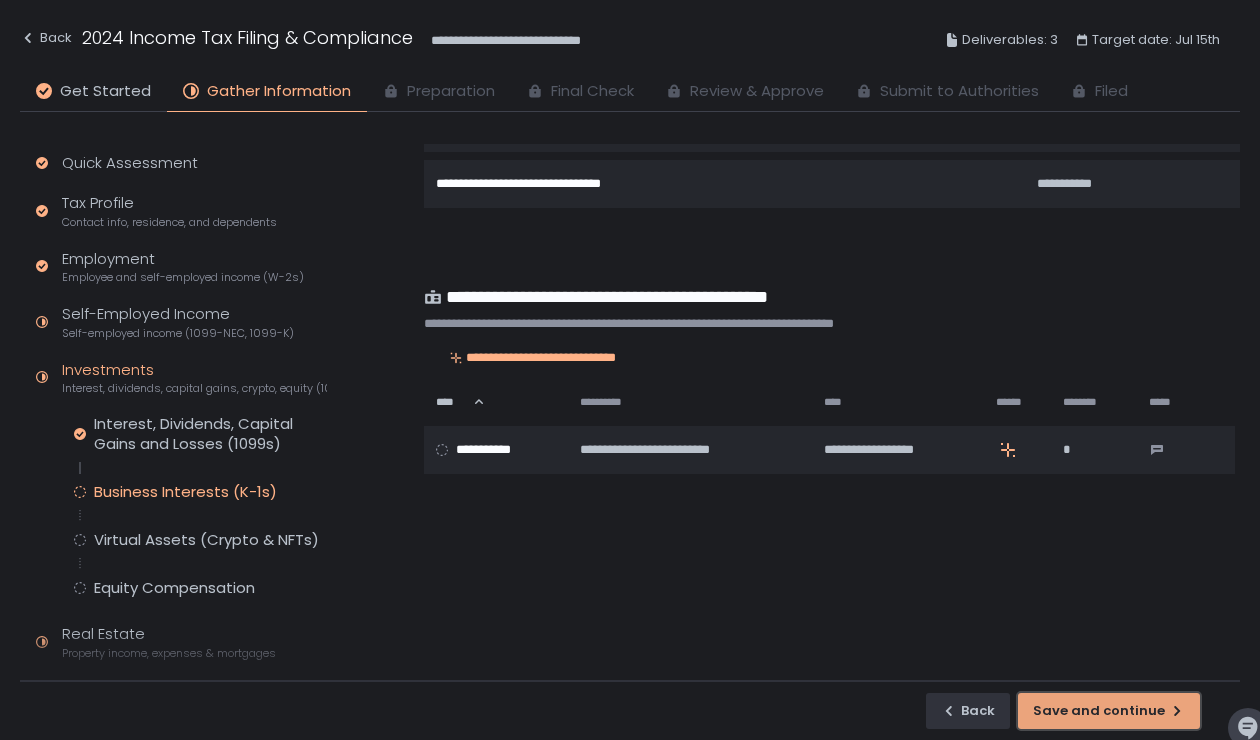 click on "Save and continue" 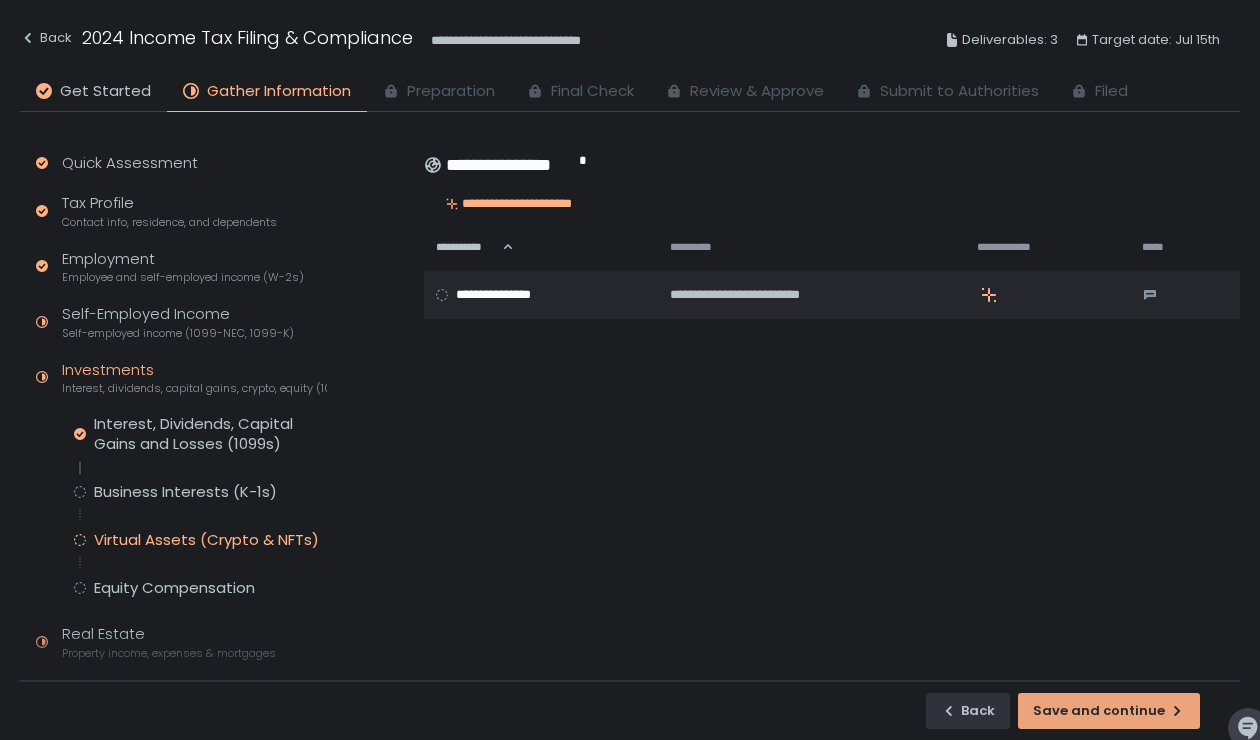 scroll, scrollTop: 0, scrollLeft: 0, axis: both 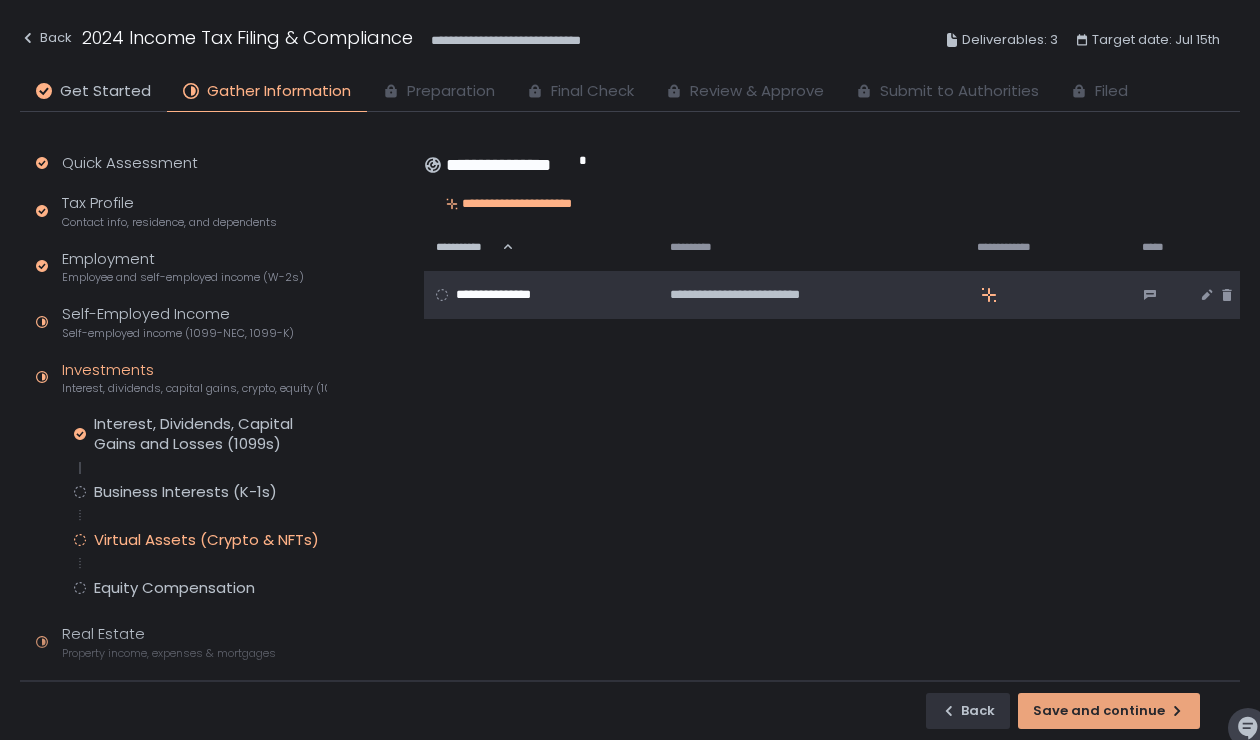 click on "**********" at bounding box center (512, 295) 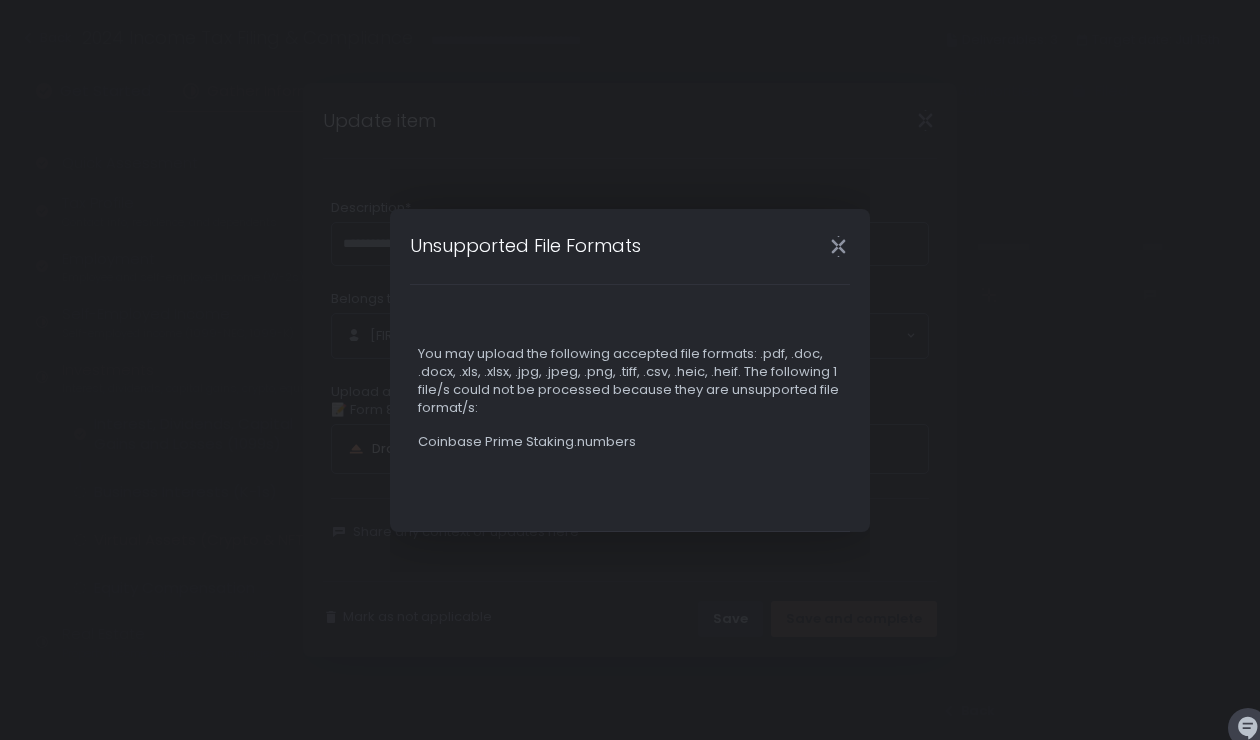 drag, startPoint x: 842, startPoint y: 249, endPoint x: 573, endPoint y: 223, distance: 270.25357 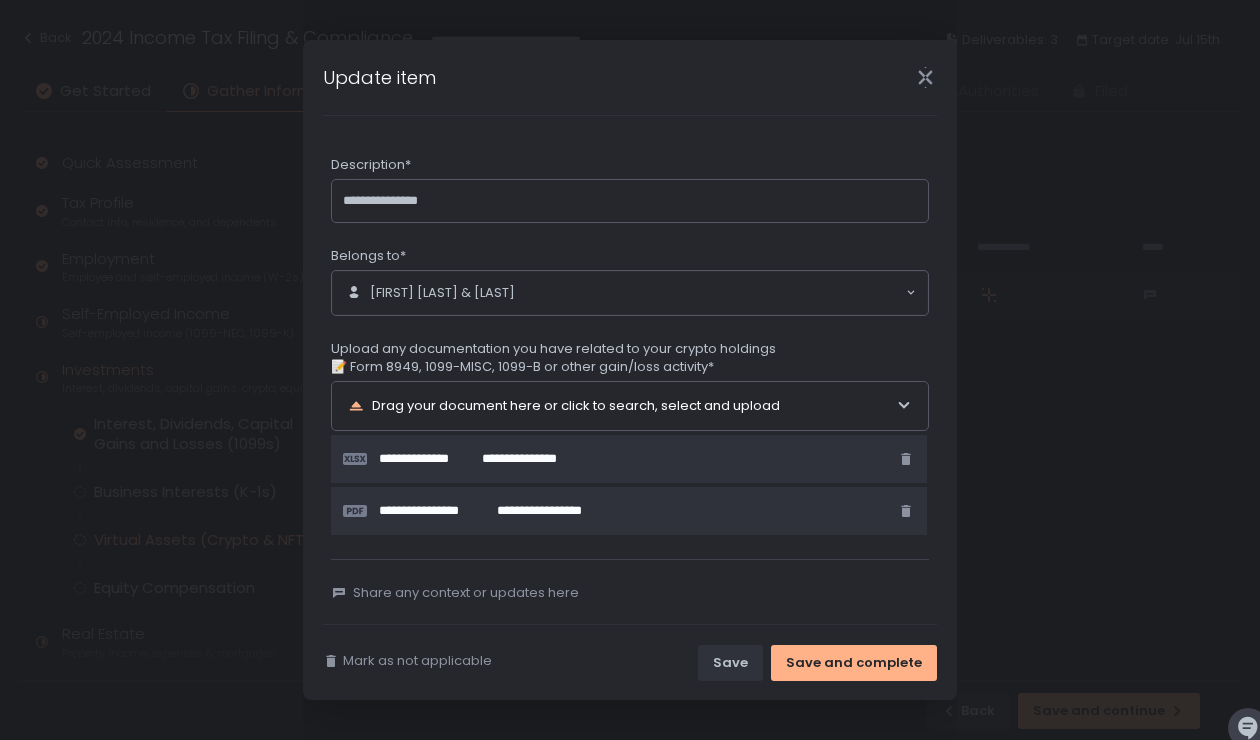 scroll, scrollTop: 18, scrollLeft: 0, axis: vertical 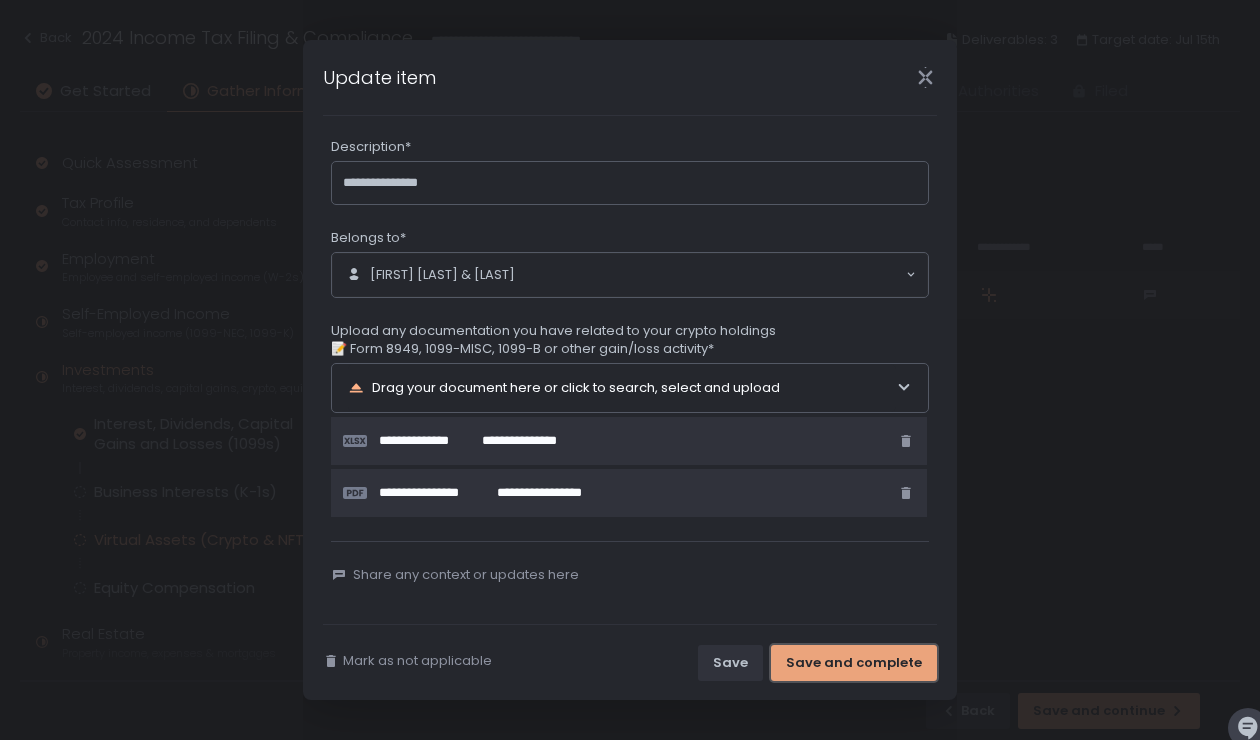 click on "Save and complete" at bounding box center (854, 663) 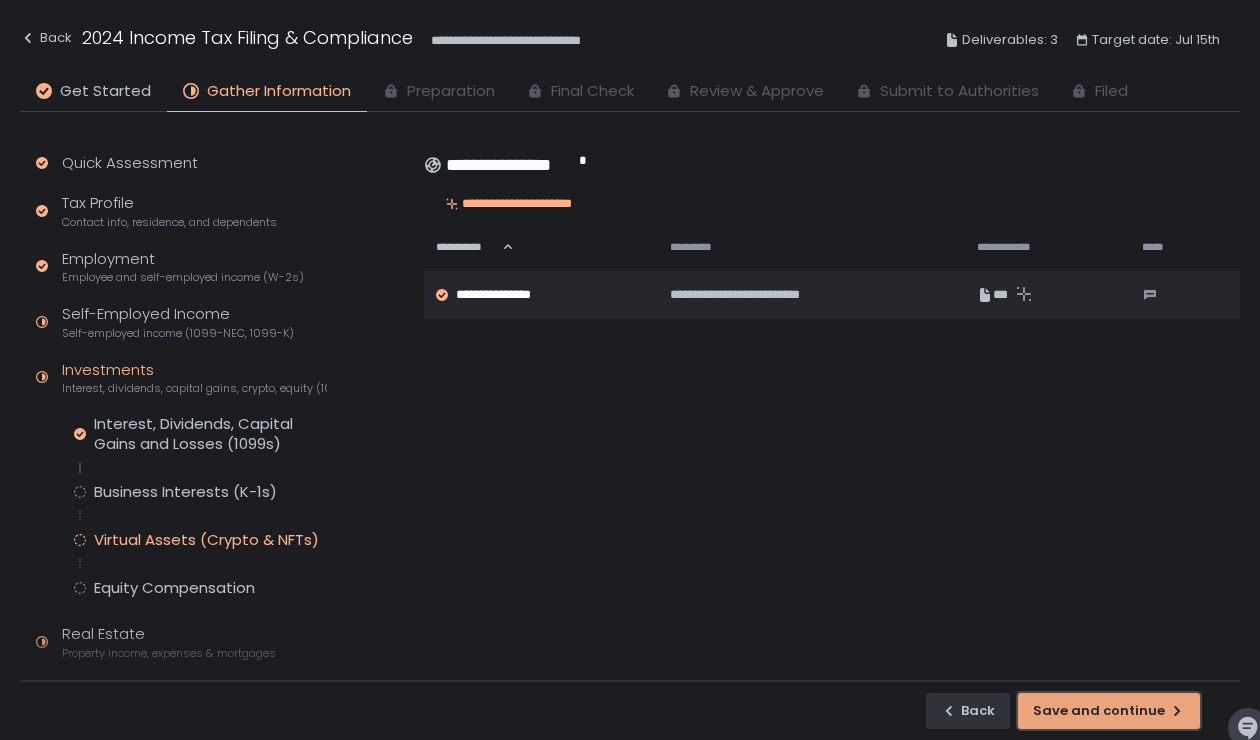 click on "Save and continue" 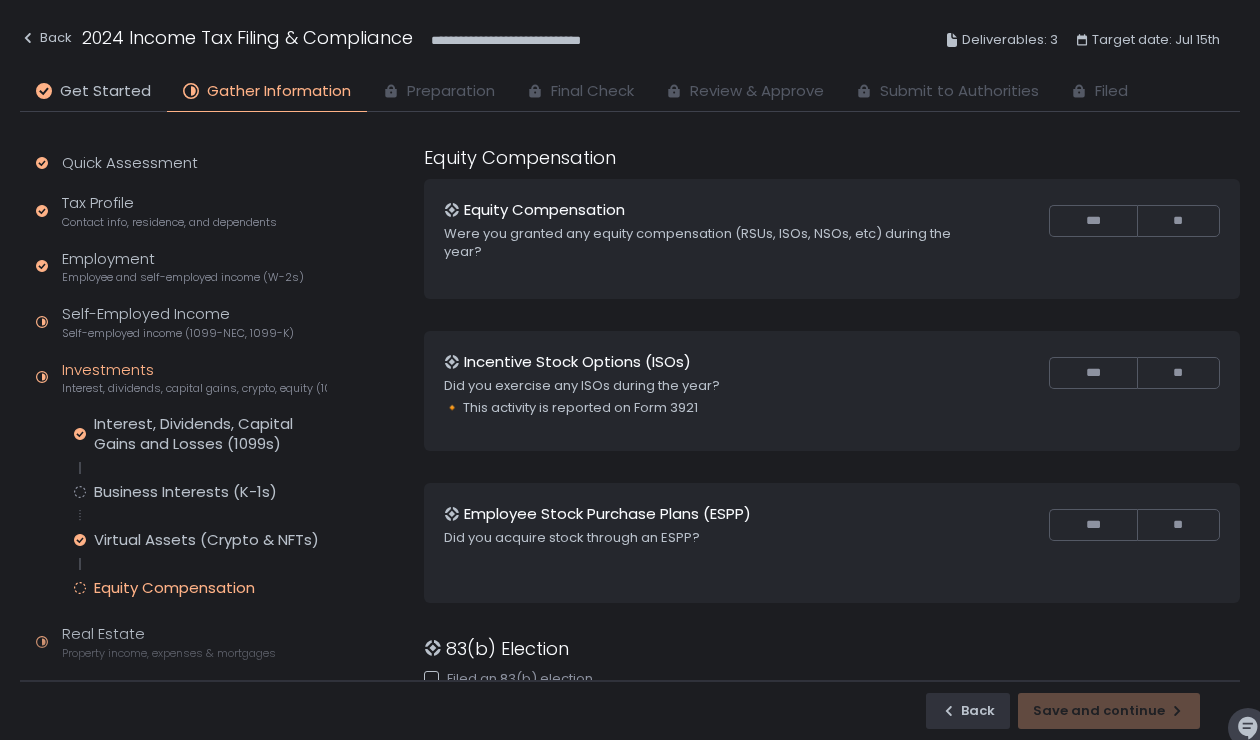 scroll, scrollTop: 5, scrollLeft: 0, axis: vertical 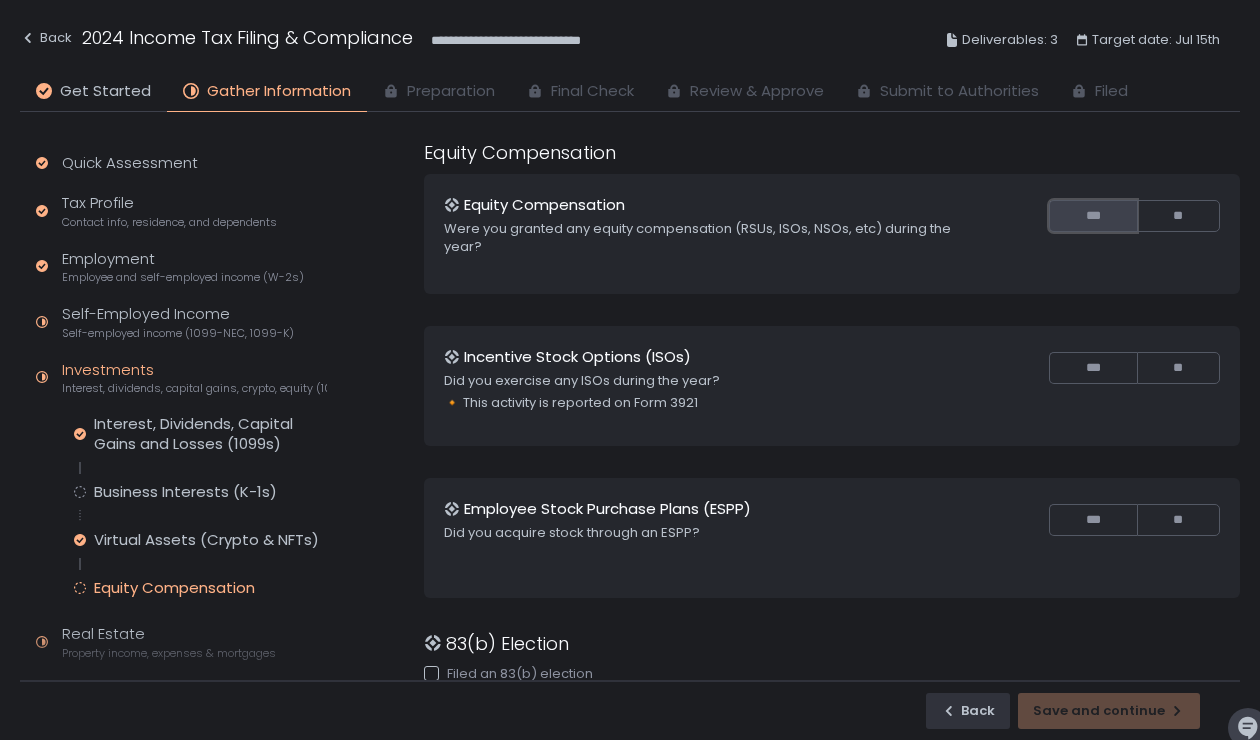 click on "***" at bounding box center (1092, 216) 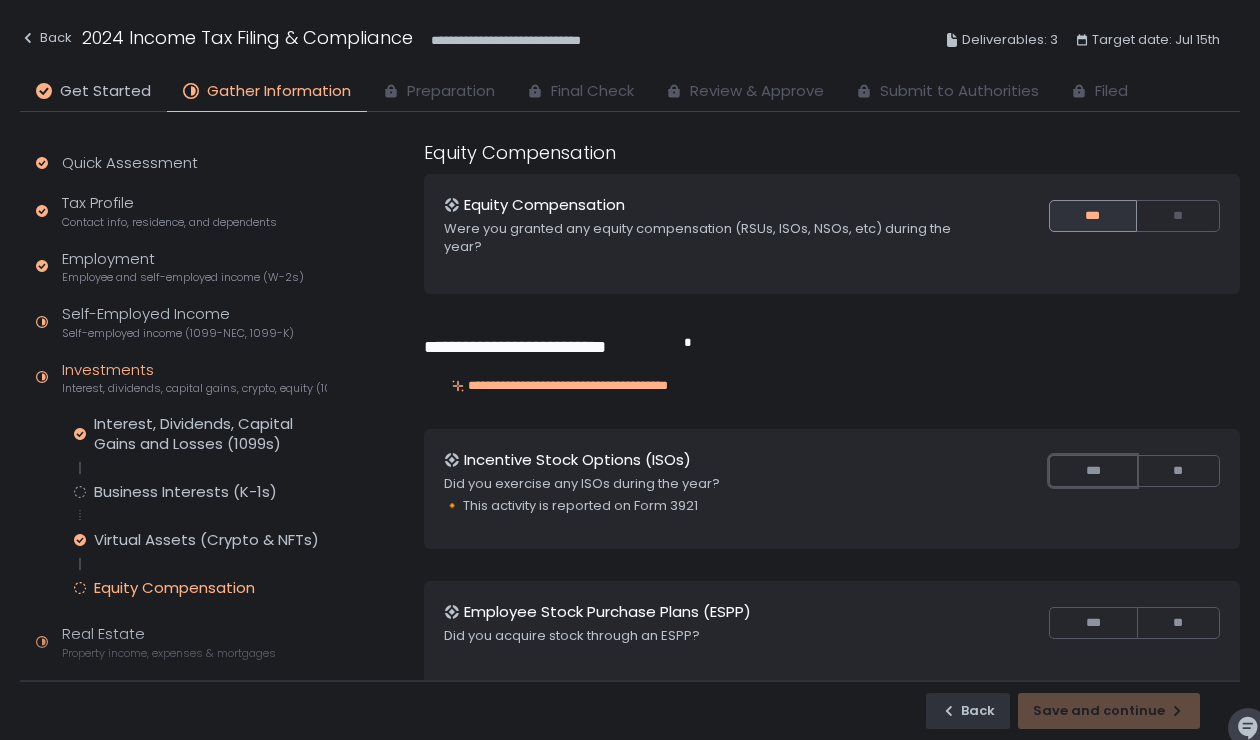 drag, startPoint x: 1087, startPoint y: 483, endPoint x: 1087, endPoint y: 521, distance: 38 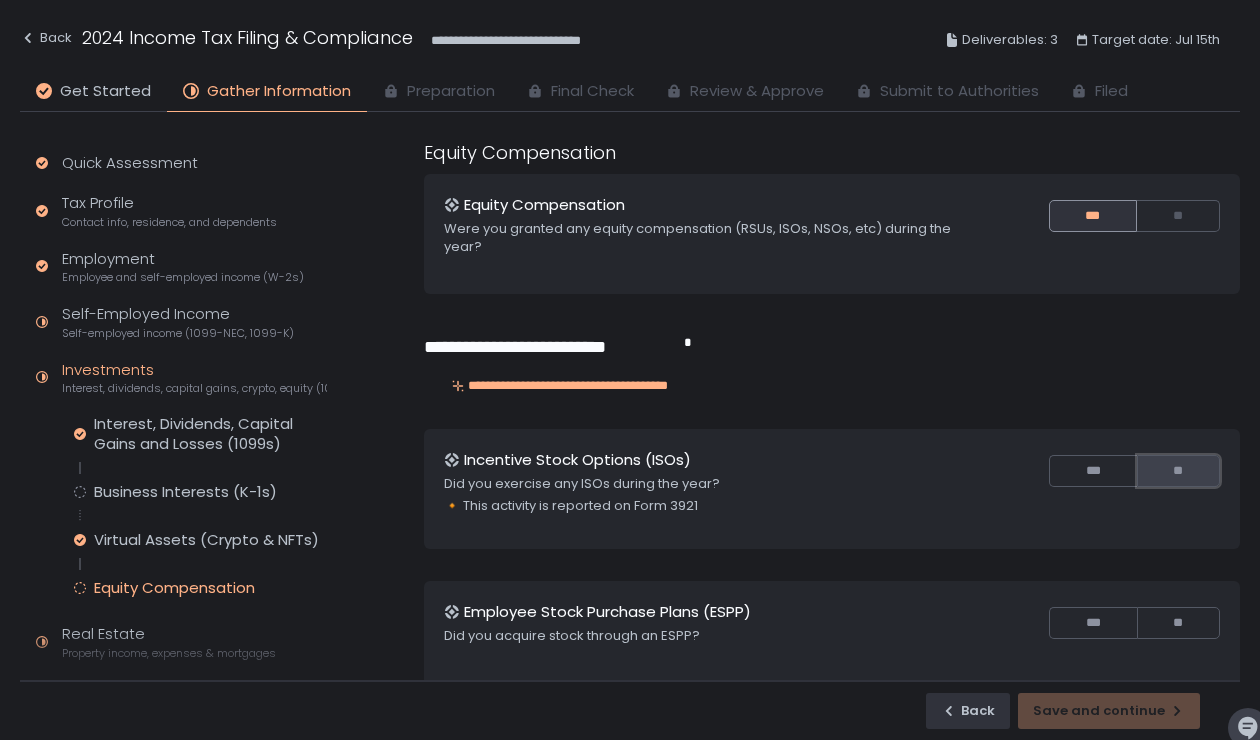 click on "**" at bounding box center (1178, 471) 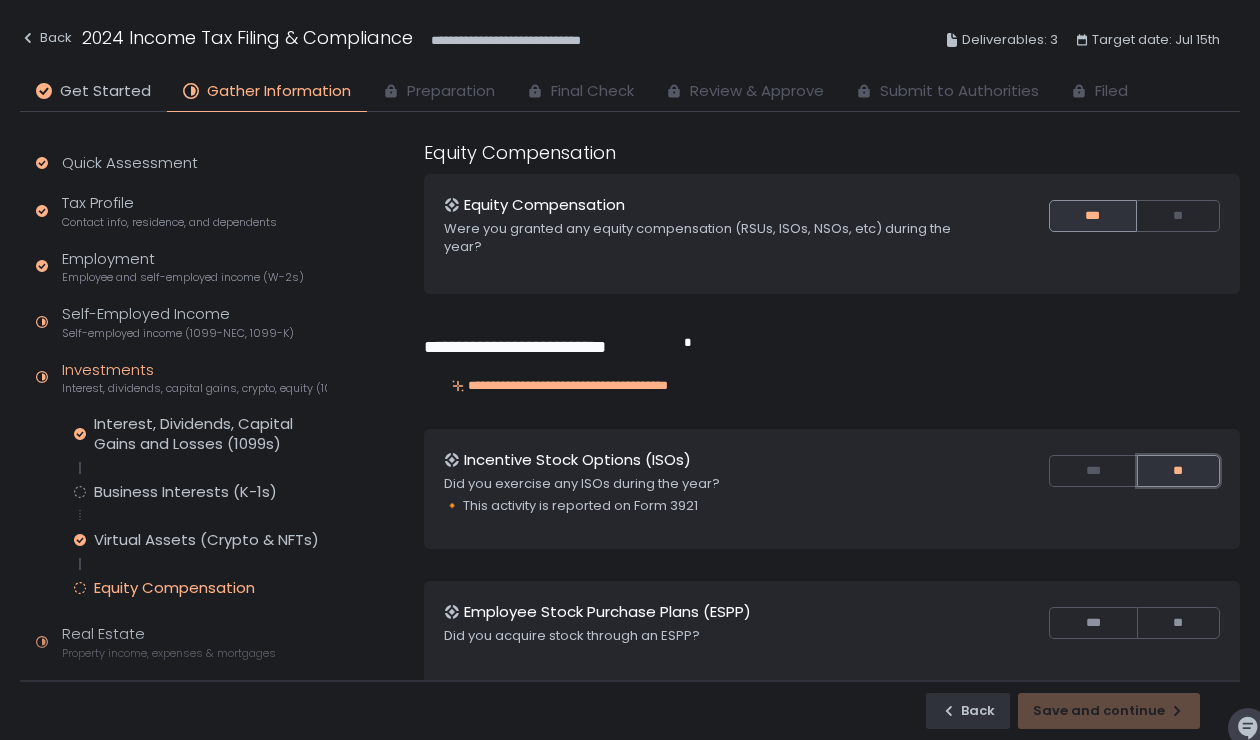 scroll, scrollTop: 29, scrollLeft: 0, axis: vertical 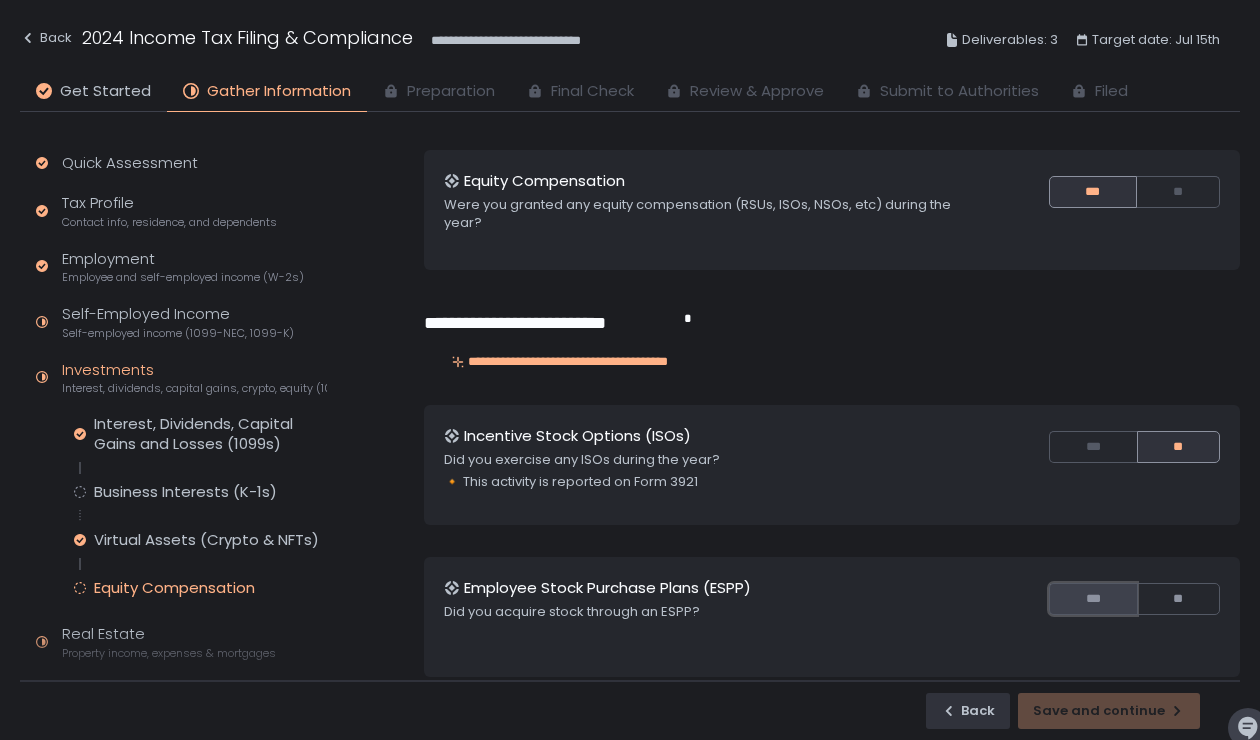 click on "***" at bounding box center [1092, 599] 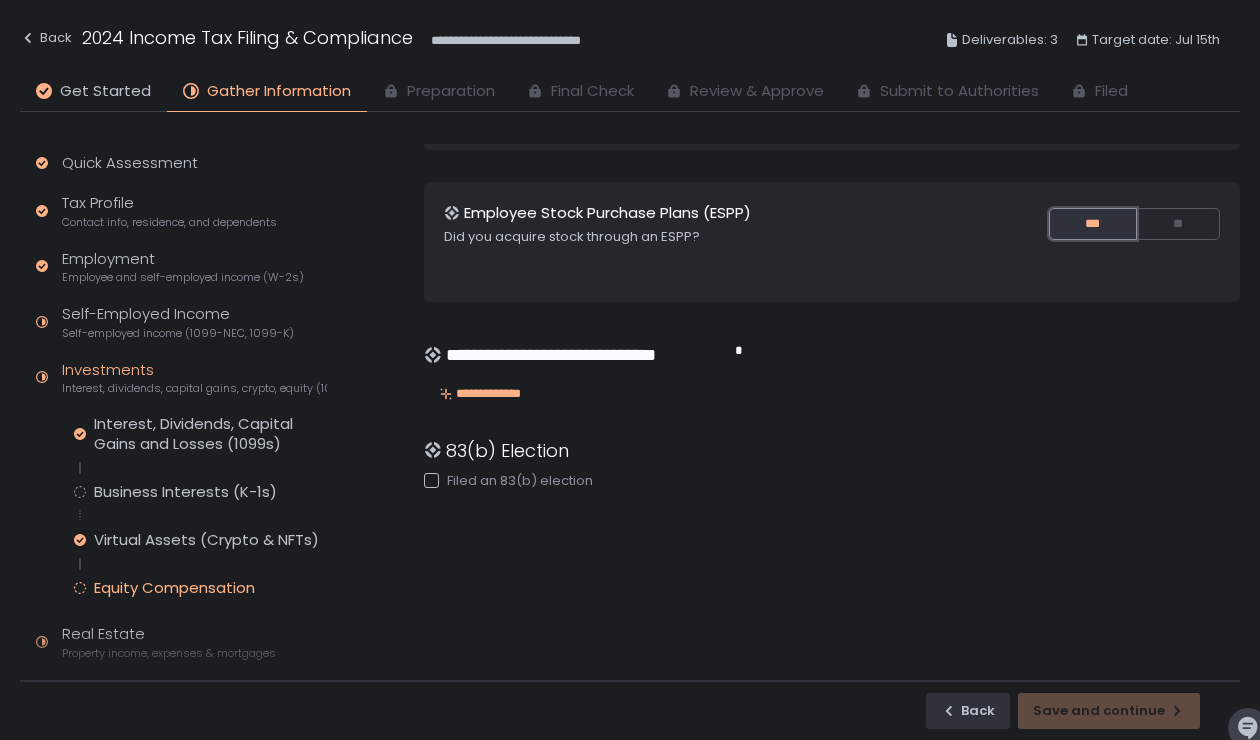 scroll, scrollTop: 413, scrollLeft: 0, axis: vertical 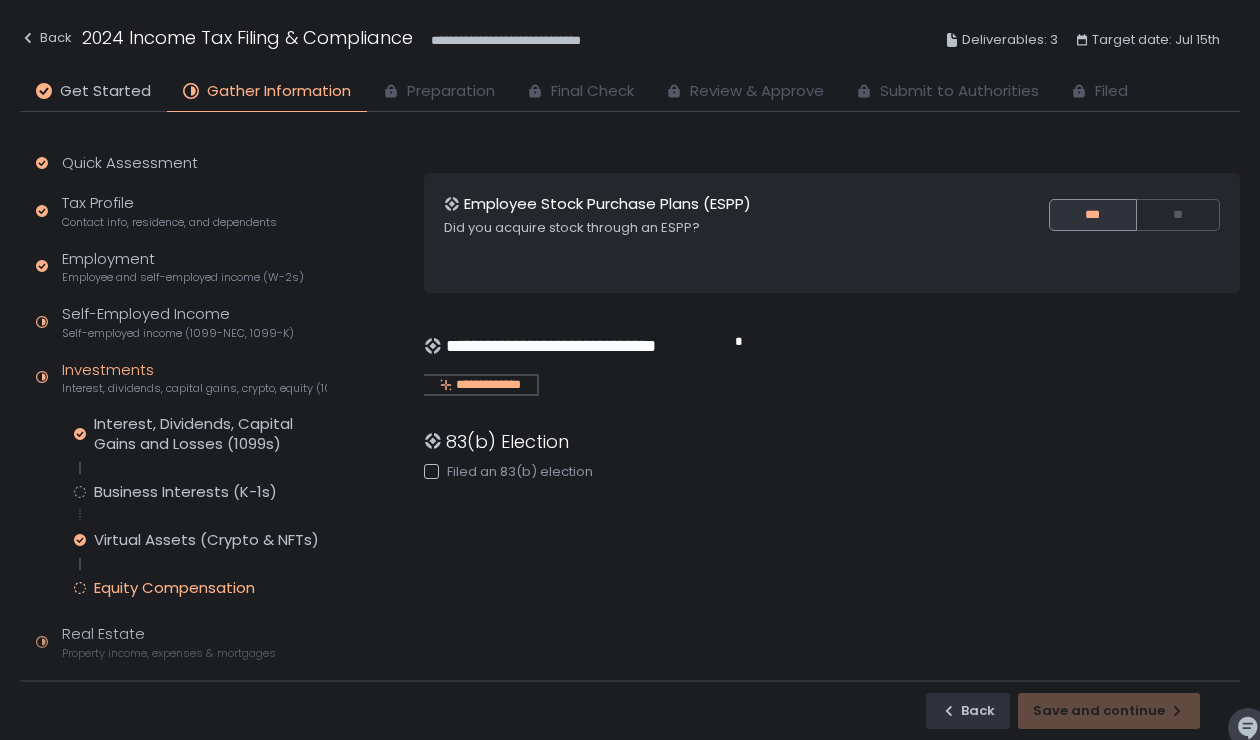 click on "**********" 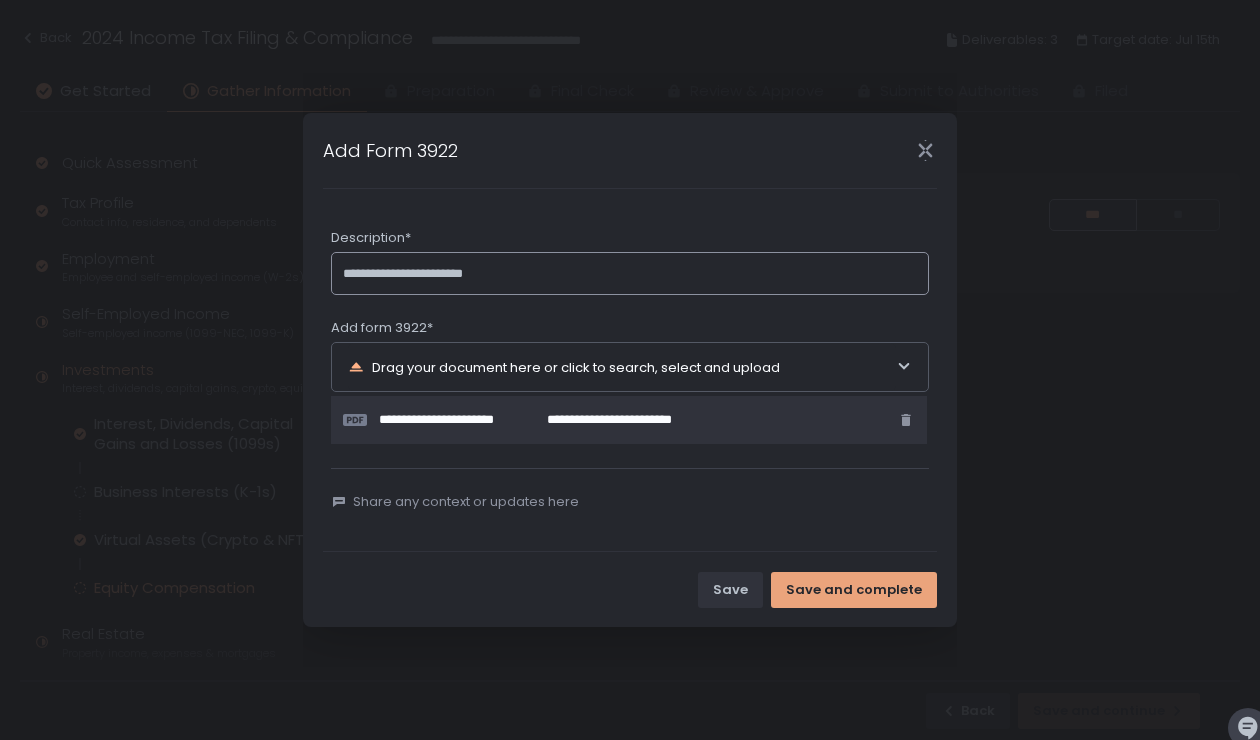 type on "**********" 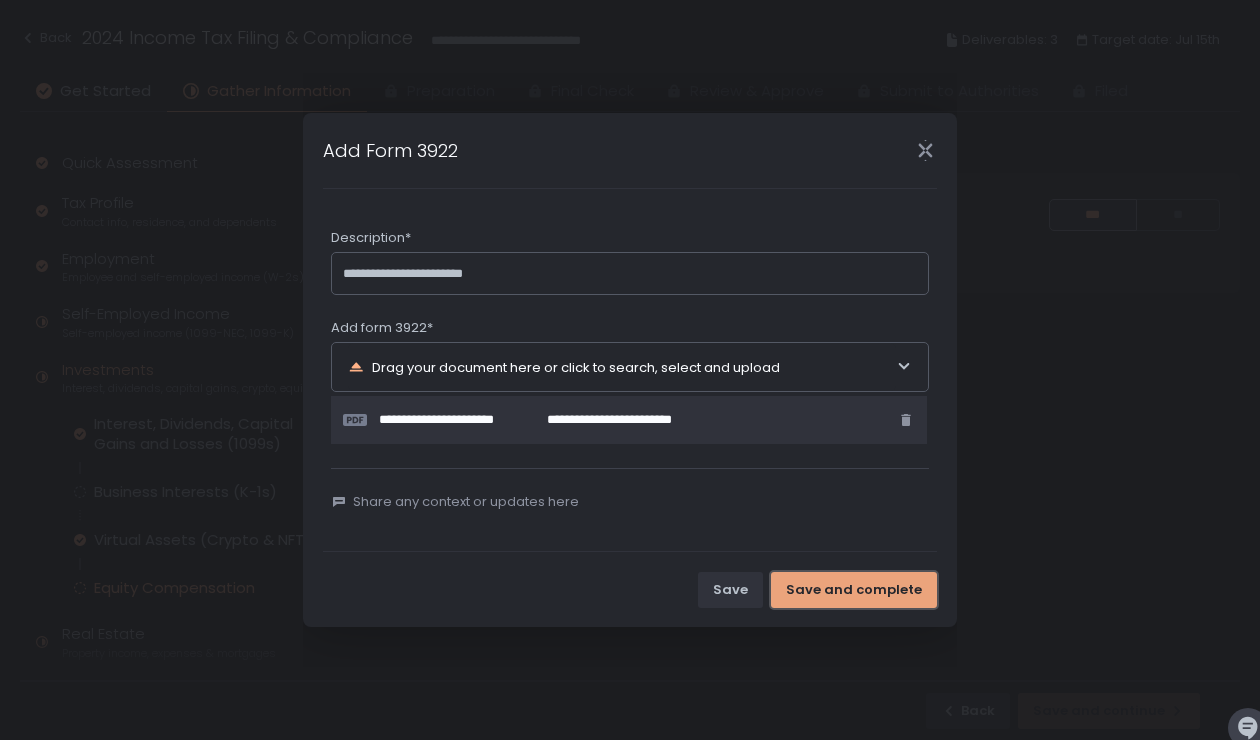 click on "Save and complete" at bounding box center (854, 590) 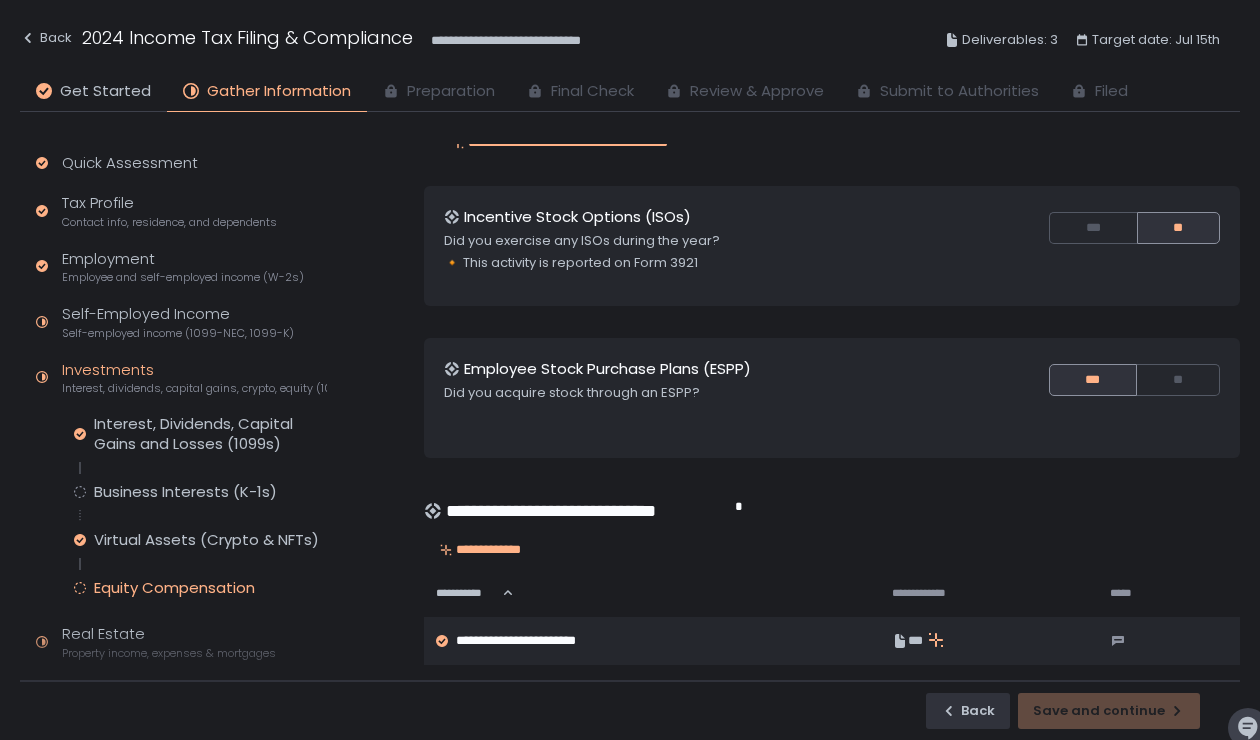scroll, scrollTop: 525, scrollLeft: 0, axis: vertical 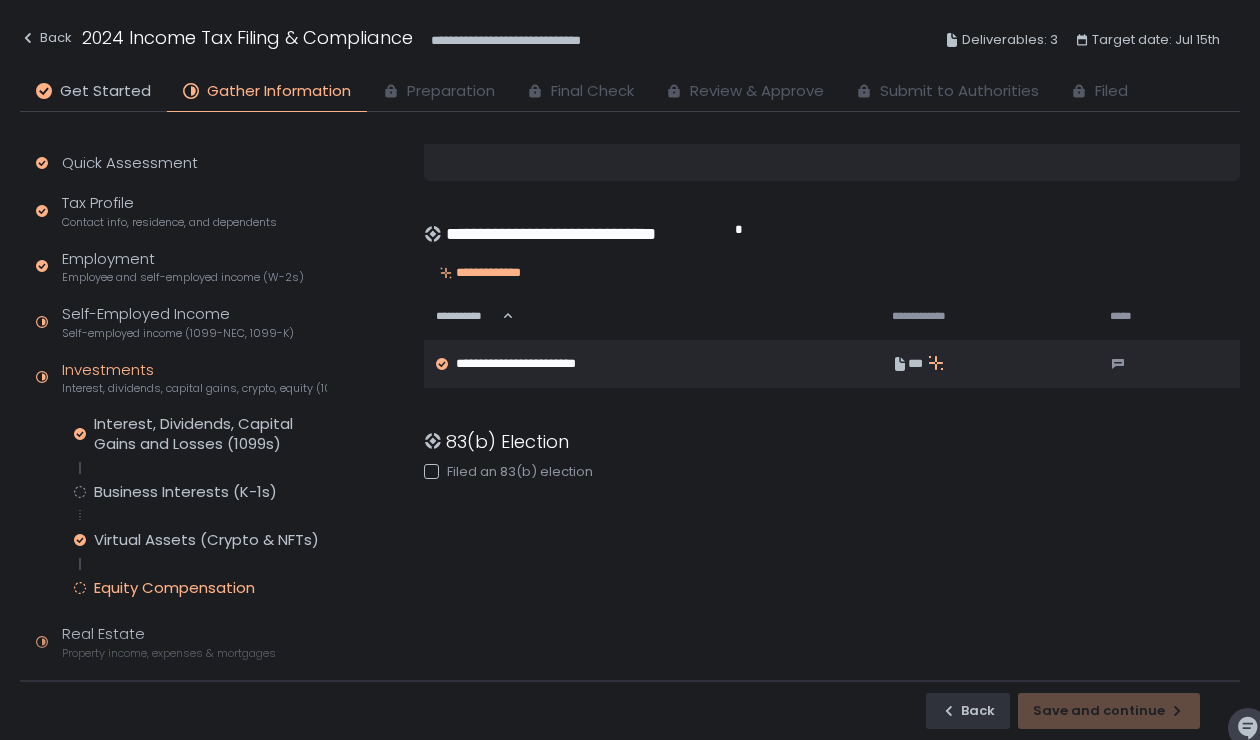 click on "Back Save and continue" at bounding box center [630, 710] 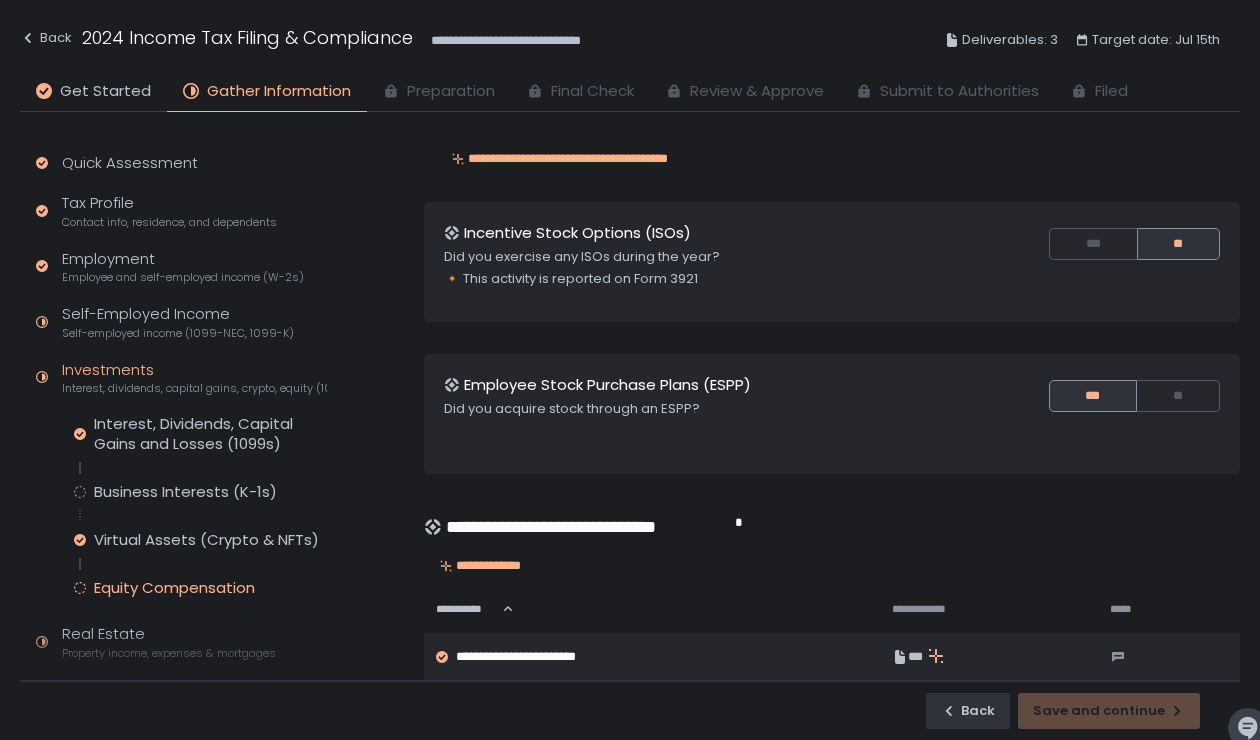 scroll, scrollTop: 230, scrollLeft: 0, axis: vertical 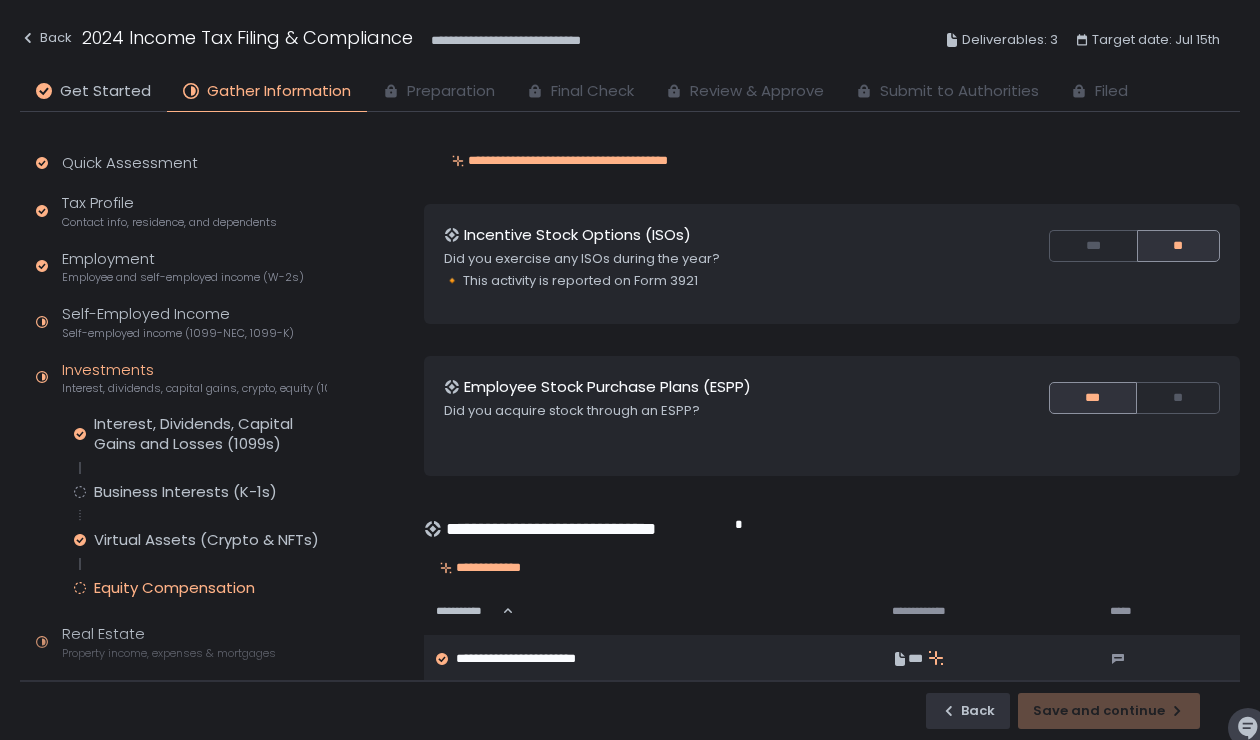 click on "Did you acquire stock through an ESPP?" 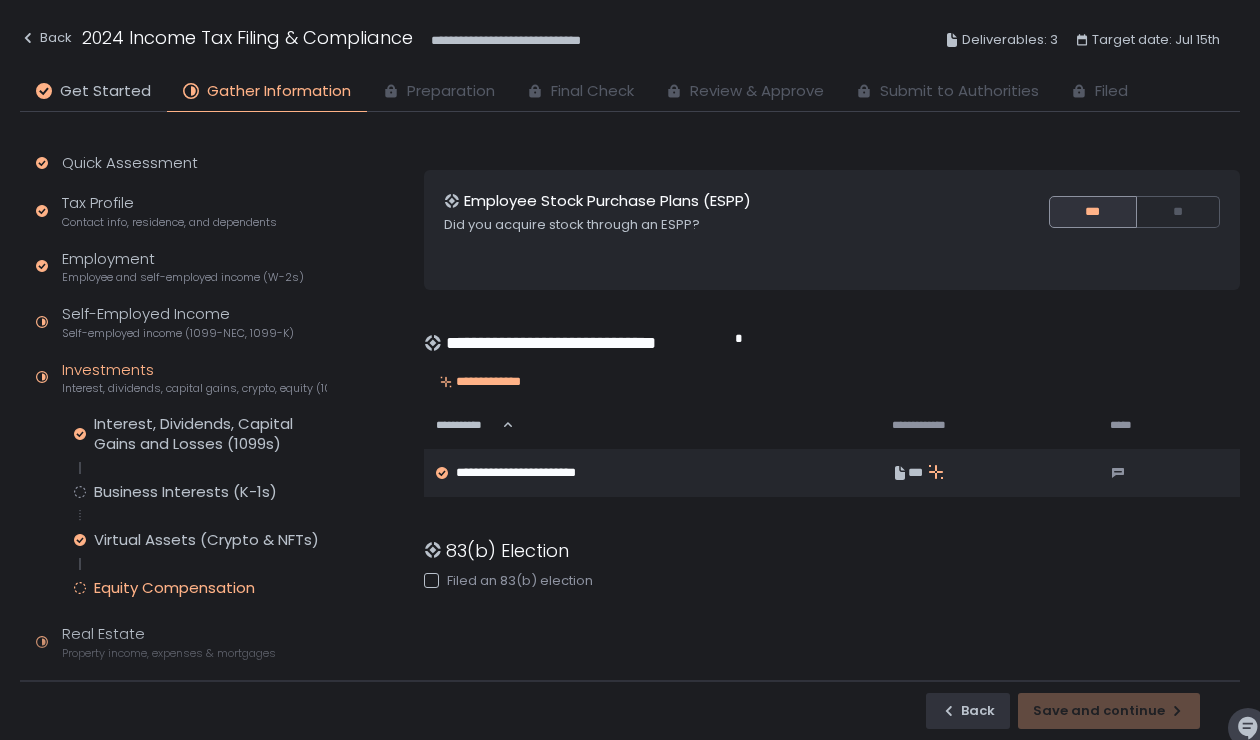scroll, scrollTop: 438, scrollLeft: 0, axis: vertical 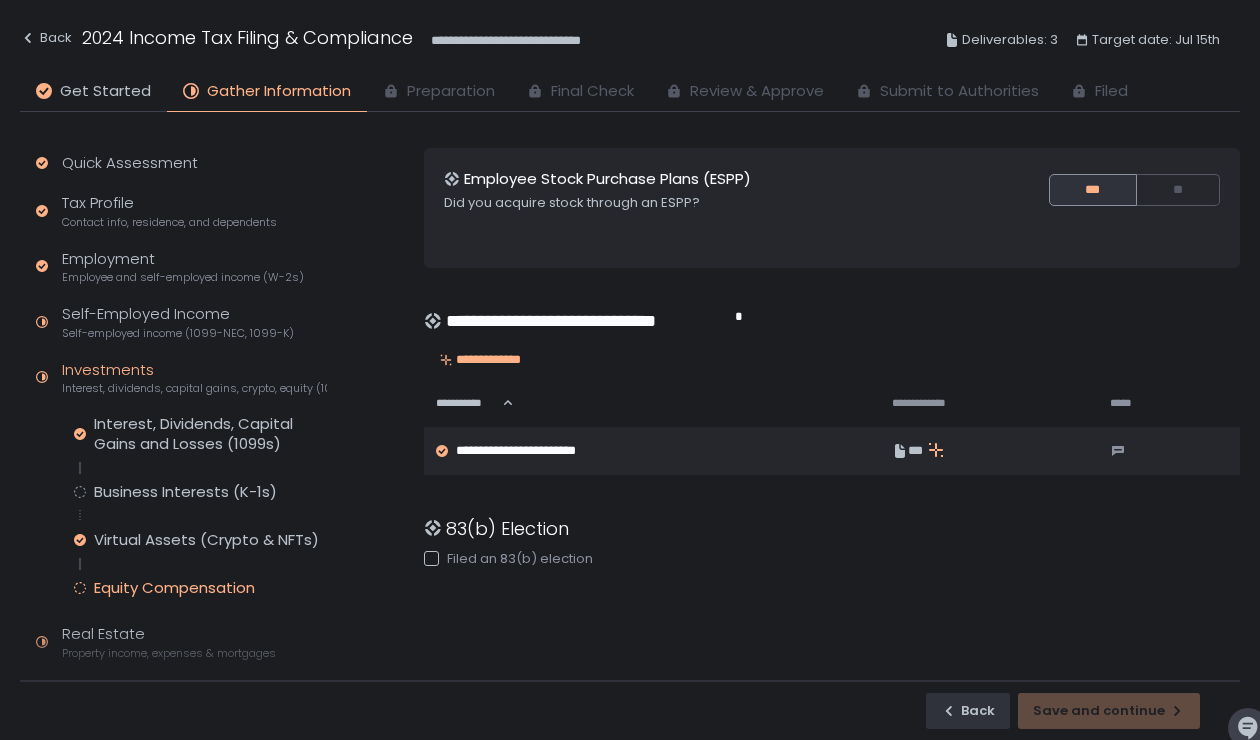 click at bounding box center [431, 558] 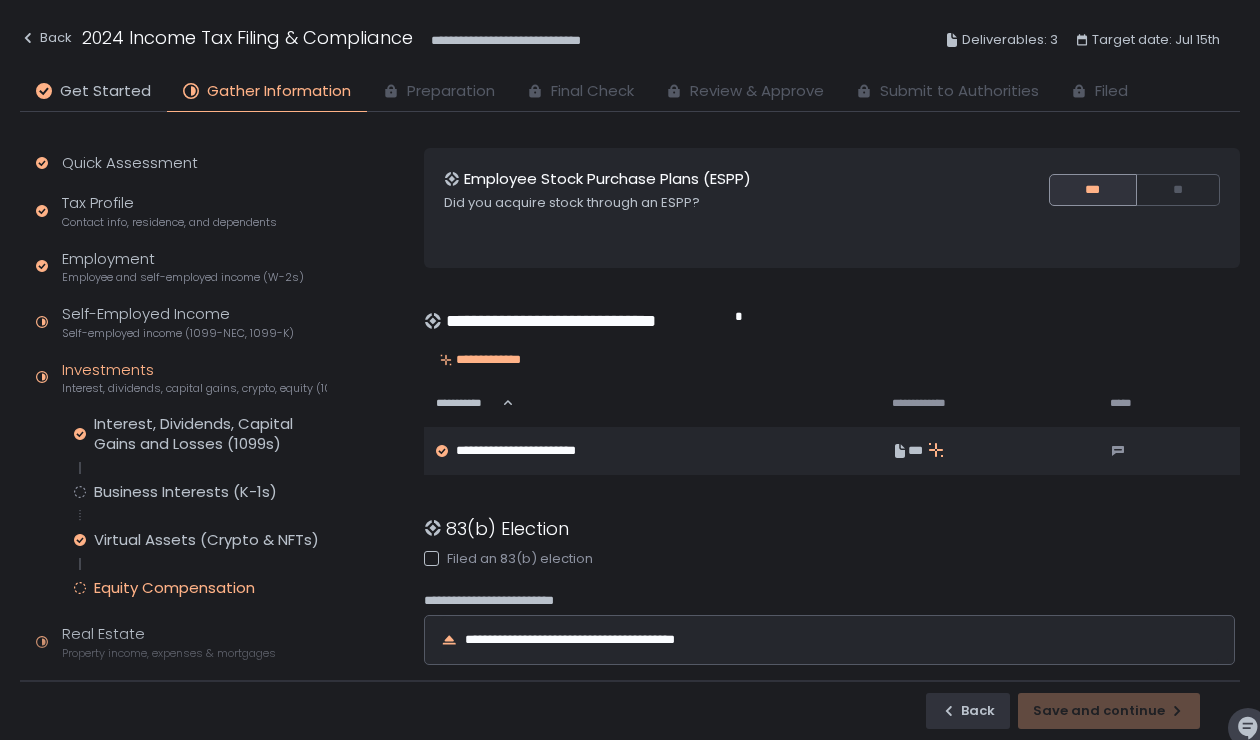 click at bounding box center (431, 558) 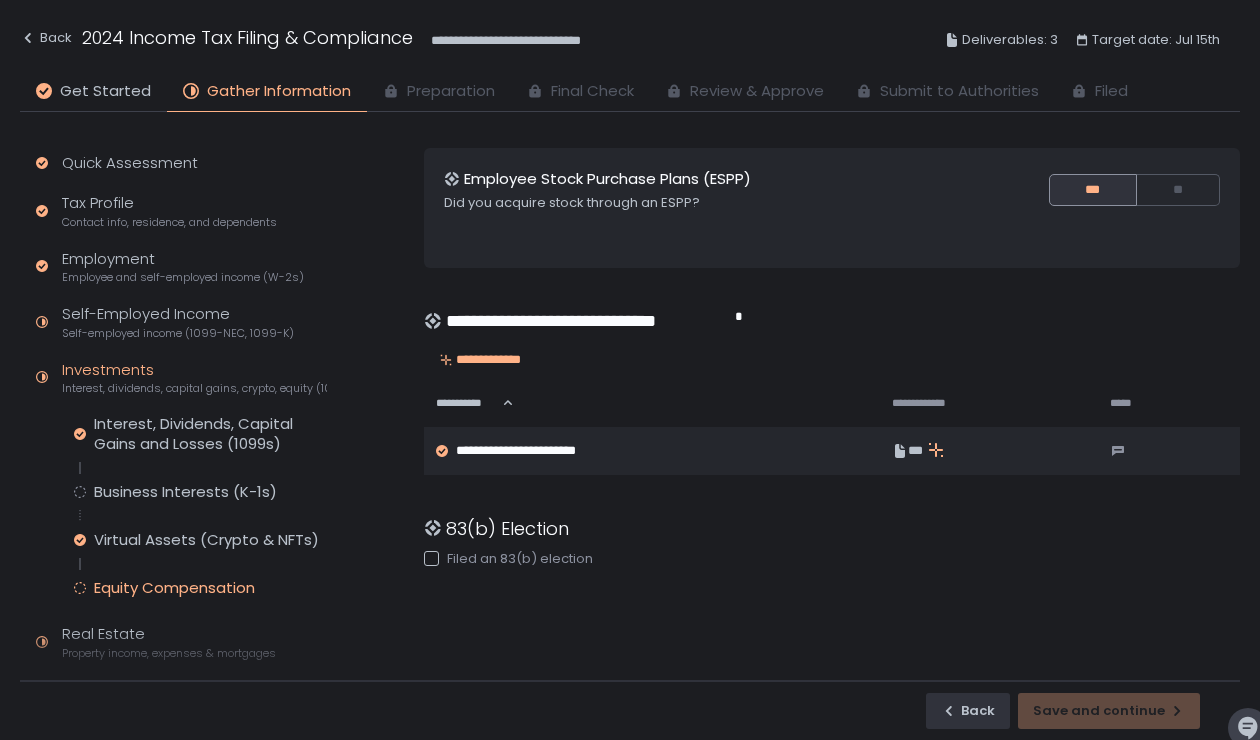 click on "Back Save and continue" at bounding box center (630, 710) 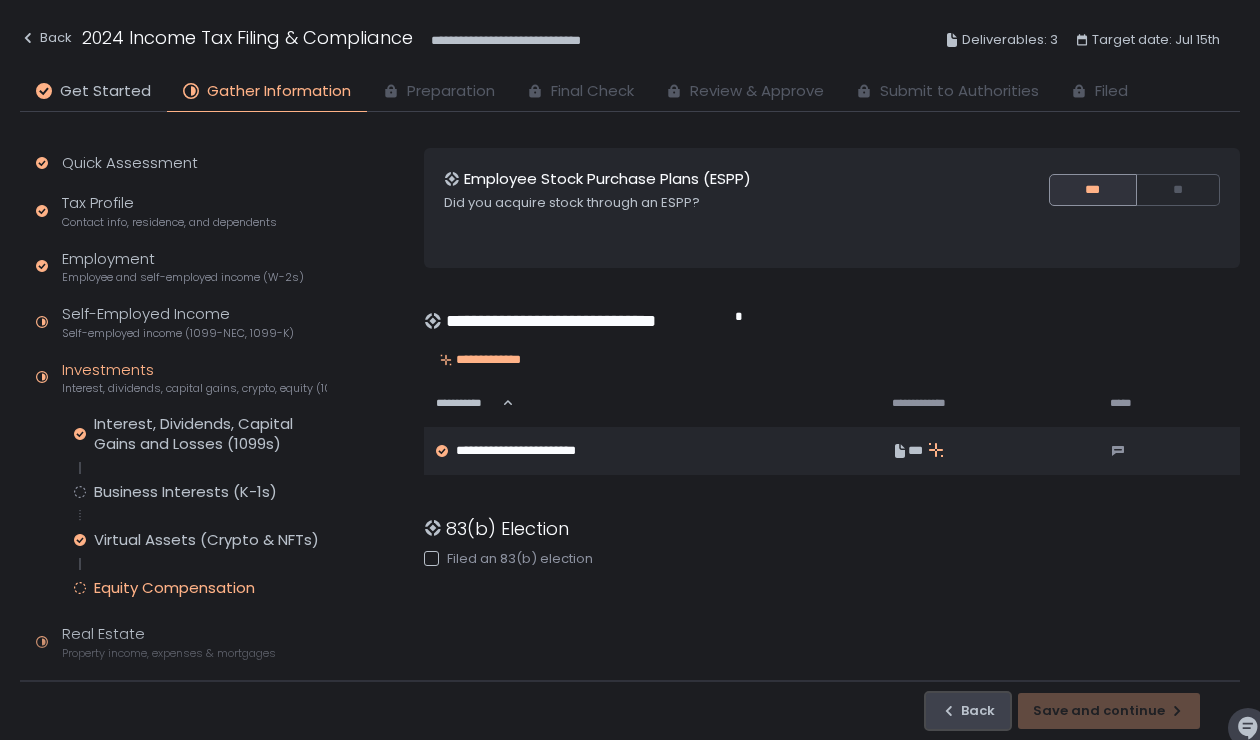 click on "Back" at bounding box center [968, 711] 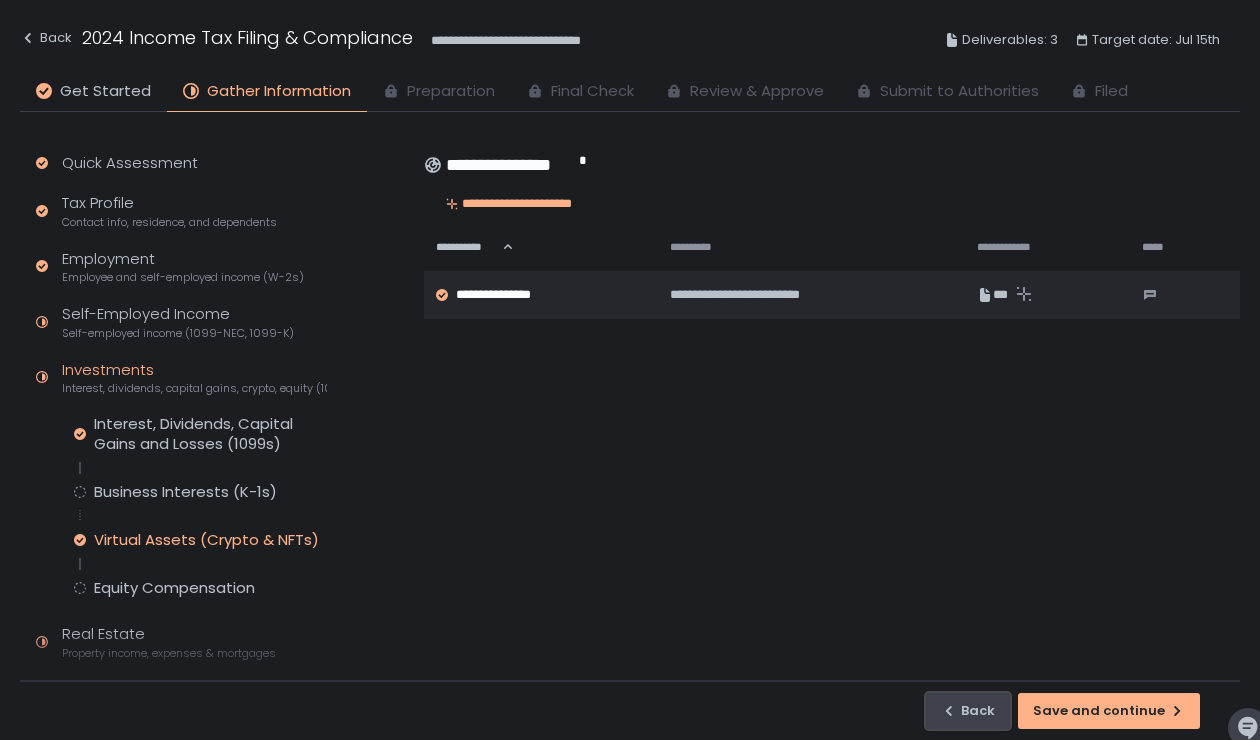 scroll, scrollTop: 0, scrollLeft: 0, axis: both 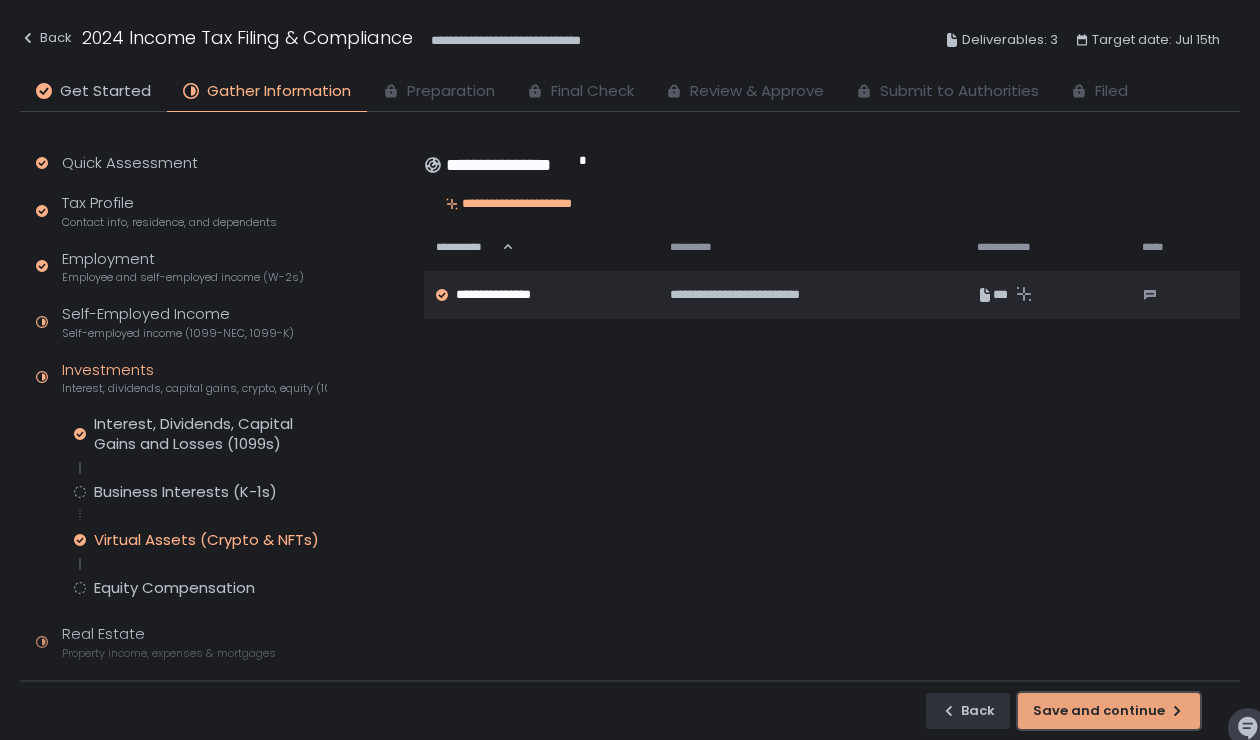 click on "Save and continue" 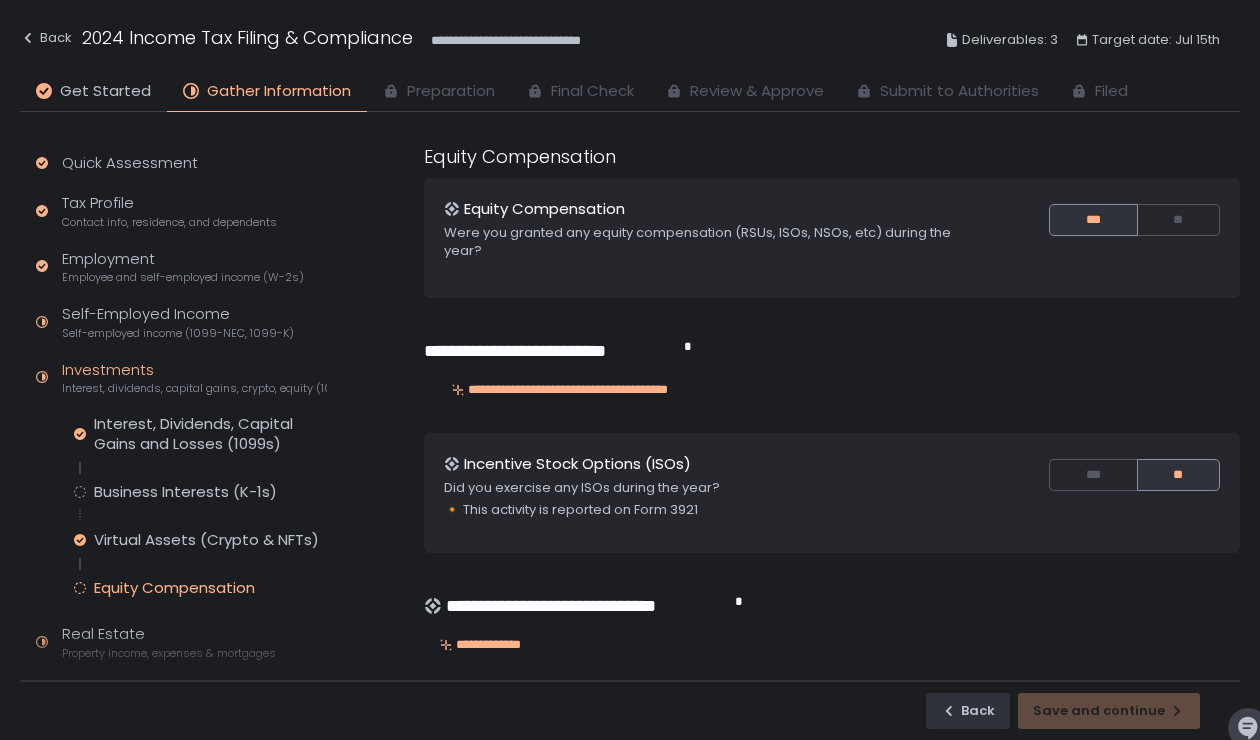 scroll, scrollTop: 2, scrollLeft: 0, axis: vertical 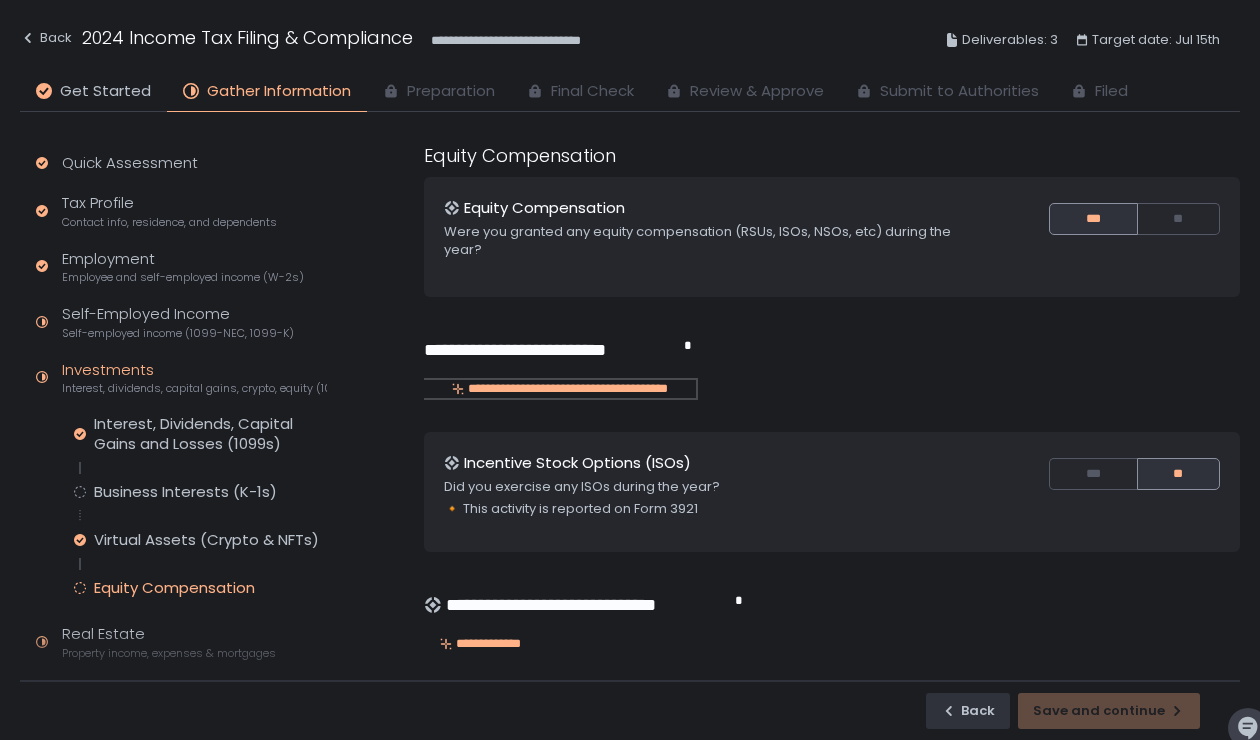 click on "**********" 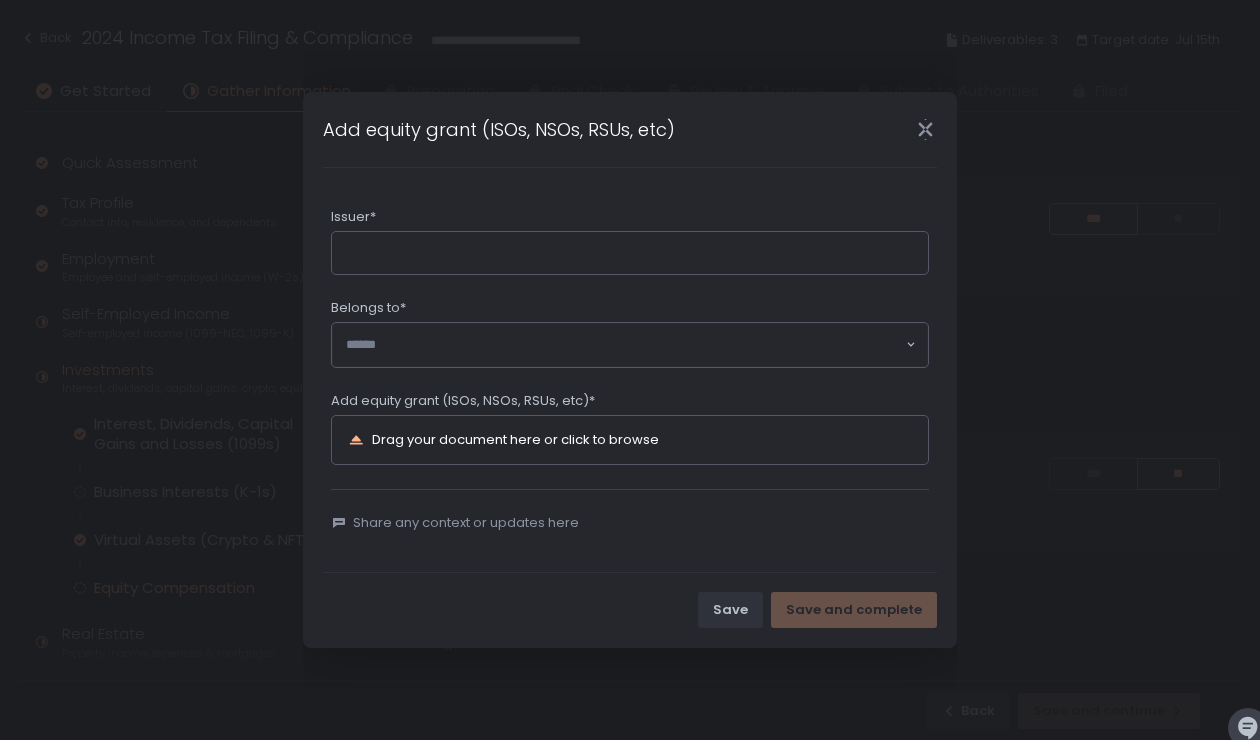 scroll, scrollTop: 5, scrollLeft: 0, axis: vertical 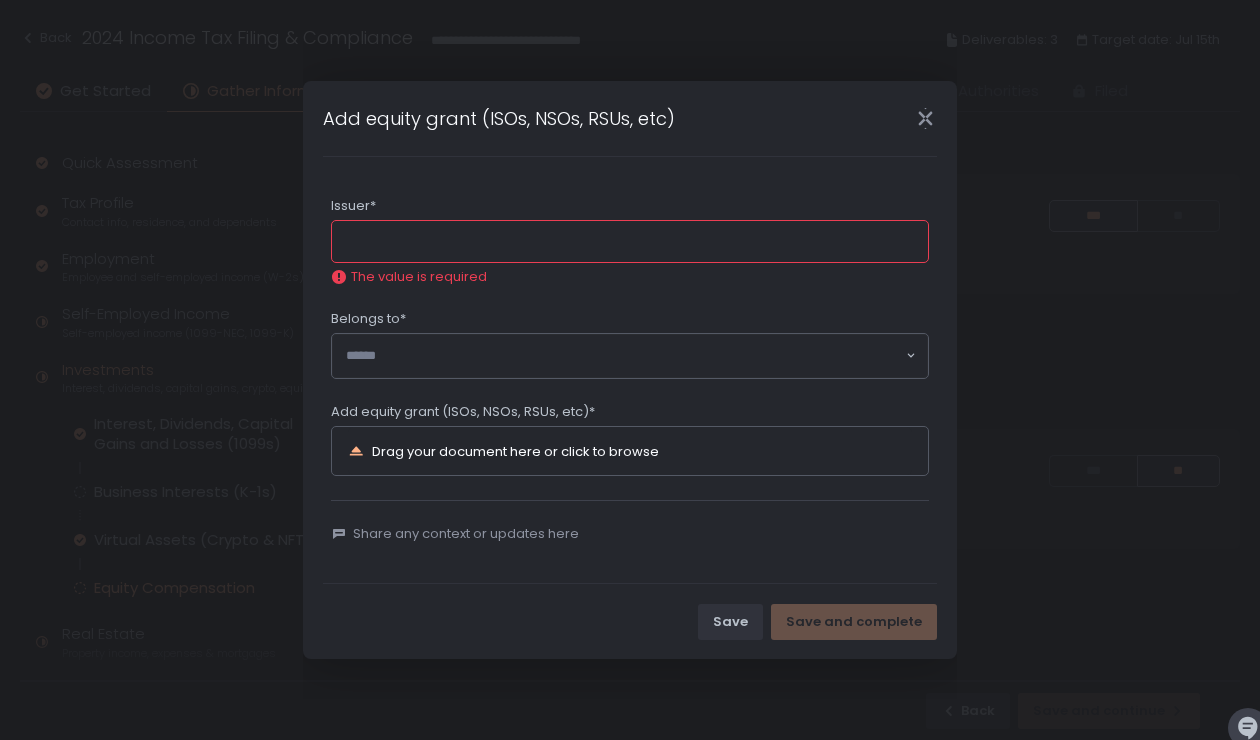 drag, startPoint x: 646, startPoint y: 391, endPoint x: 642, endPoint y: 377, distance: 14.56022 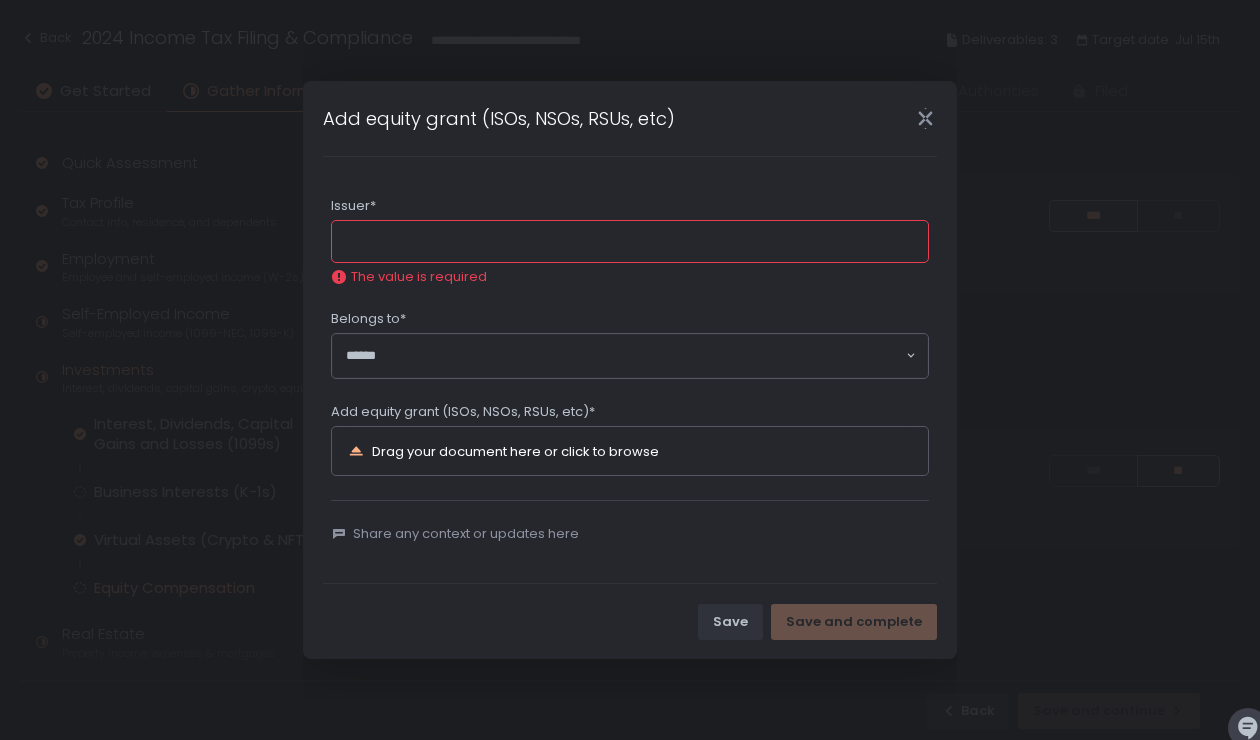 click 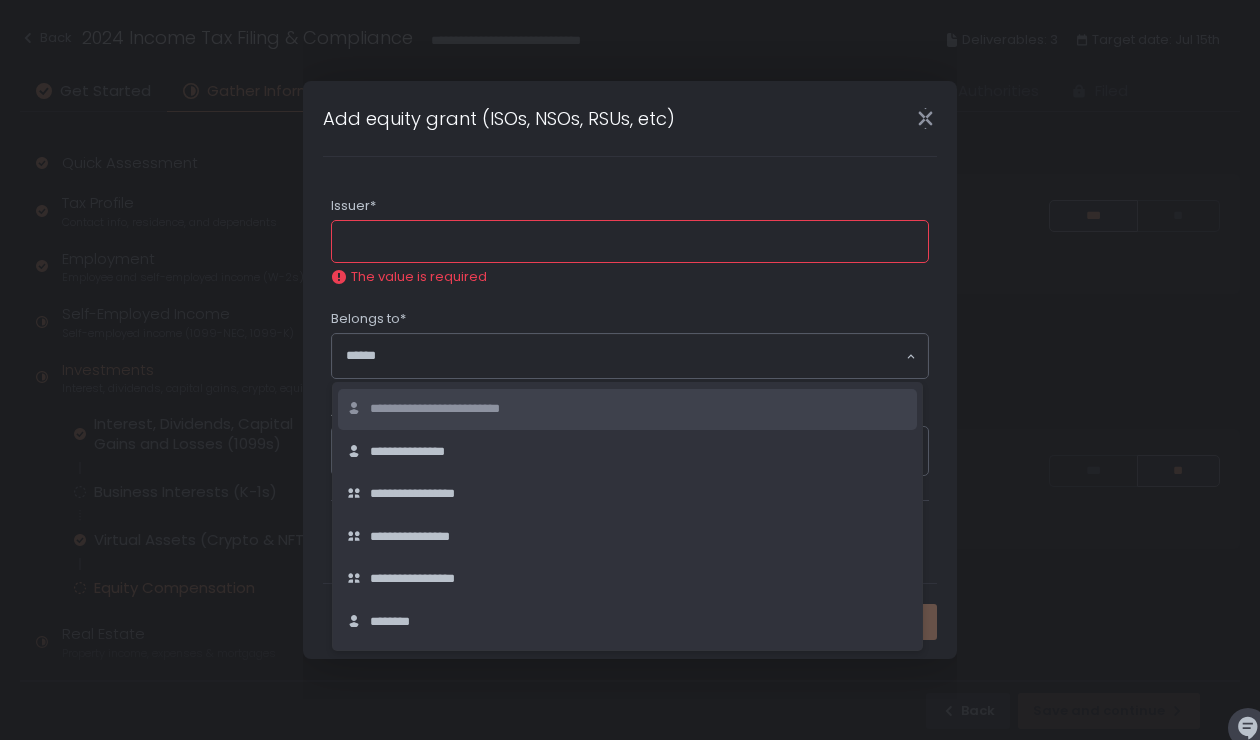 click on "**********" 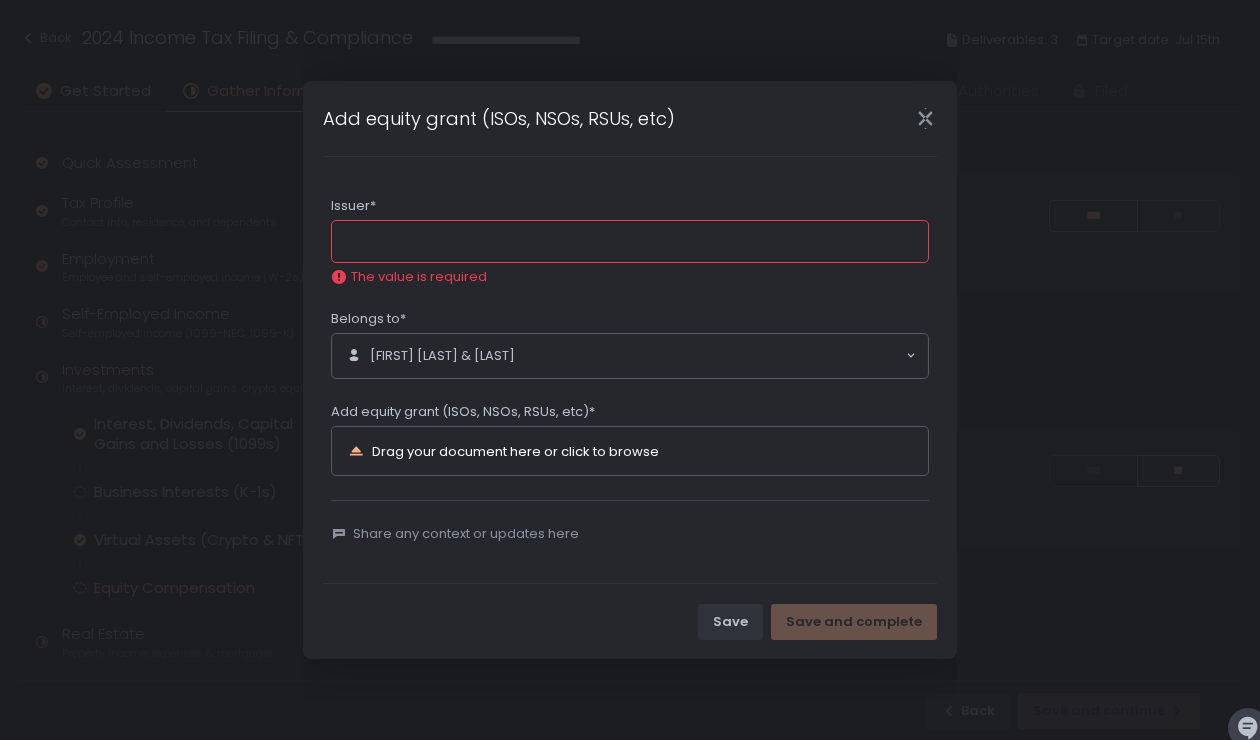 click on "Issuer*" 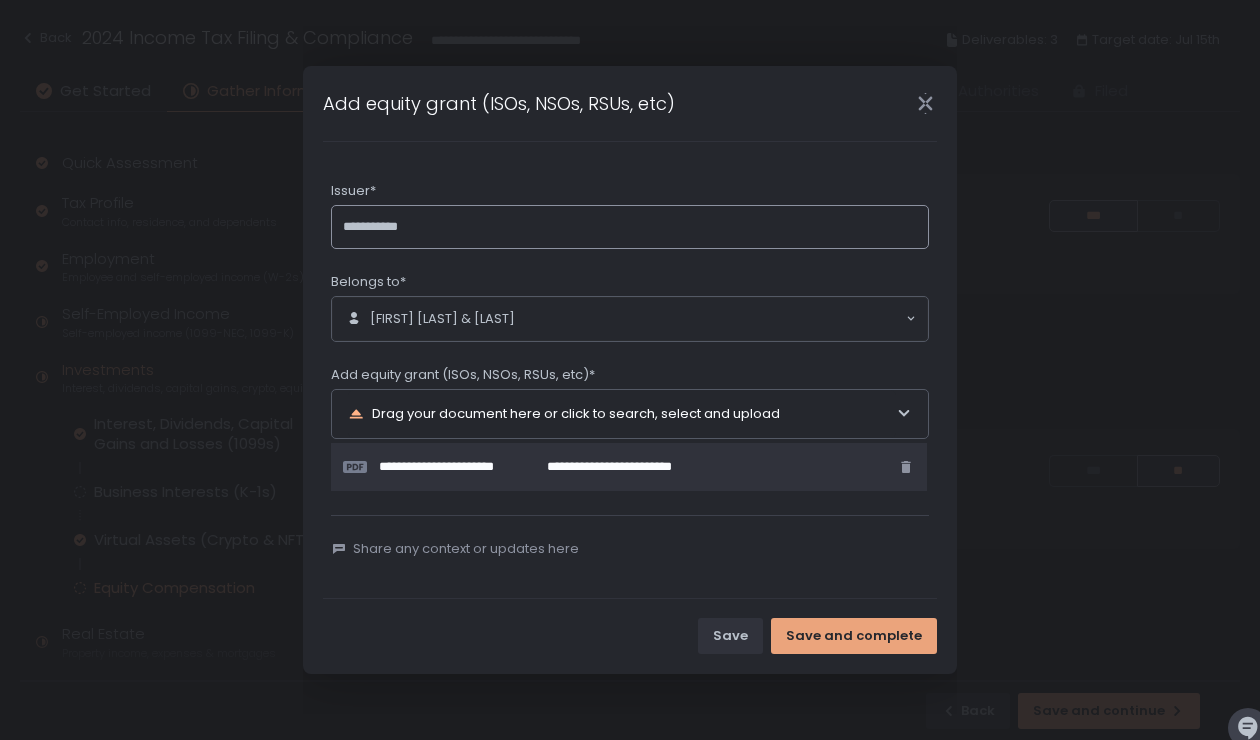 type on "**********" 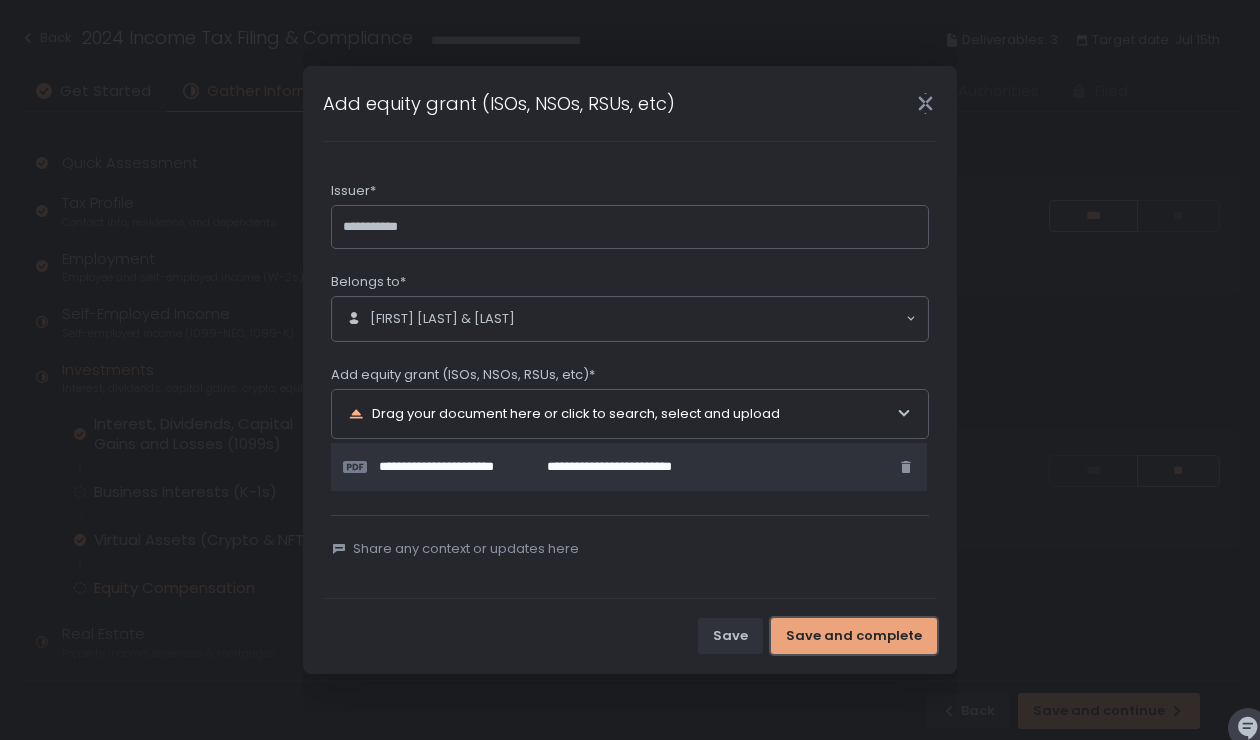 click on "Save and complete" at bounding box center (854, 636) 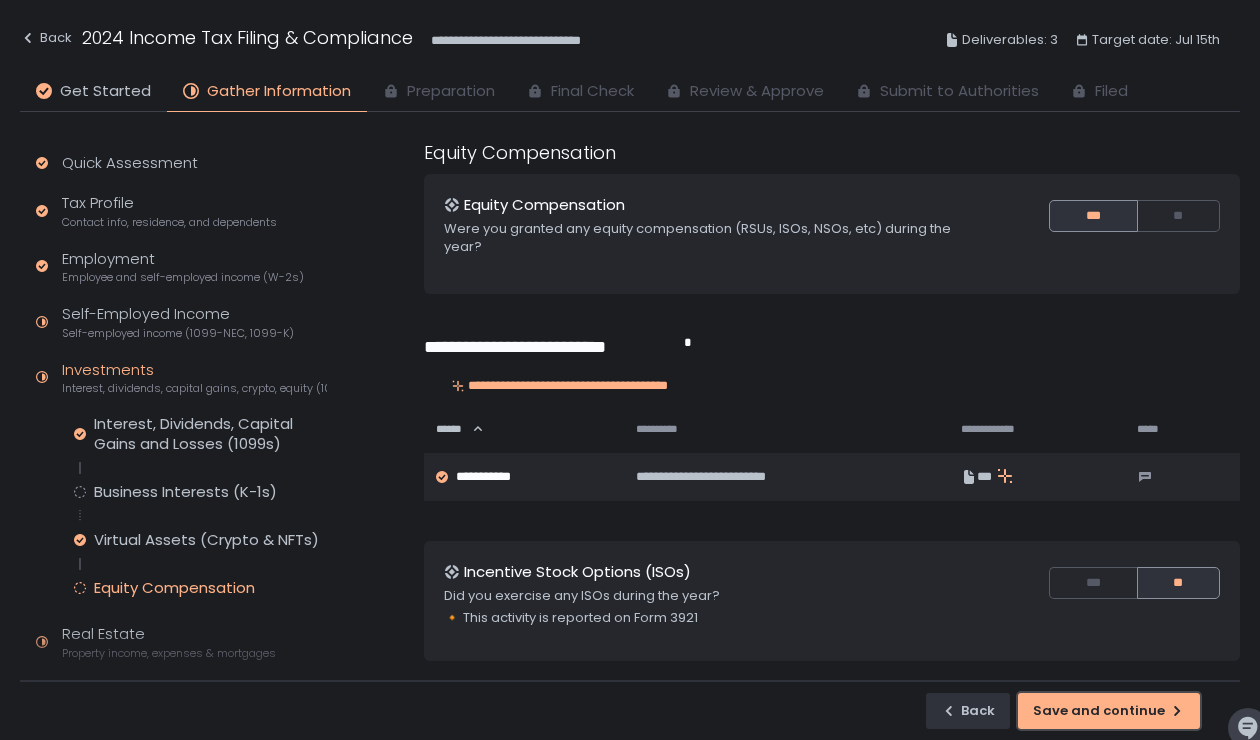 click on "Save and continue" at bounding box center [1109, 711] 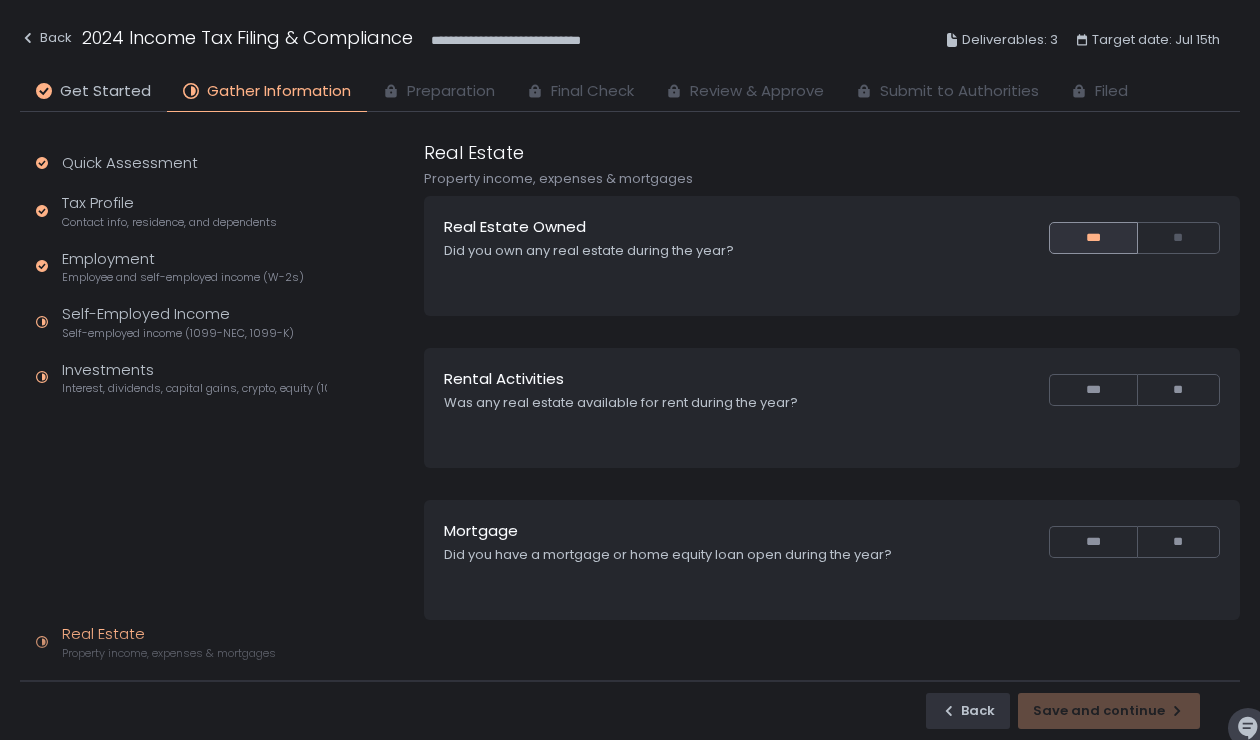 scroll, scrollTop: 0, scrollLeft: 0, axis: both 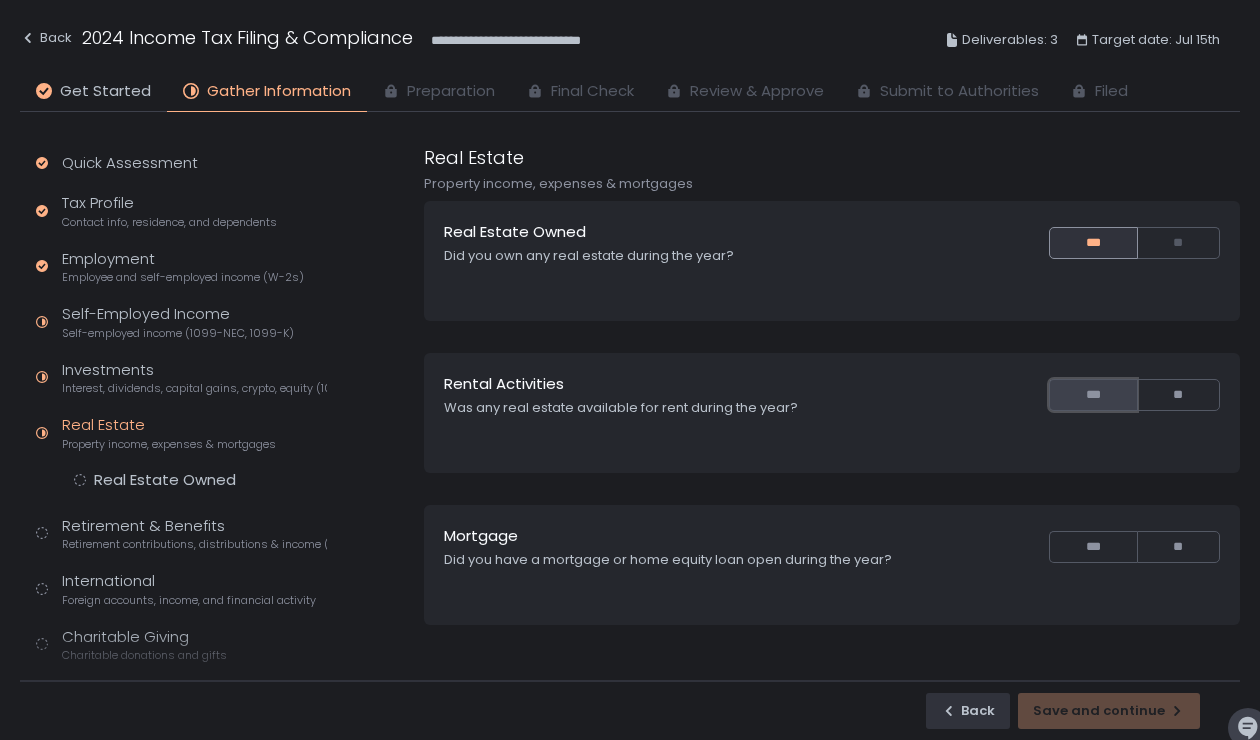 click on "***" at bounding box center (1092, 395) 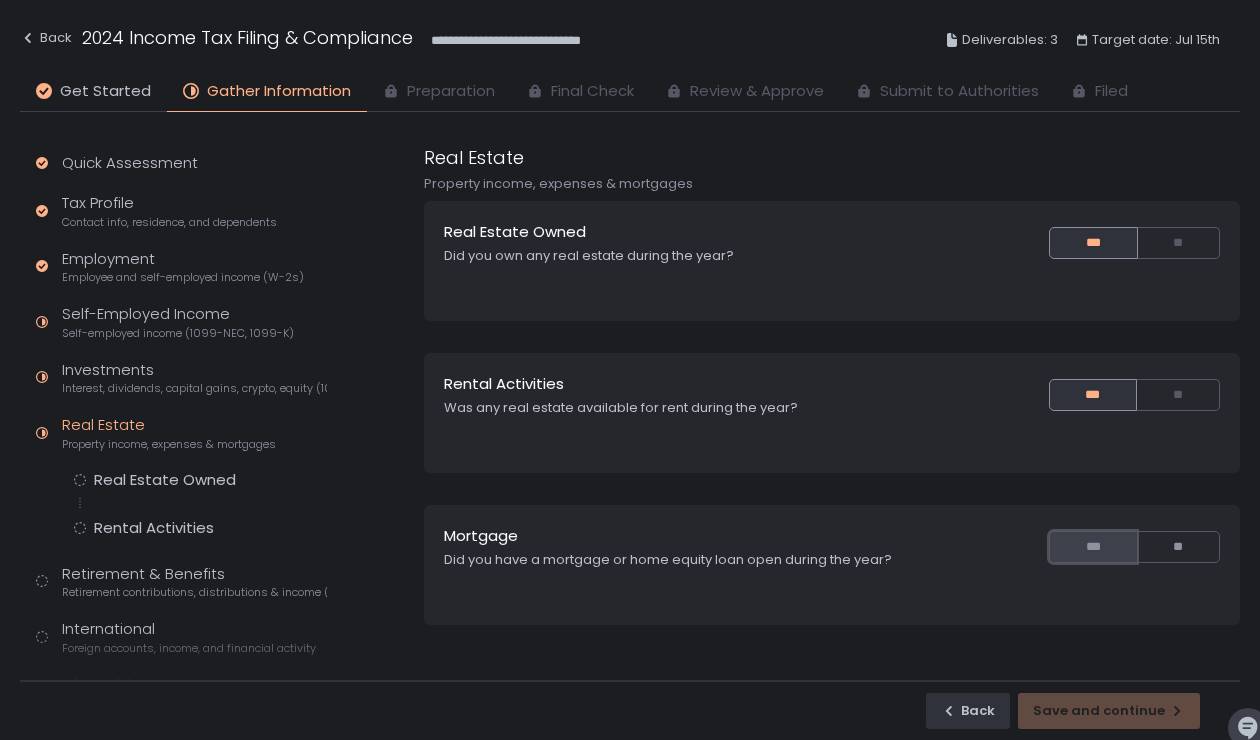 click on "***" at bounding box center [1092, 547] 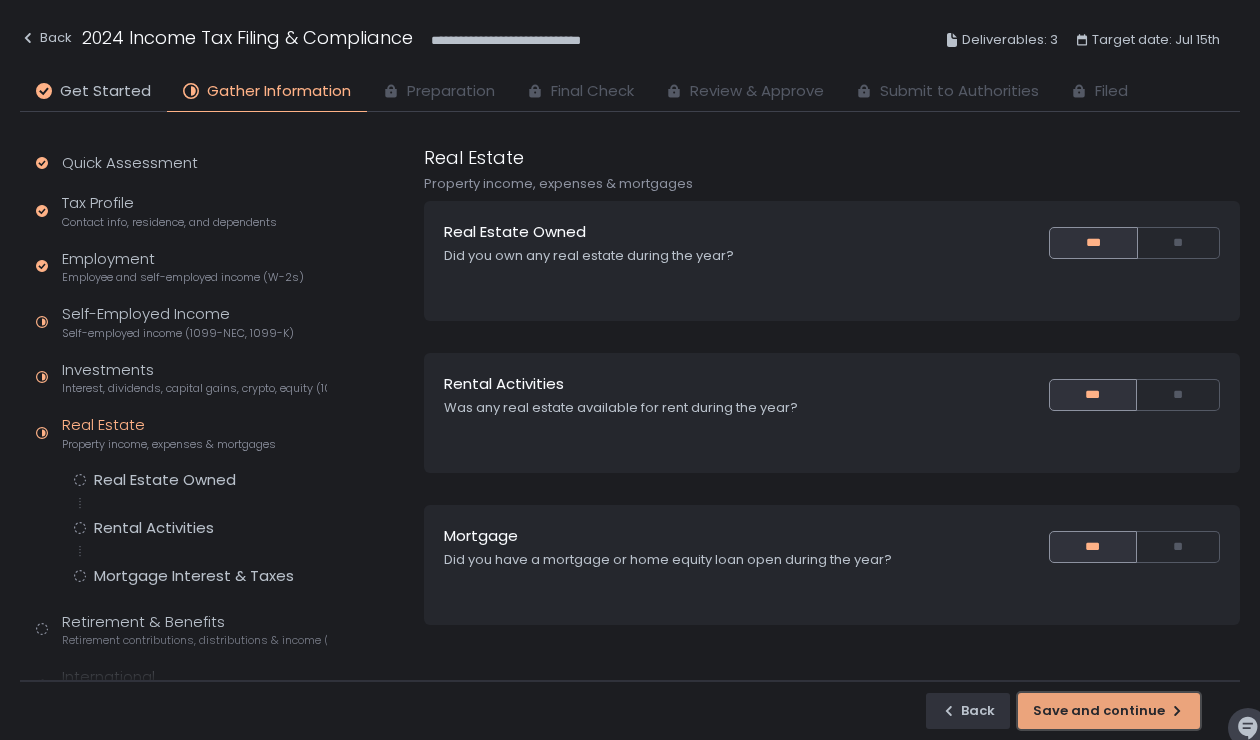 click on "Save and continue" 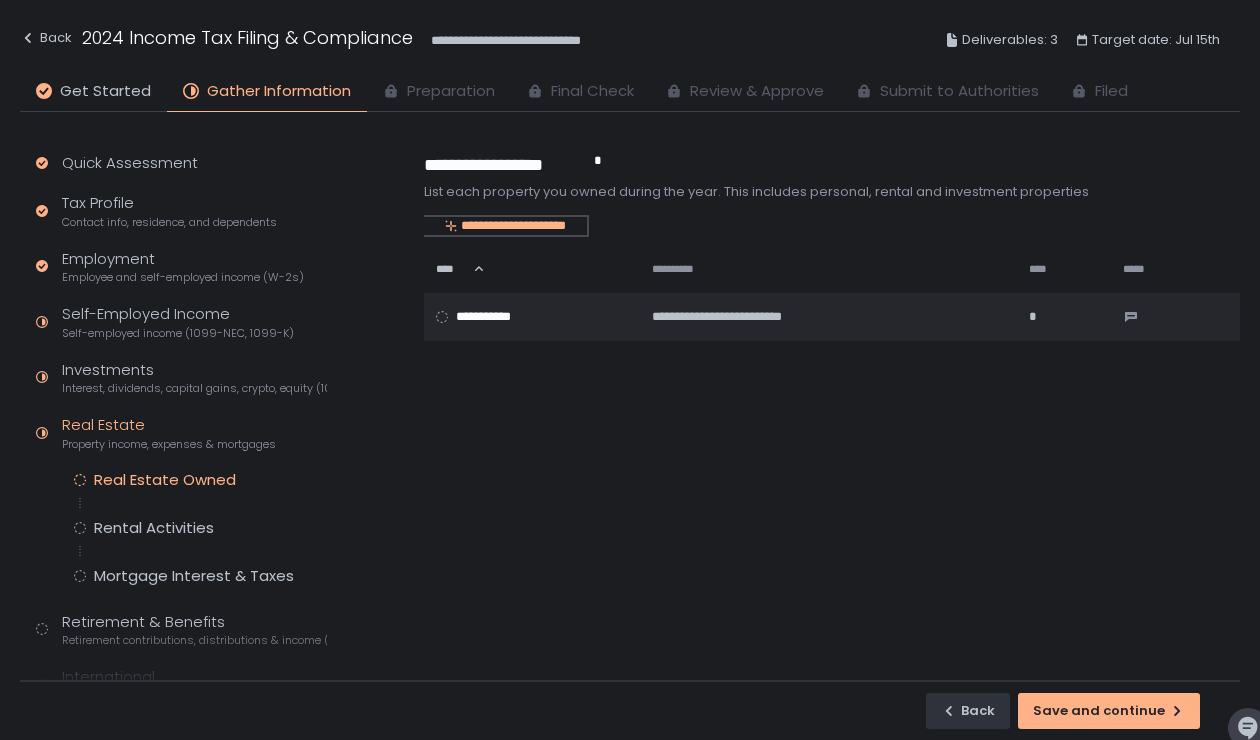 click on "**********" 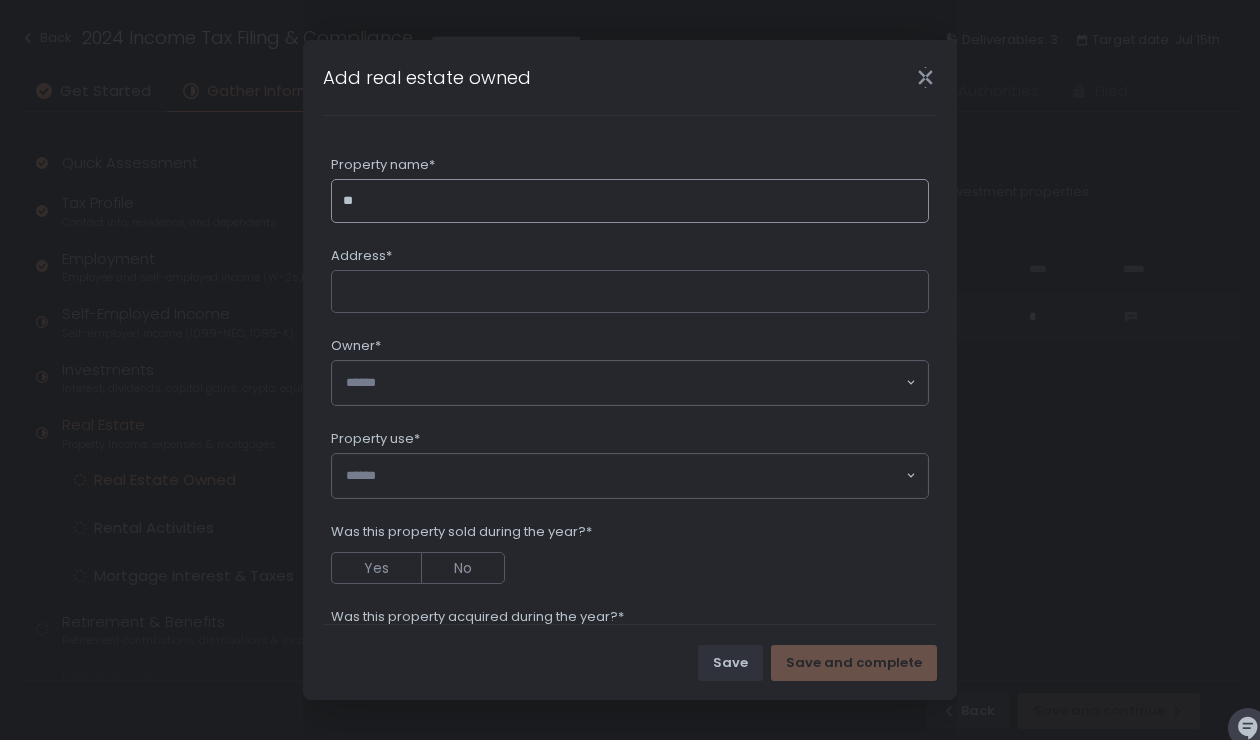 type on "*" 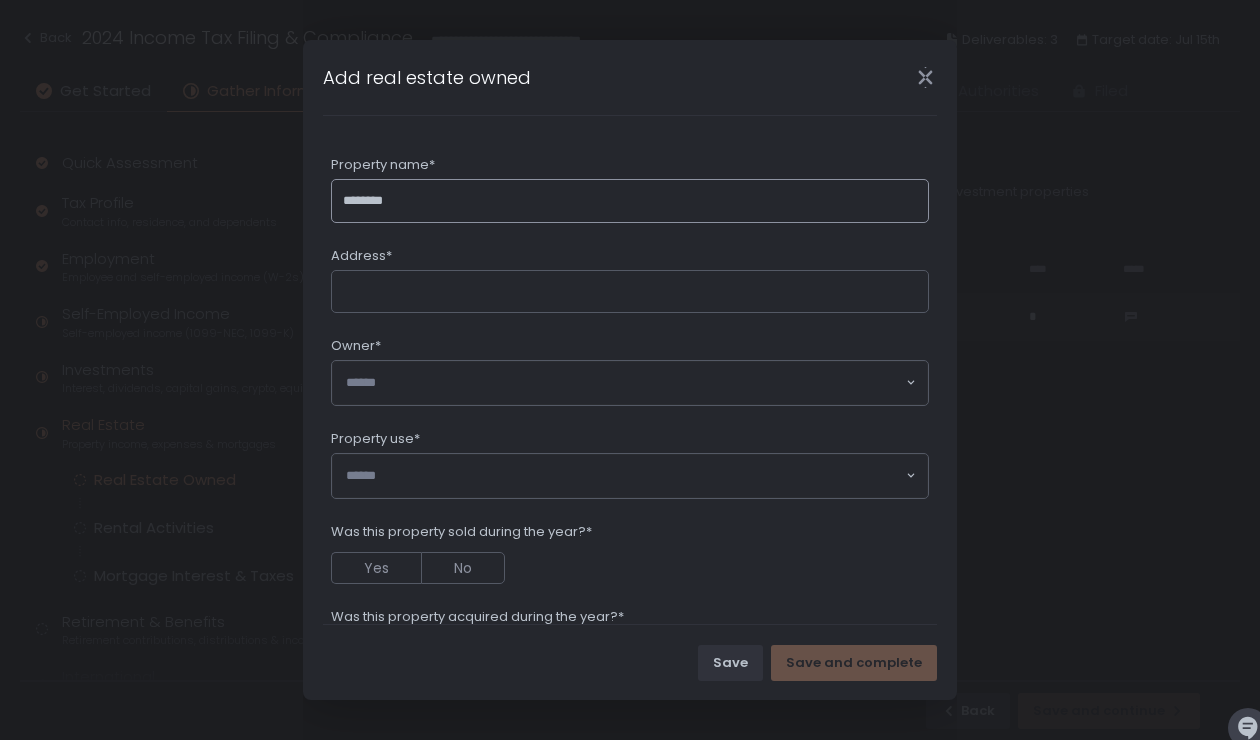 type on "********" 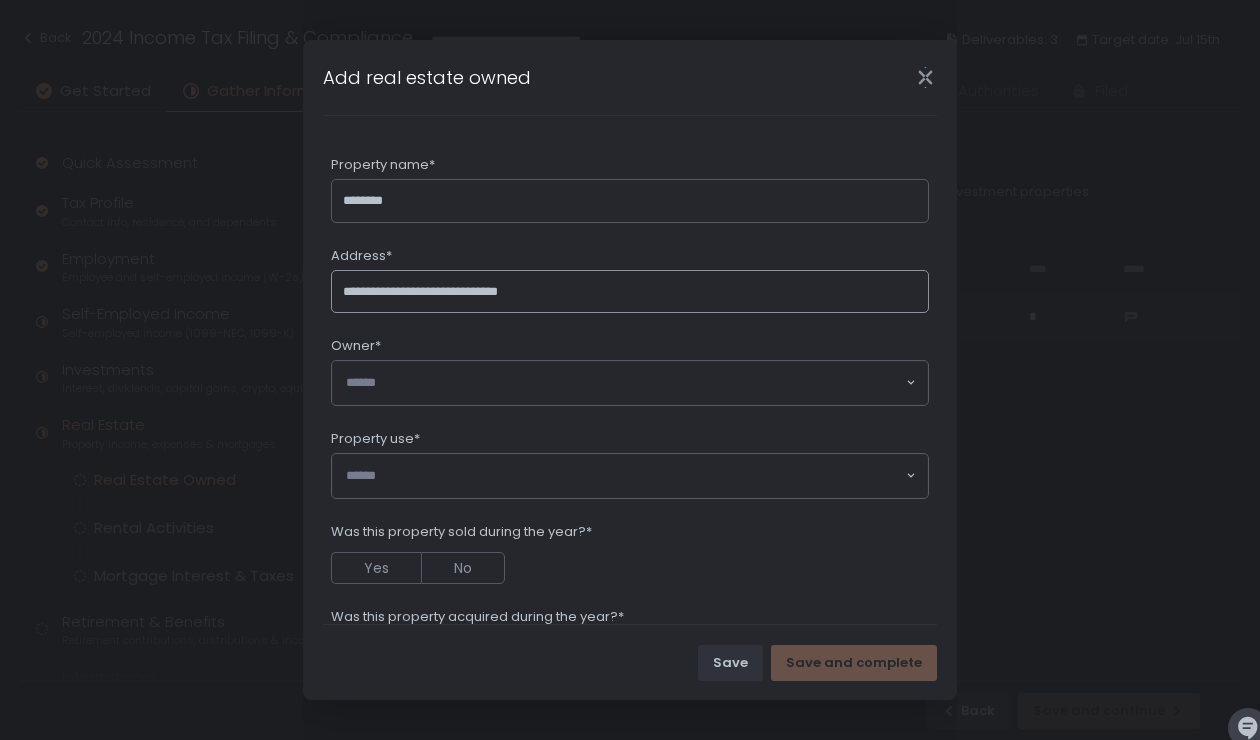 type on "**********" 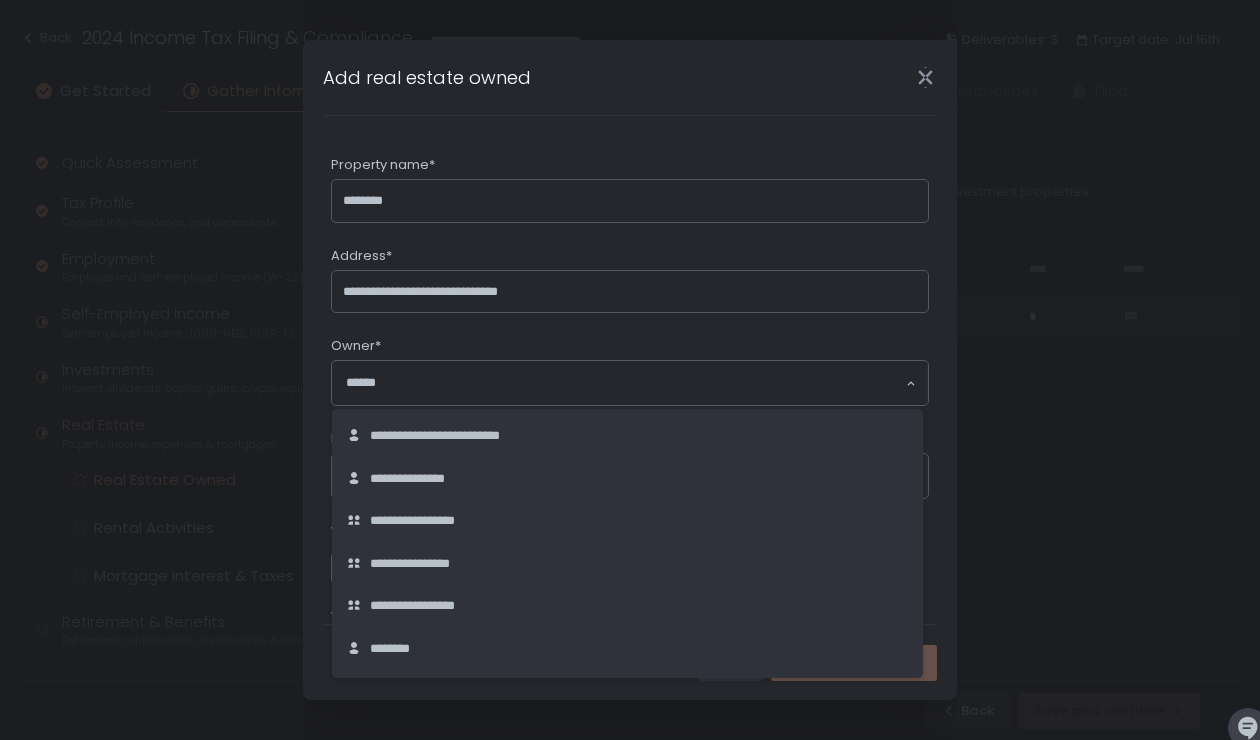 click on "Loading..." 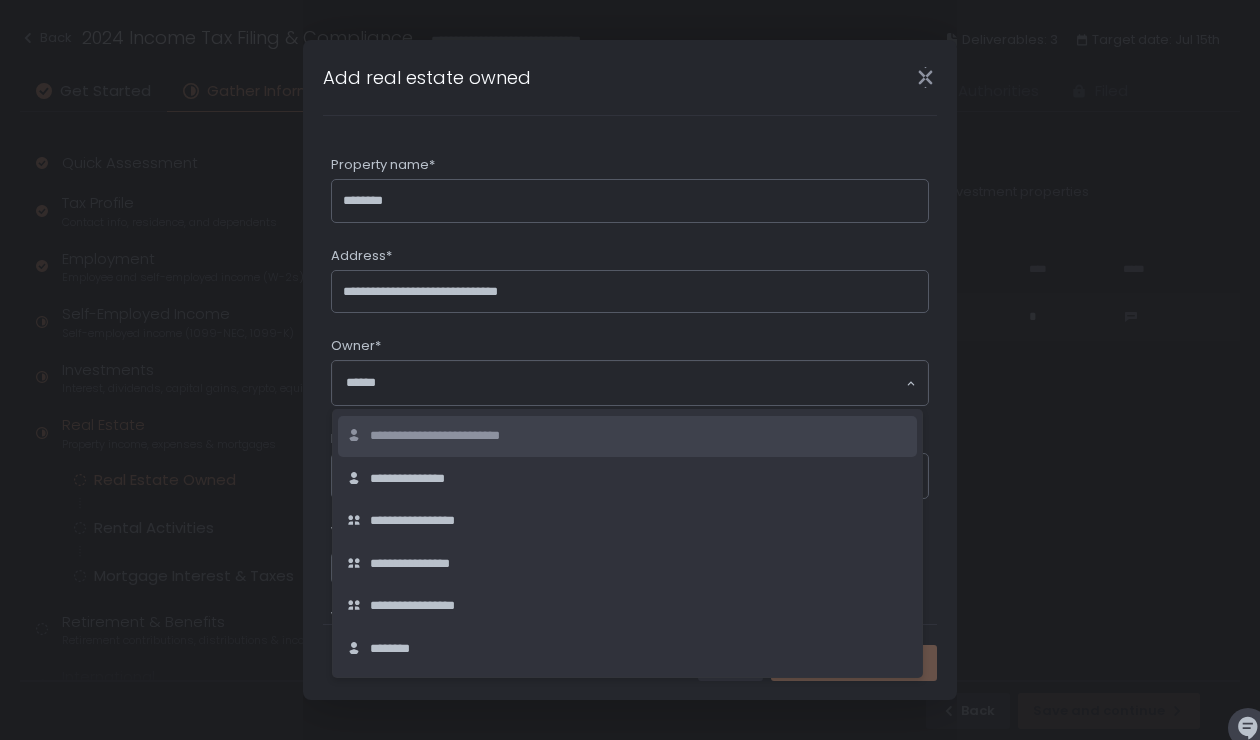 click on "**********" 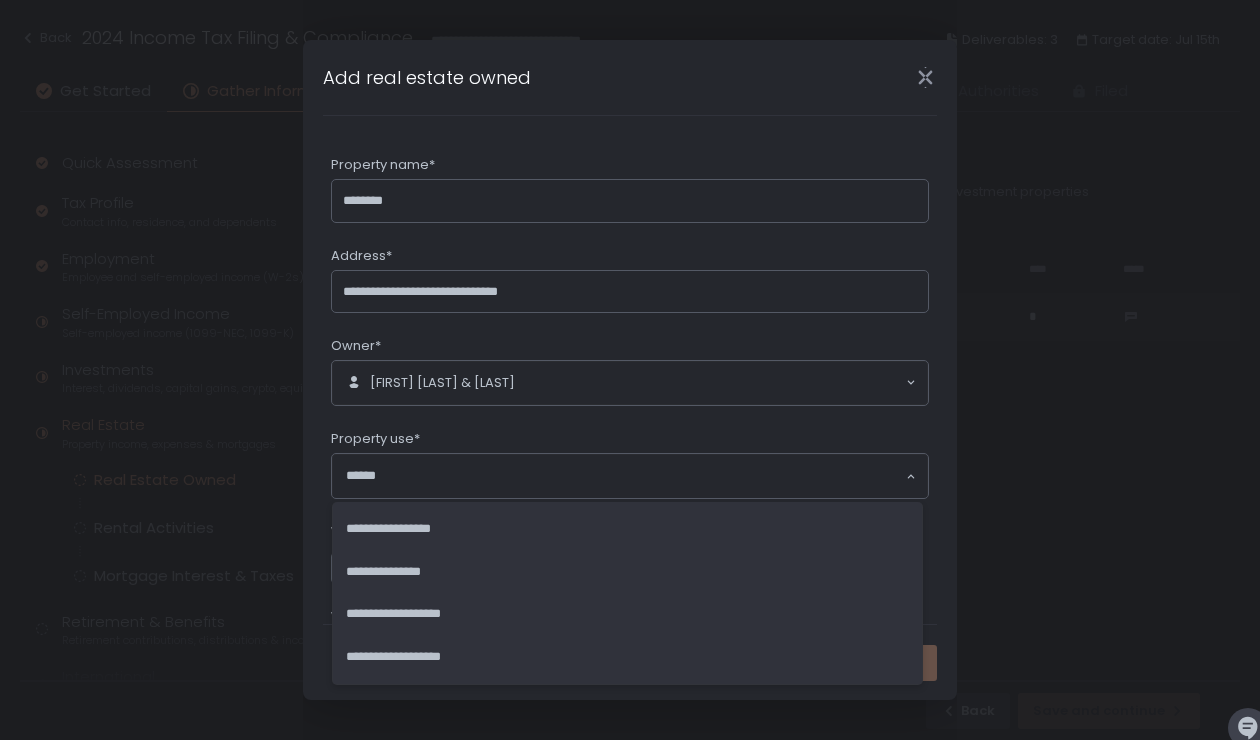 click 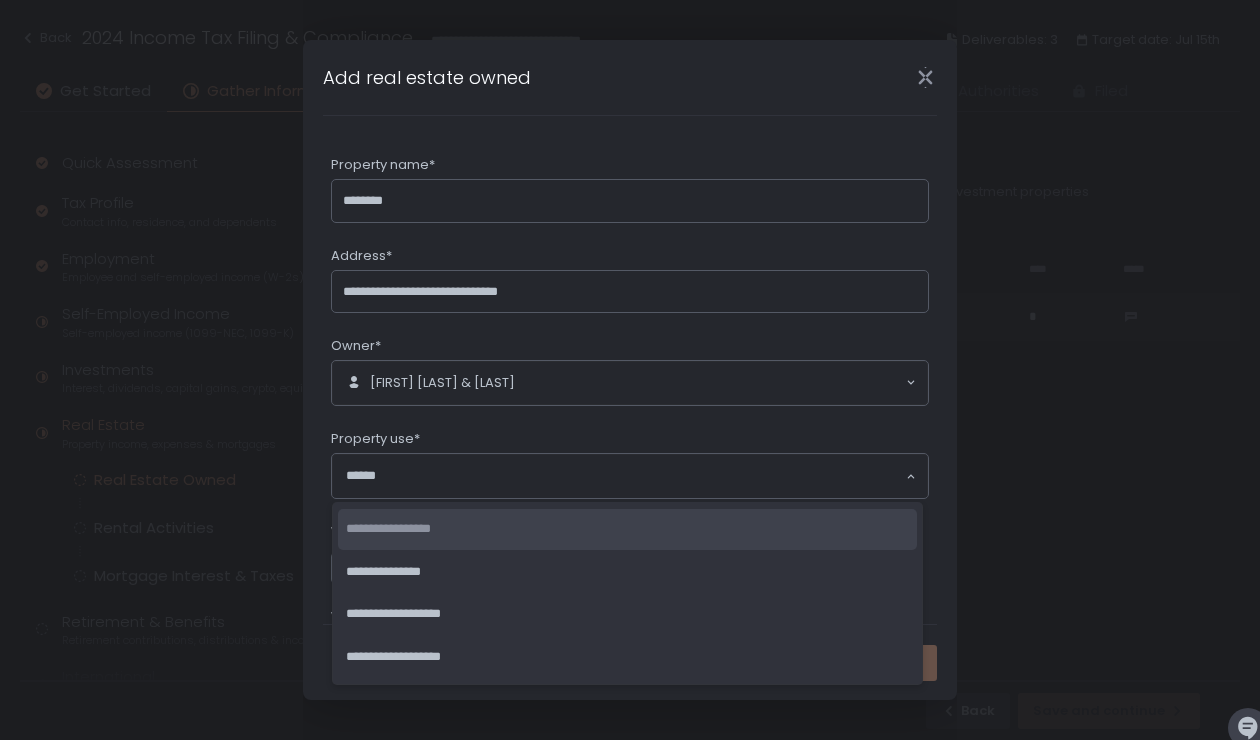 click on "**********" 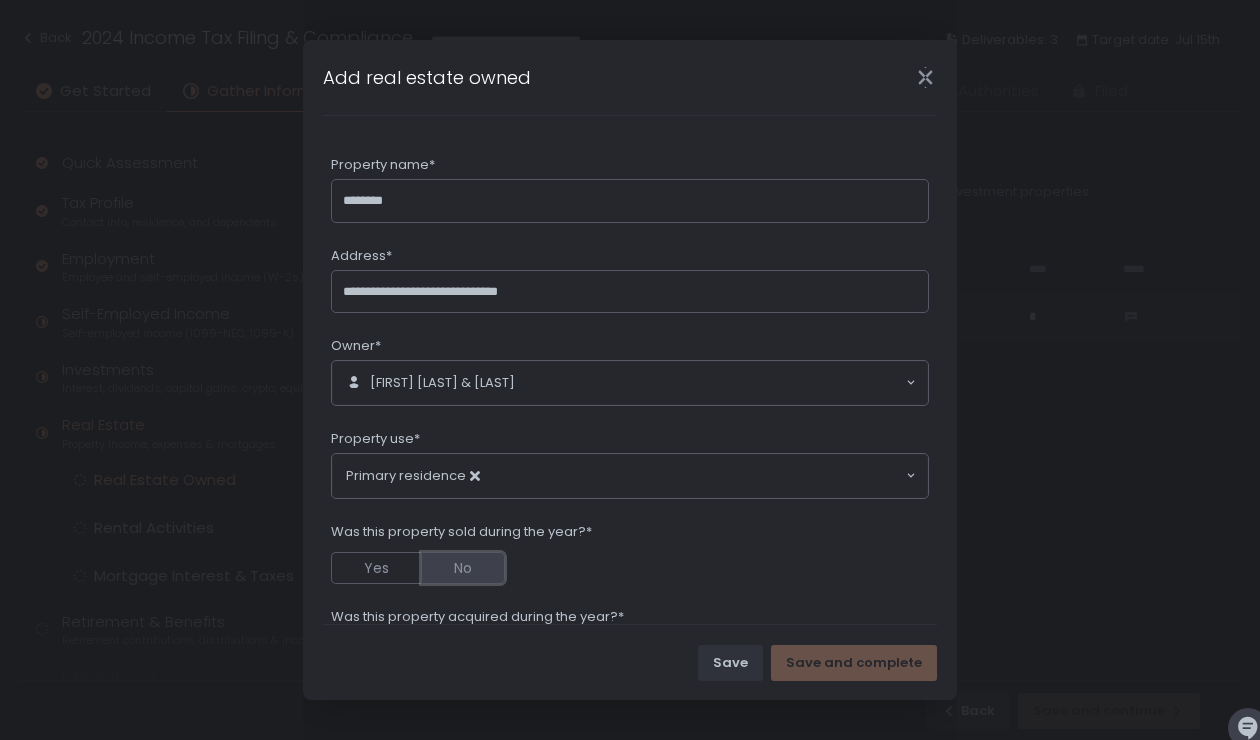 click on "No" at bounding box center (463, 568) 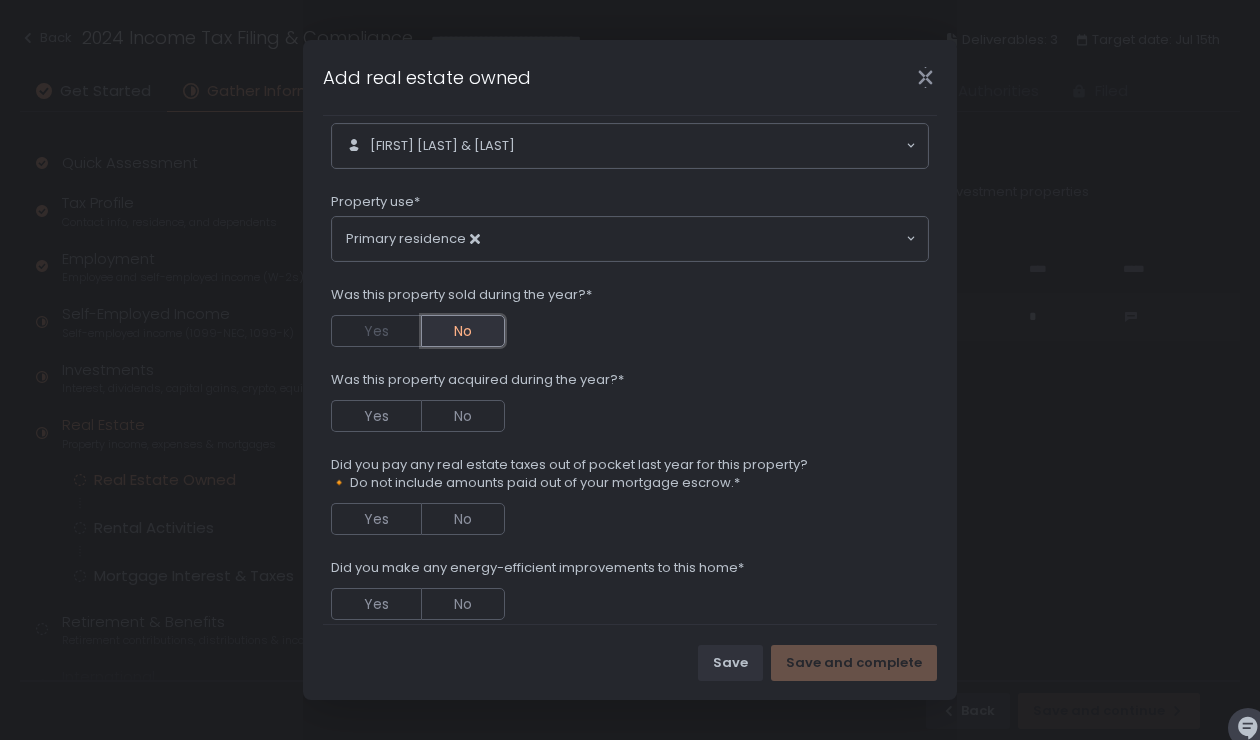 scroll, scrollTop: 242, scrollLeft: 0, axis: vertical 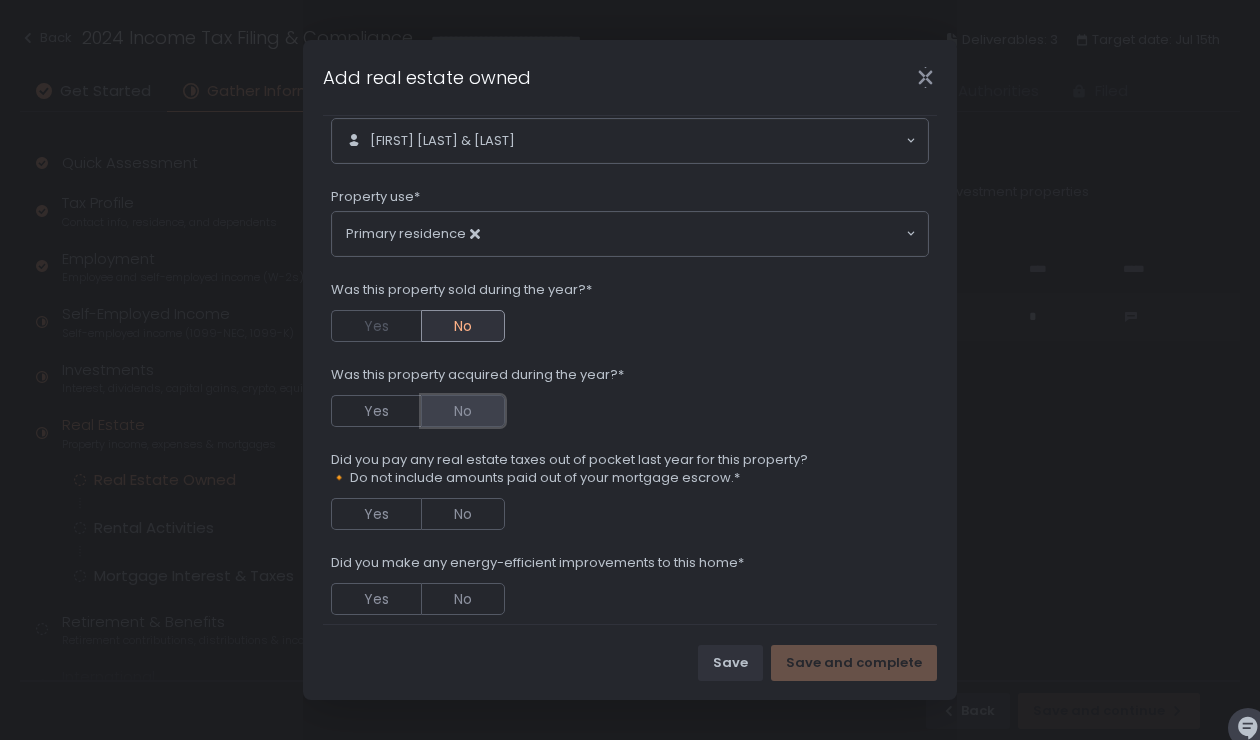 click on "No" at bounding box center [463, 411] 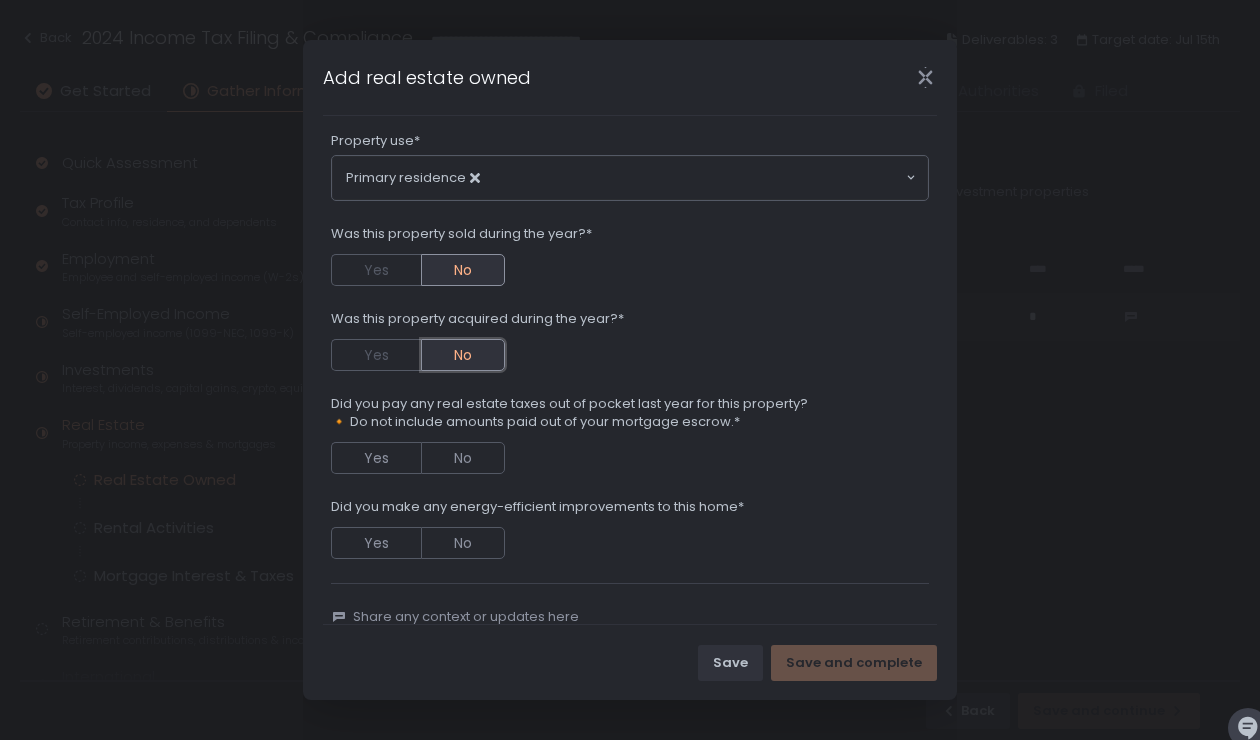 scroll, scrollTop: 300, scrollLeft: 0, axis: vertical 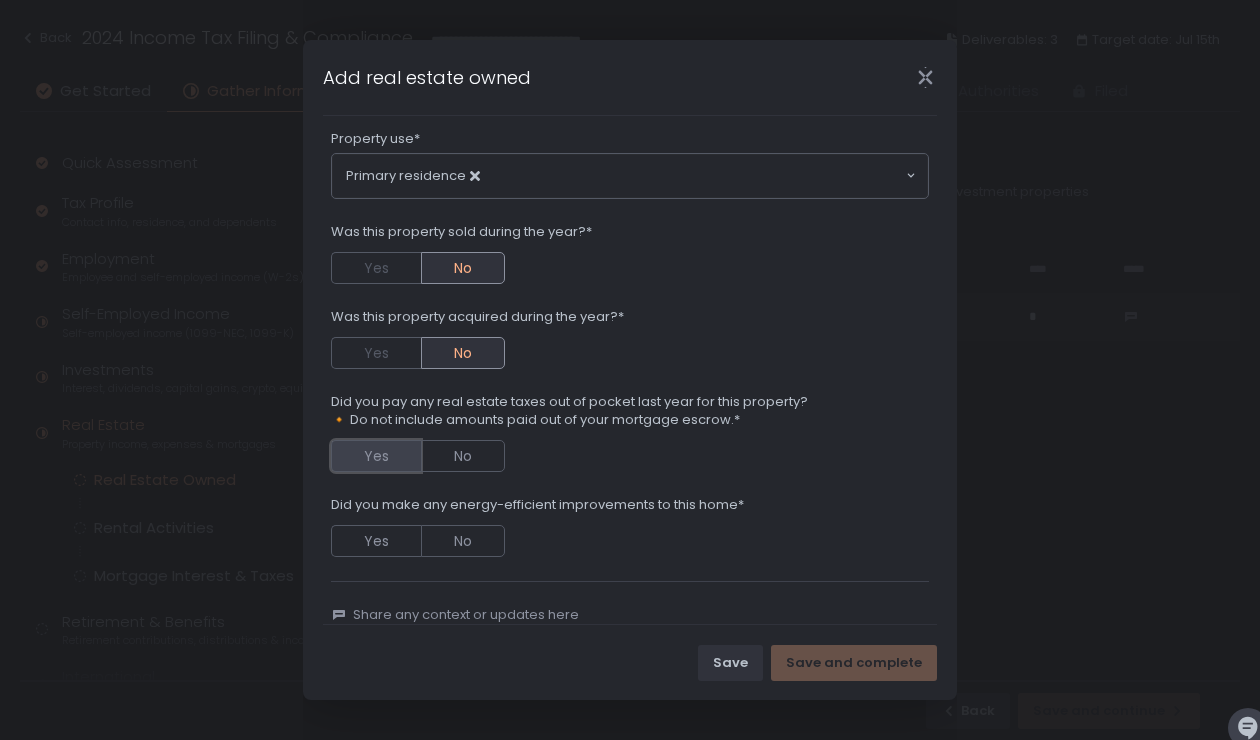 click on "Yes" at bounding box center [376, 456] 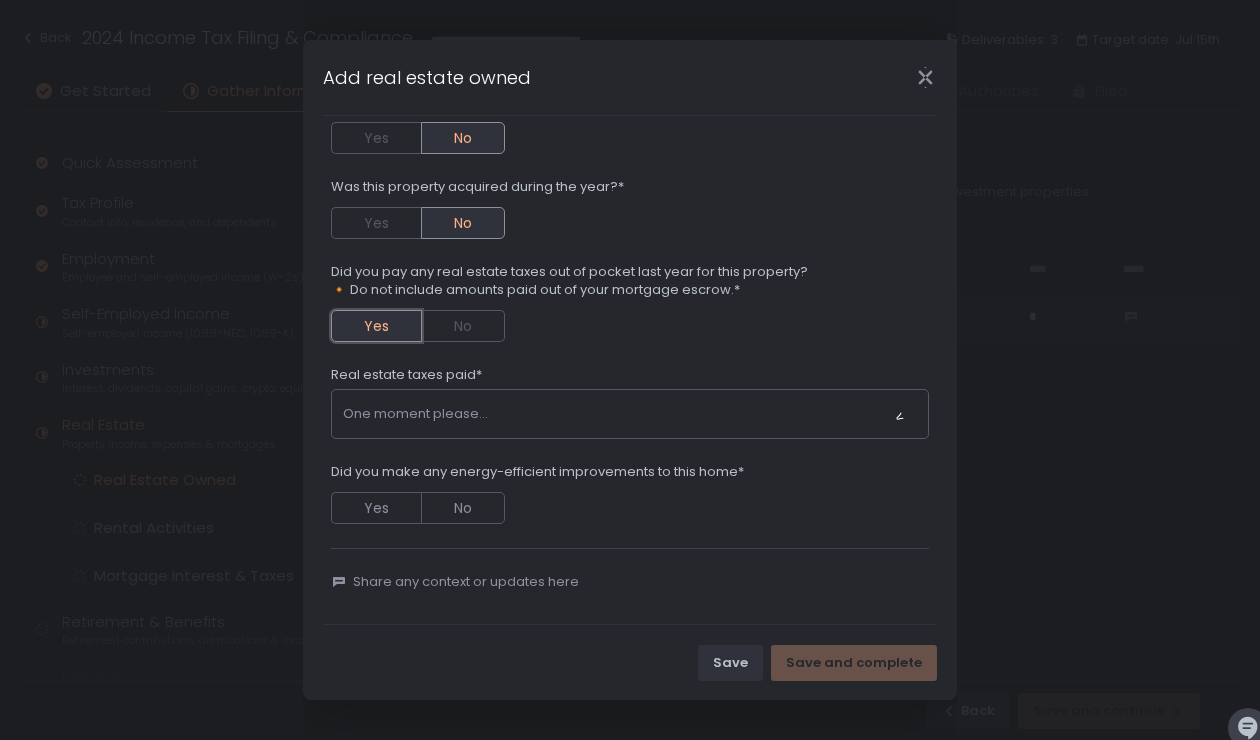 scroll, scrollTop: 437, scrollLeft: 0, axis: vertical 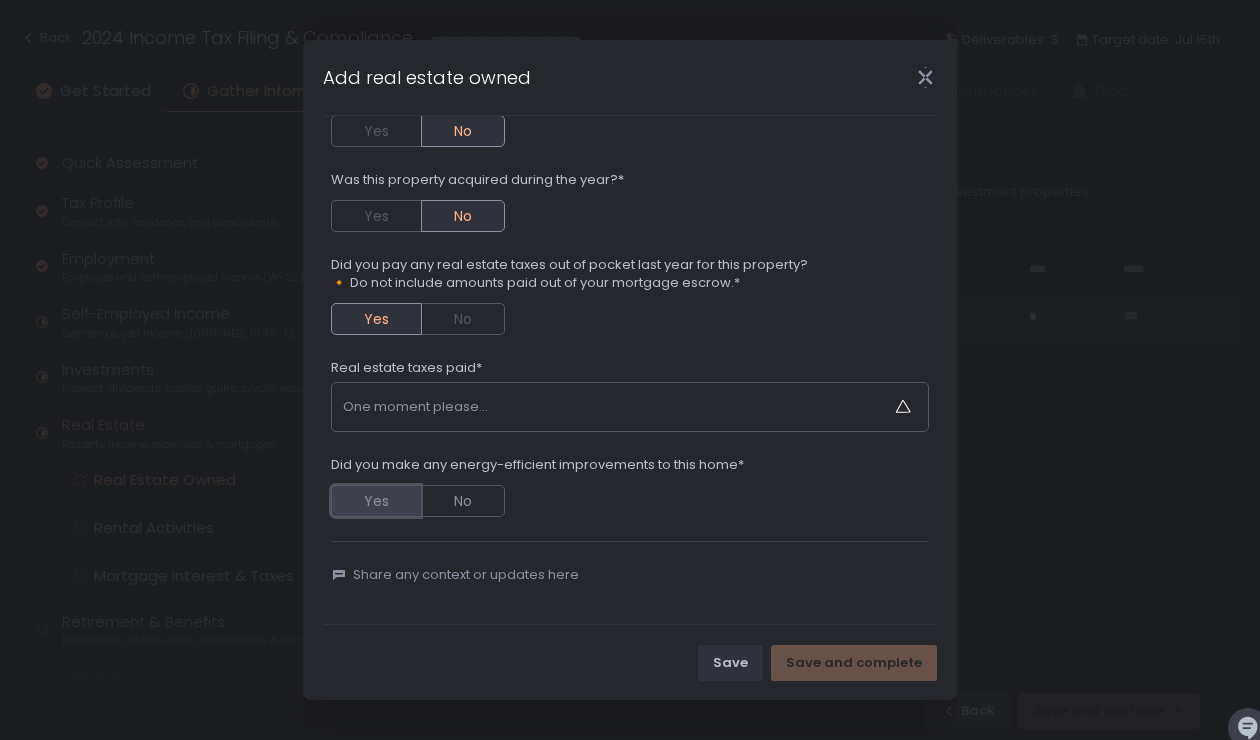 click on "Yes" at bounding box center (376, 501) 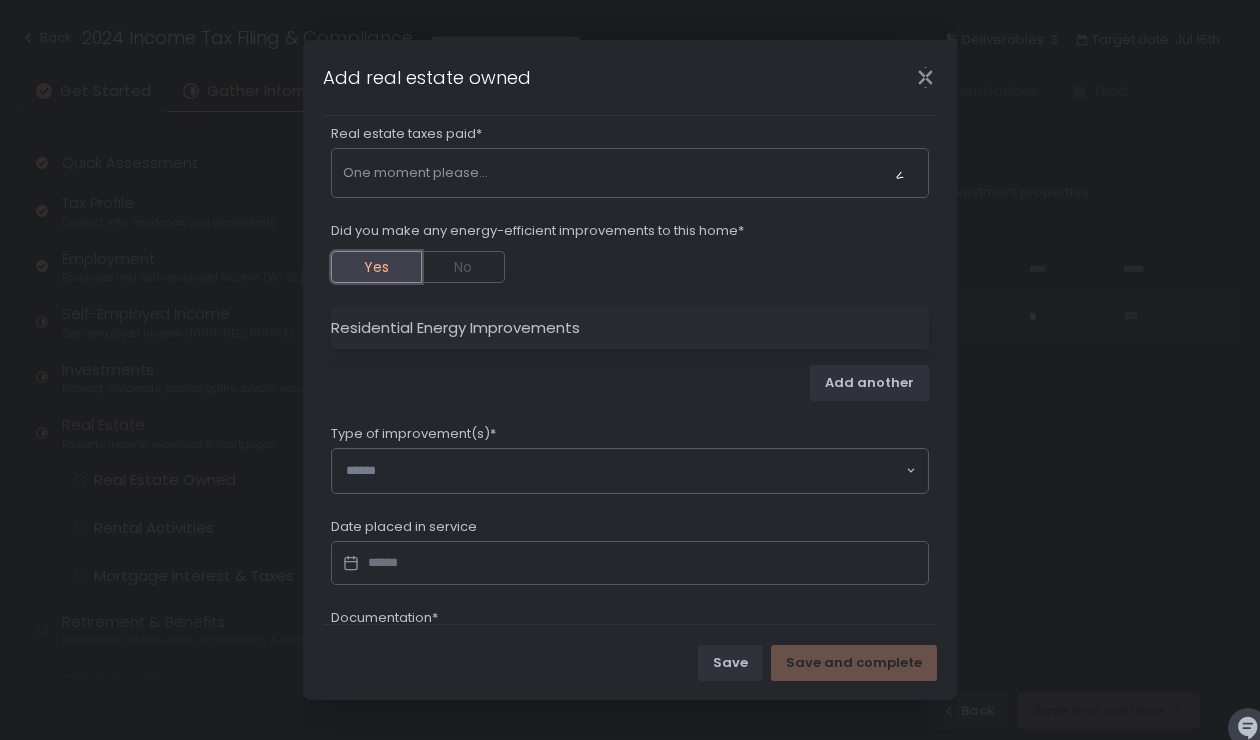 scroll, scrollTop: 678, scrollLeft: 0, axis: vertical 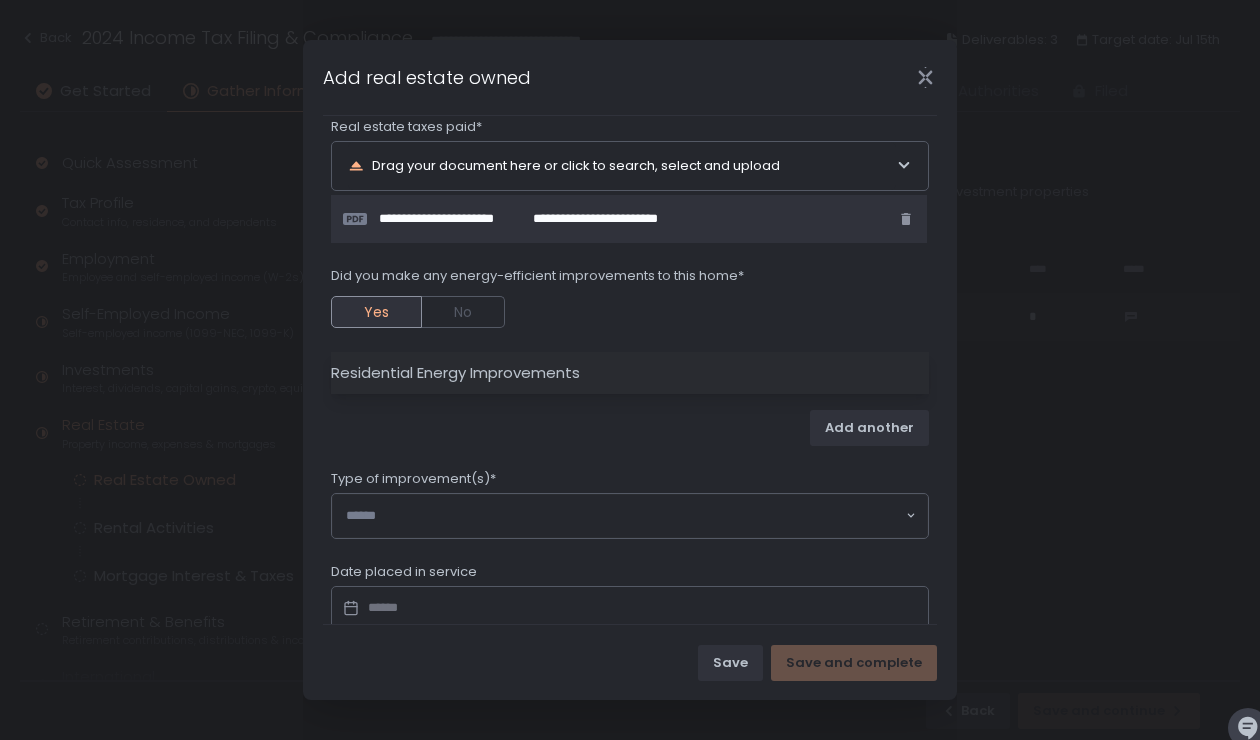 click on "Type of improvement(s)*" 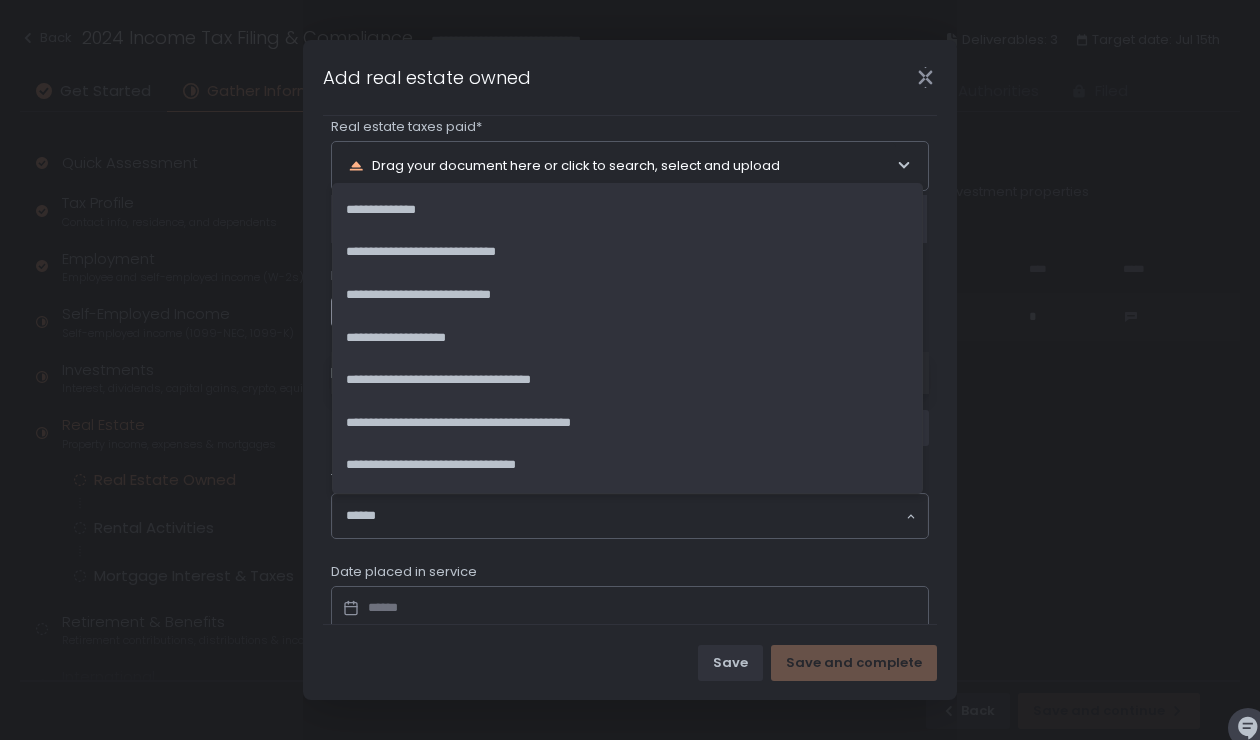 click 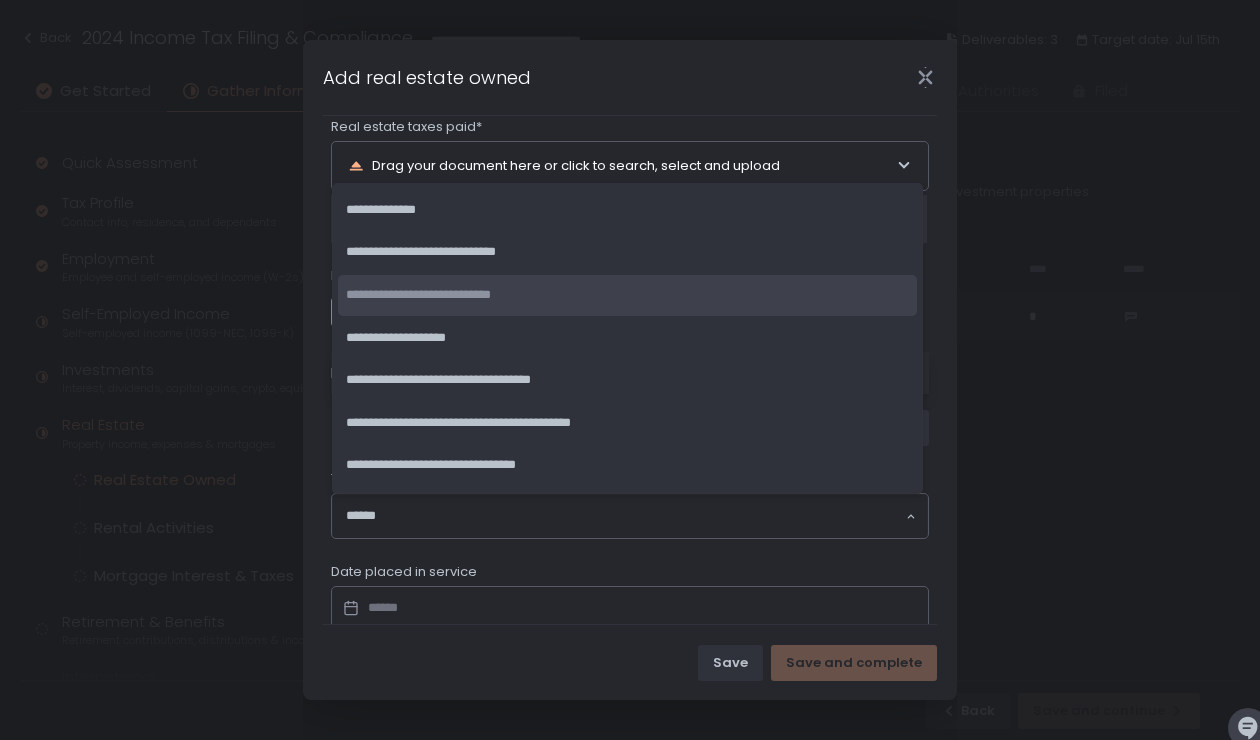 click on "**********" 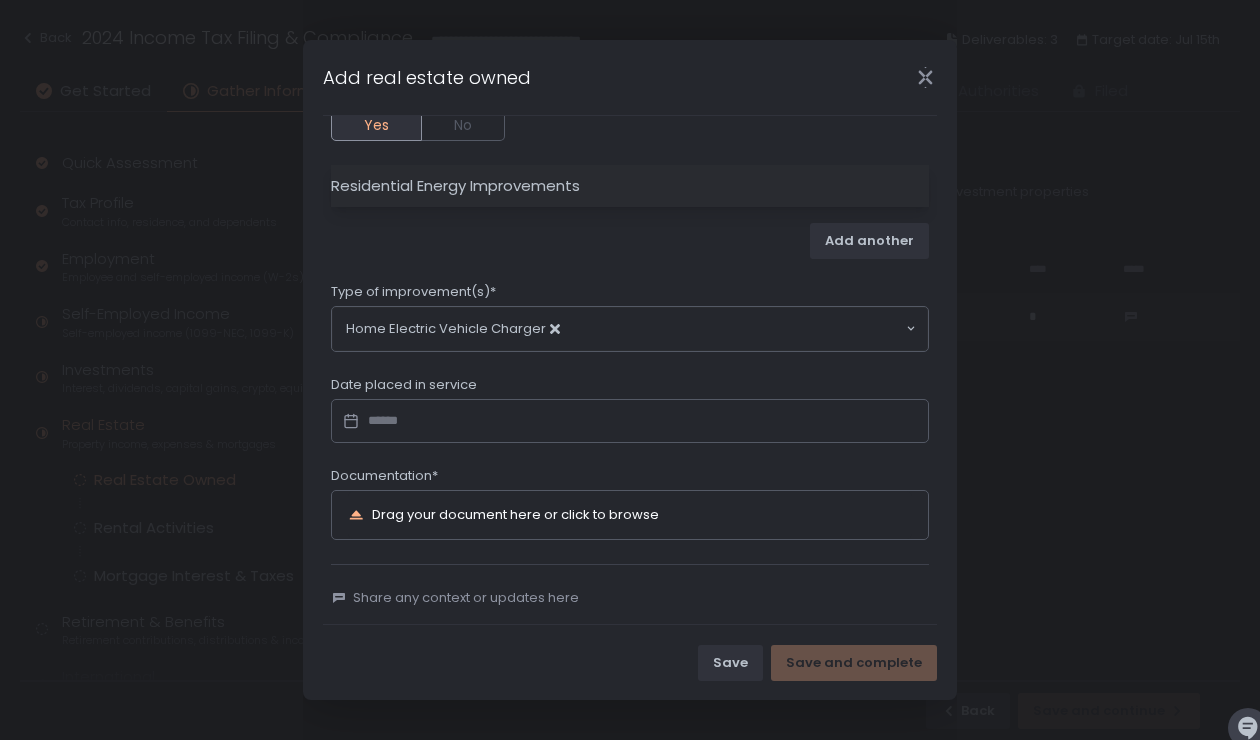 scroll, scrollTop: 888, scrollLeft: 0, axis: vertical 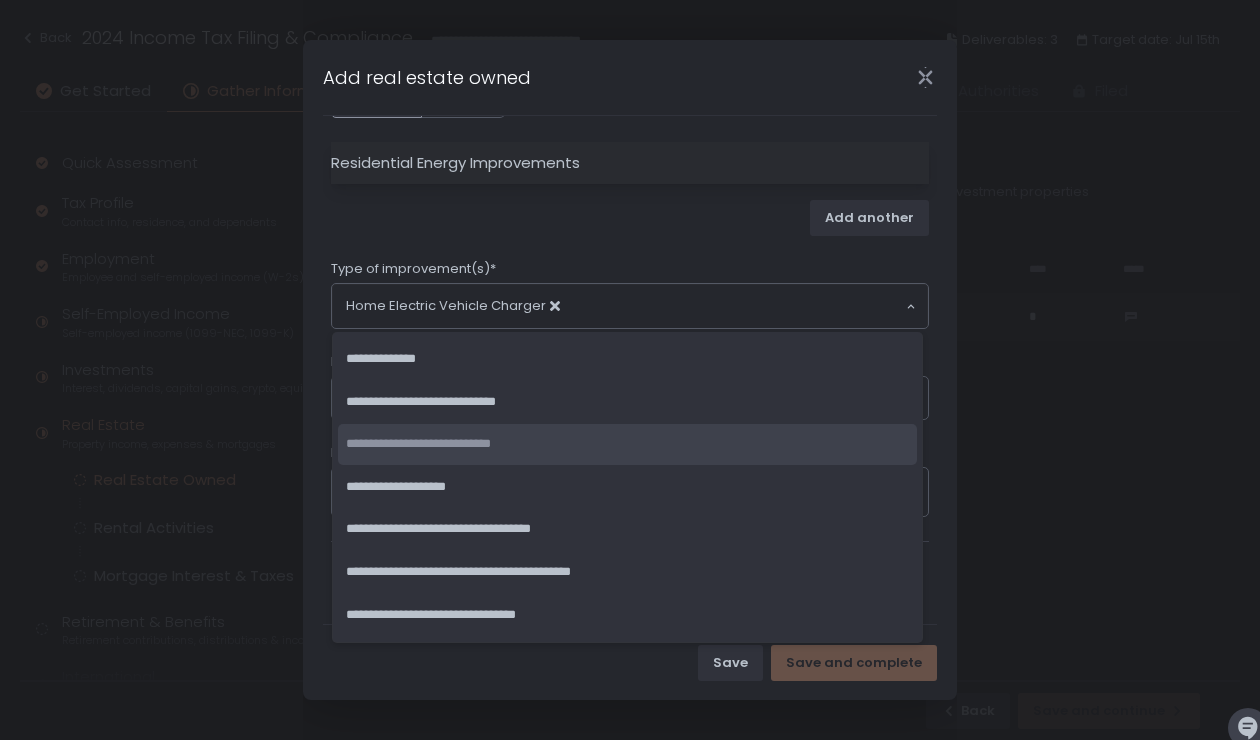click on "**********" 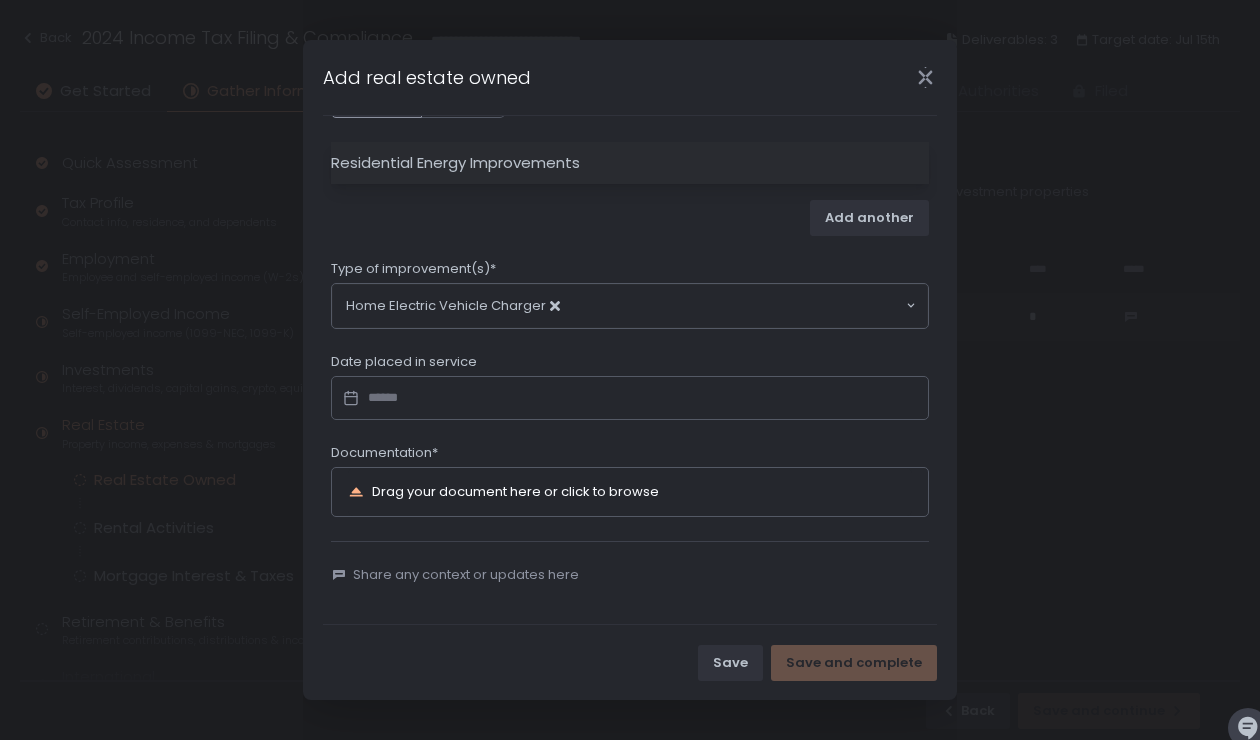 click 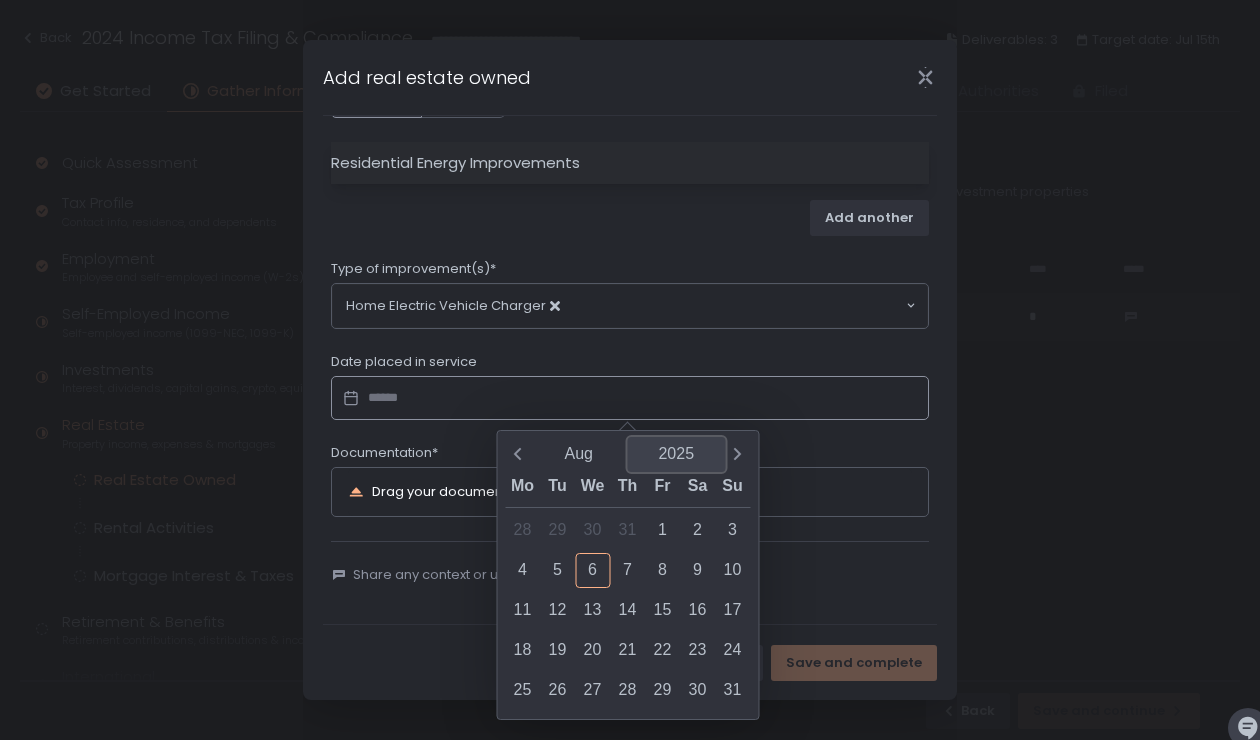 click on "2025" 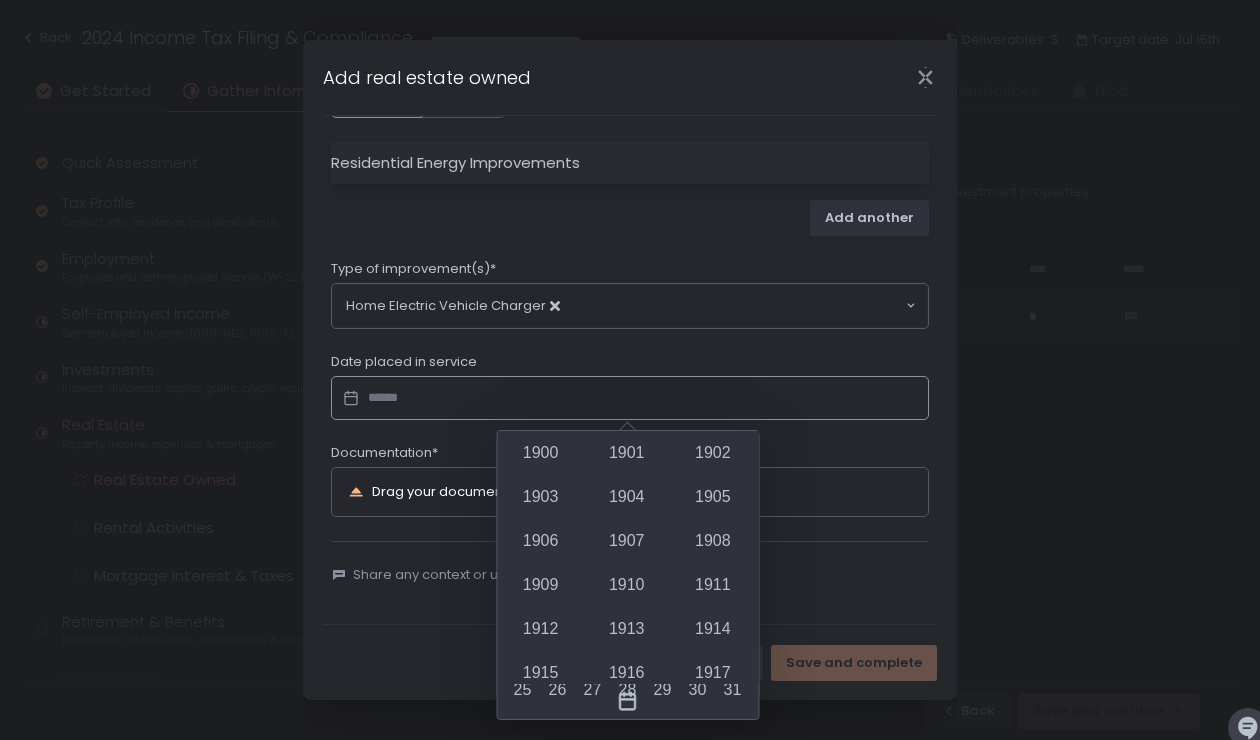 scroll, scrollTop: 1687, scrollLeft: 0, axis: vertical 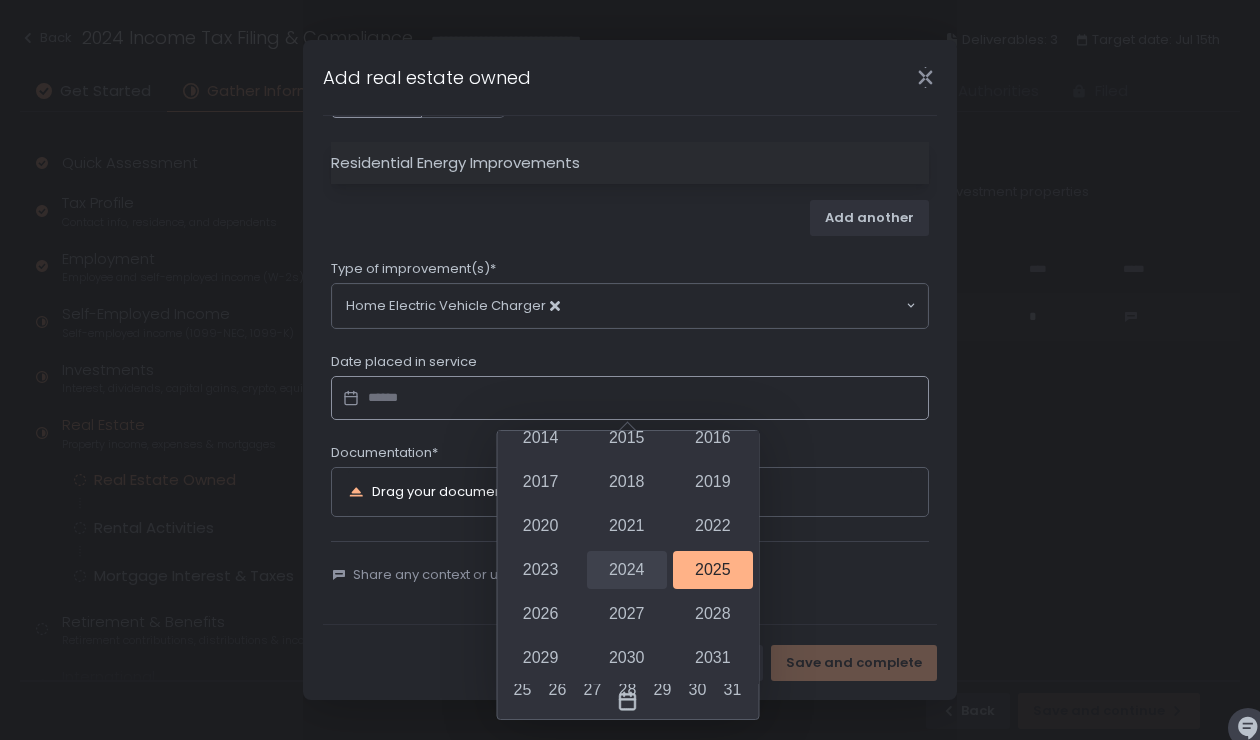 drag, startPoint x: 633, startPoint y: 580, endPoint x: 625, endPoint y: 572, distance: 11.313708 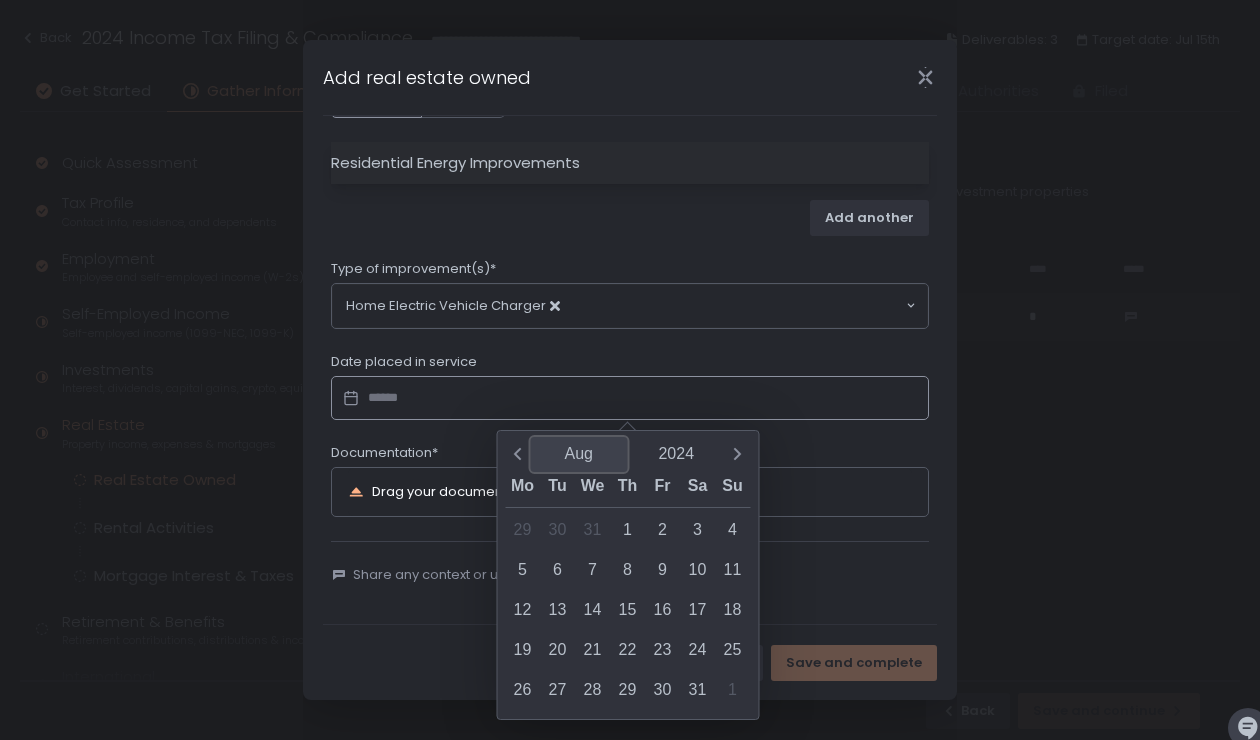 click on "Aug" 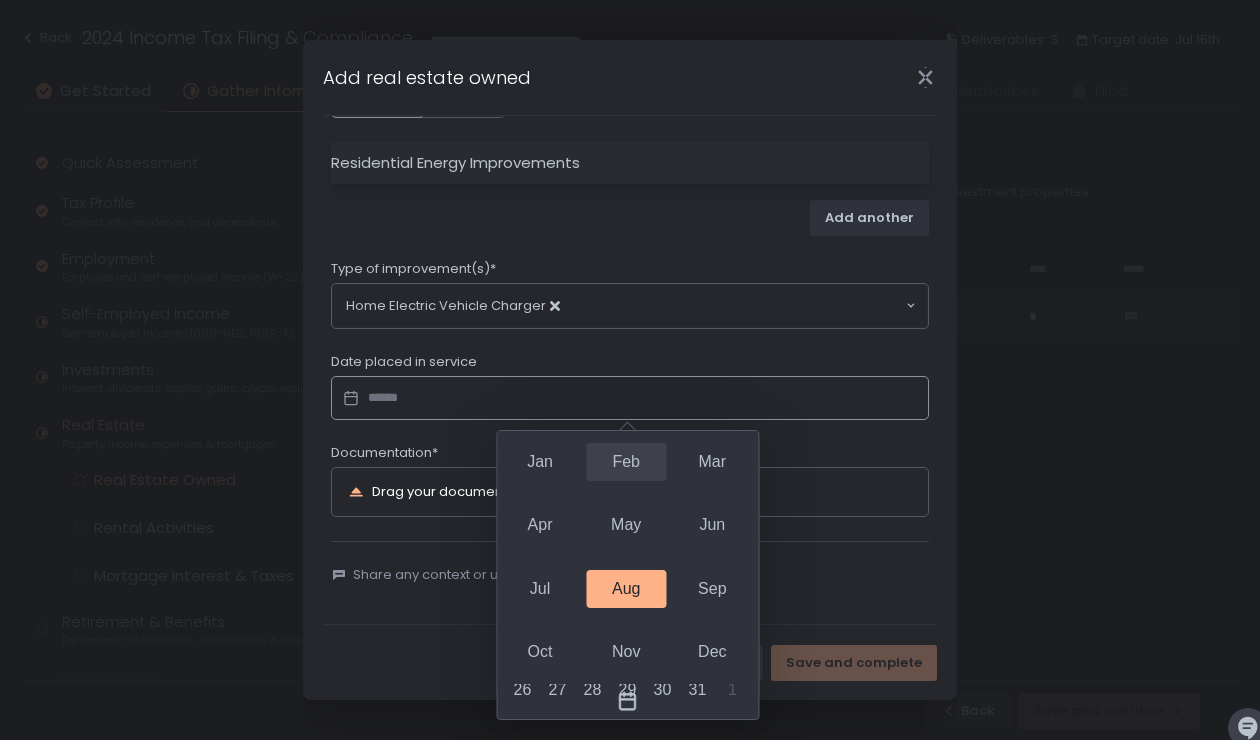 click on "Feb" at bounding box center [626, 462] 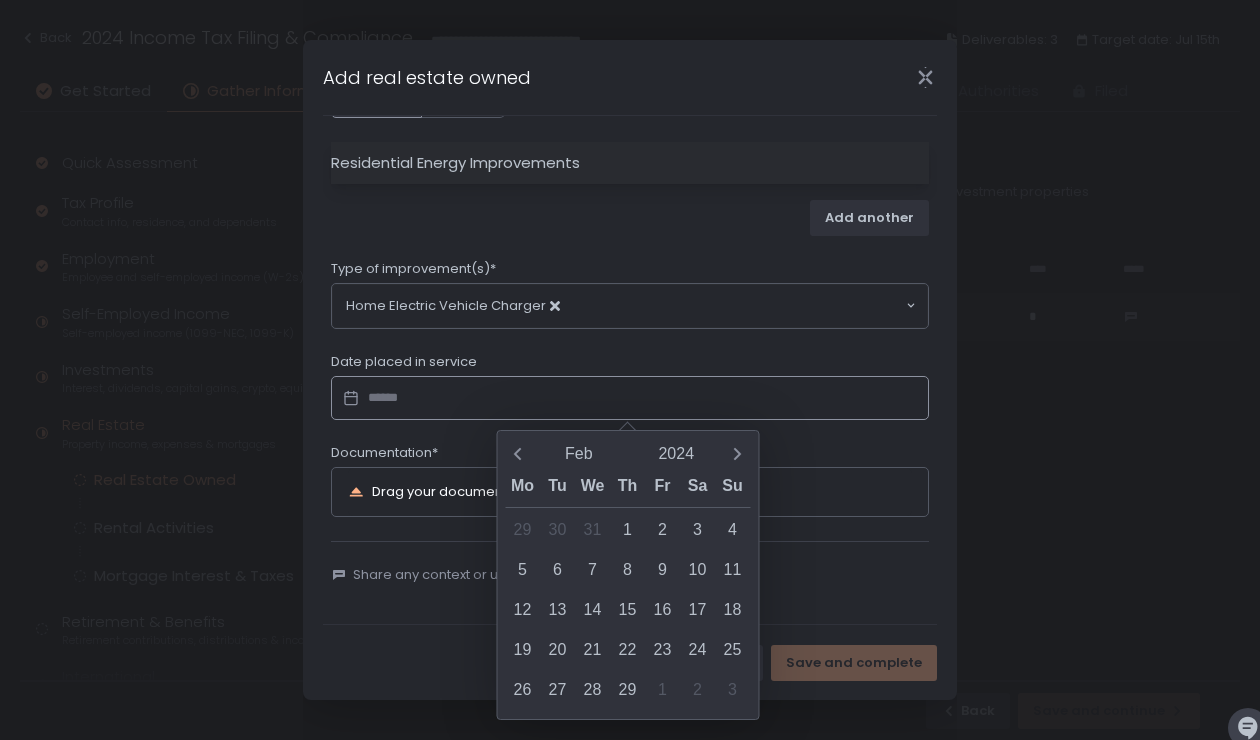 click on "14" at bounding box center [592, 610] 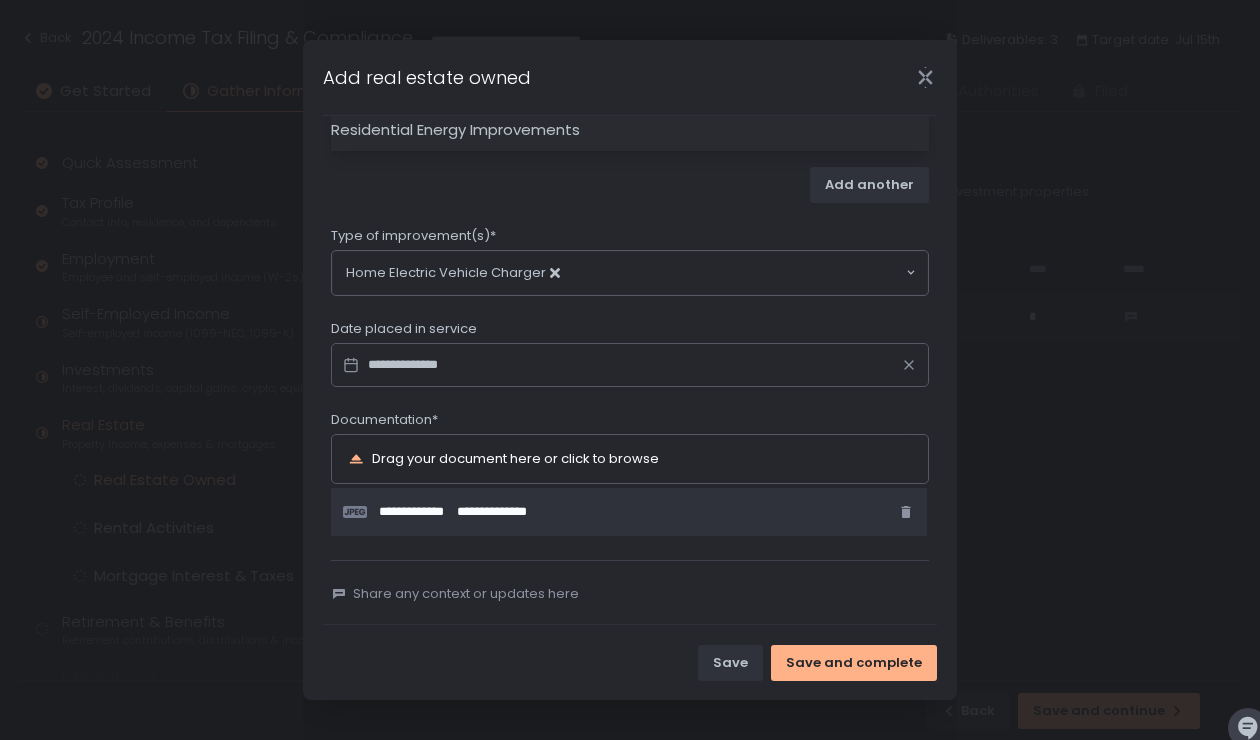 scroll, scrollTop: 940, scrollLeft: 0, axis: vertical 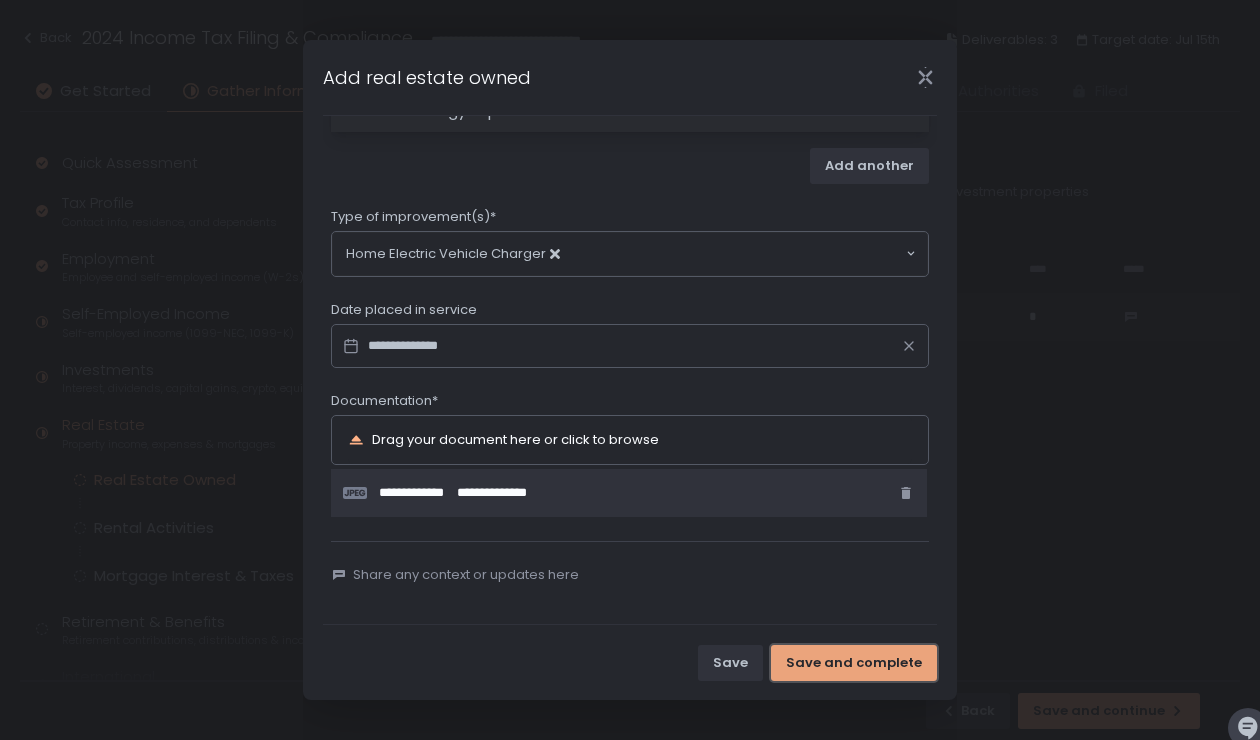 click on "Save and complete" at bounding box center [854, 663] 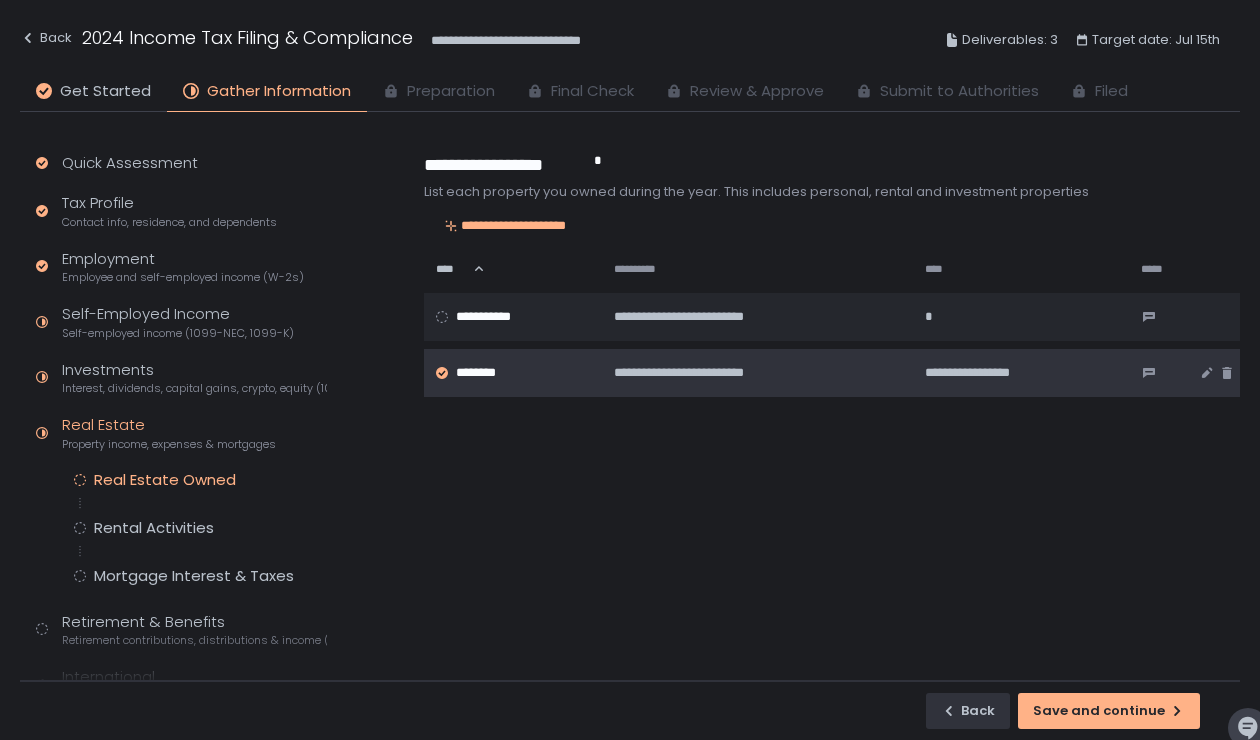 click on "********" at bounding box center (511, 373) 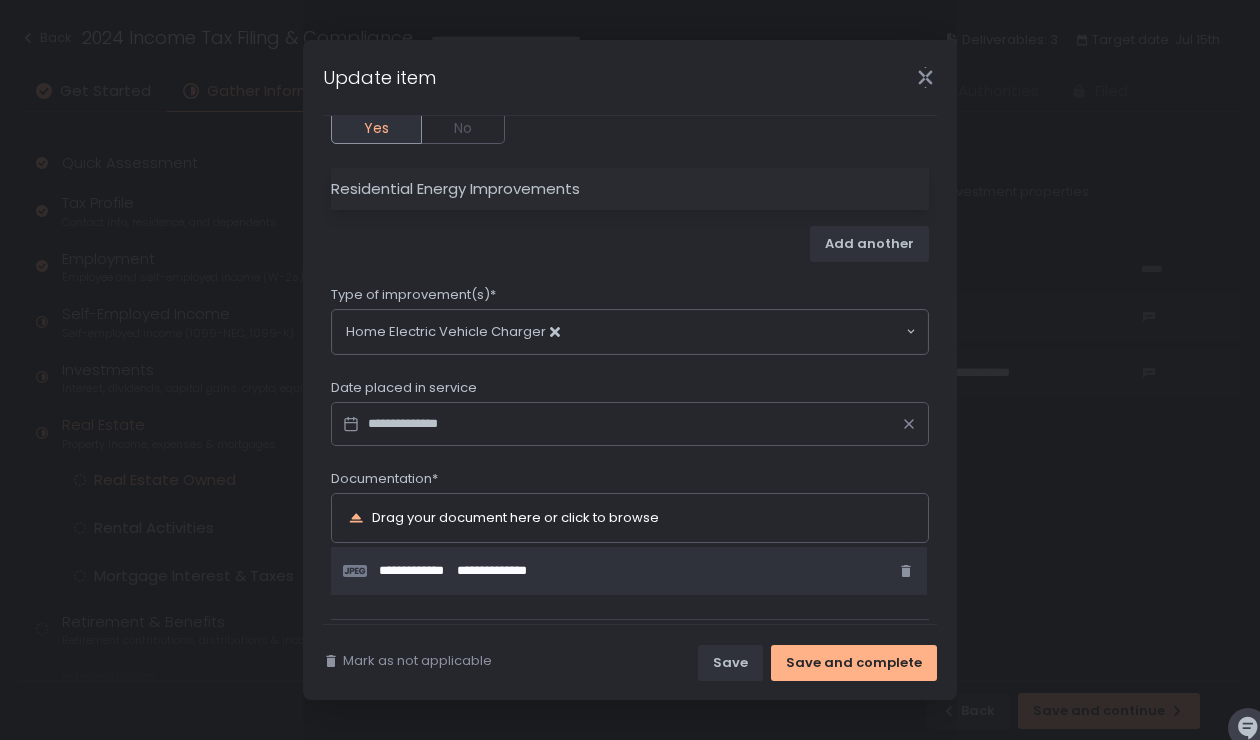scroll, scrollTop: 1044, scrollLeft: 0, axis: vertical 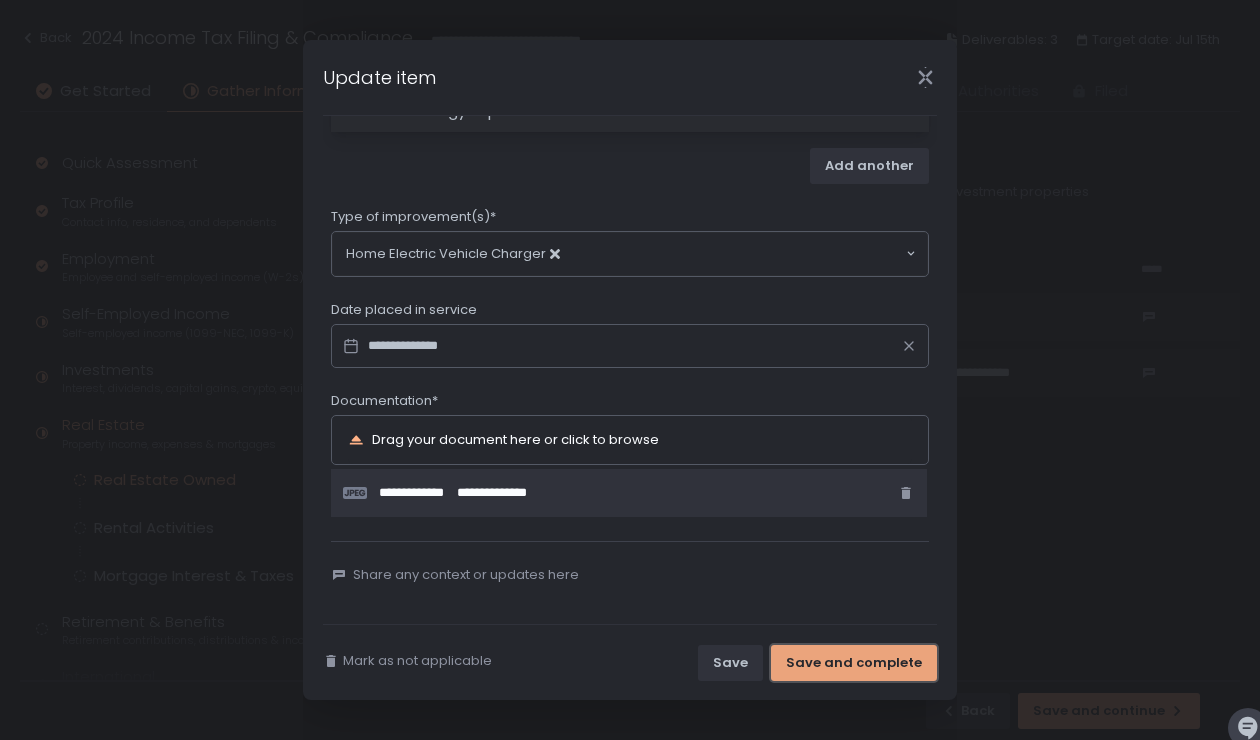 click on "Save and complete" at bounding box center [854, 663] 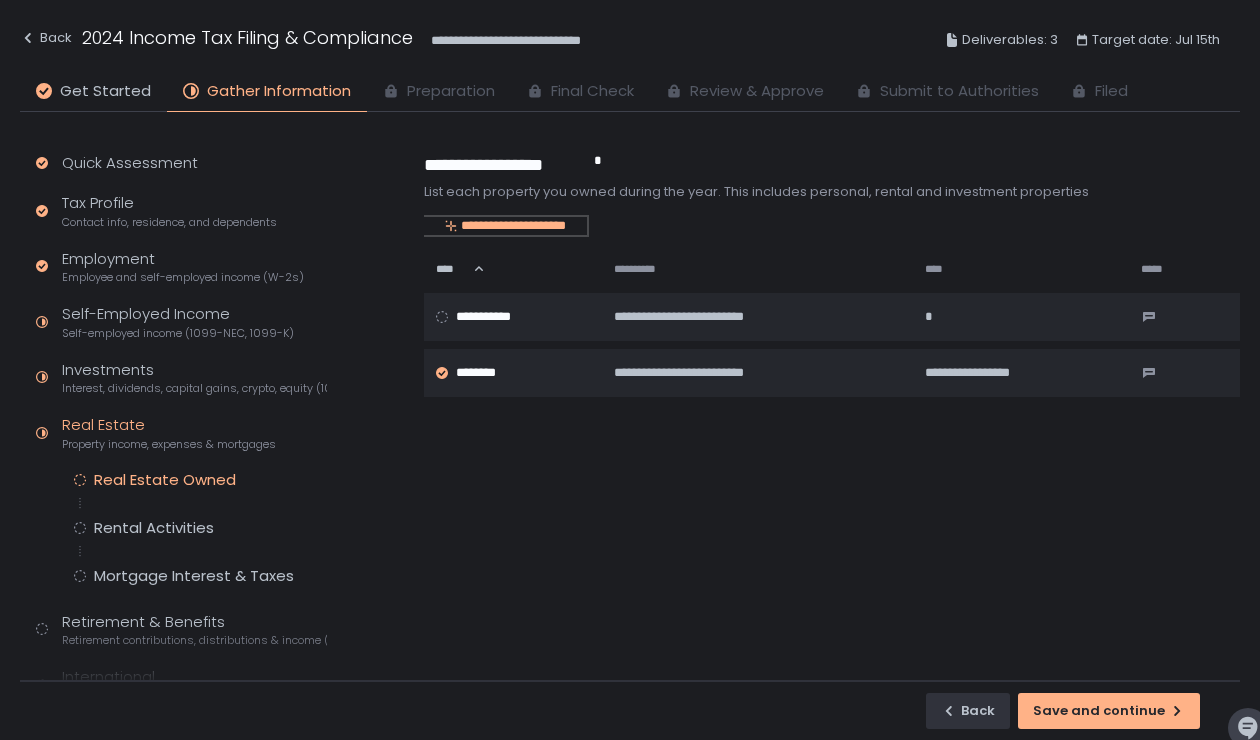 click on "**********" 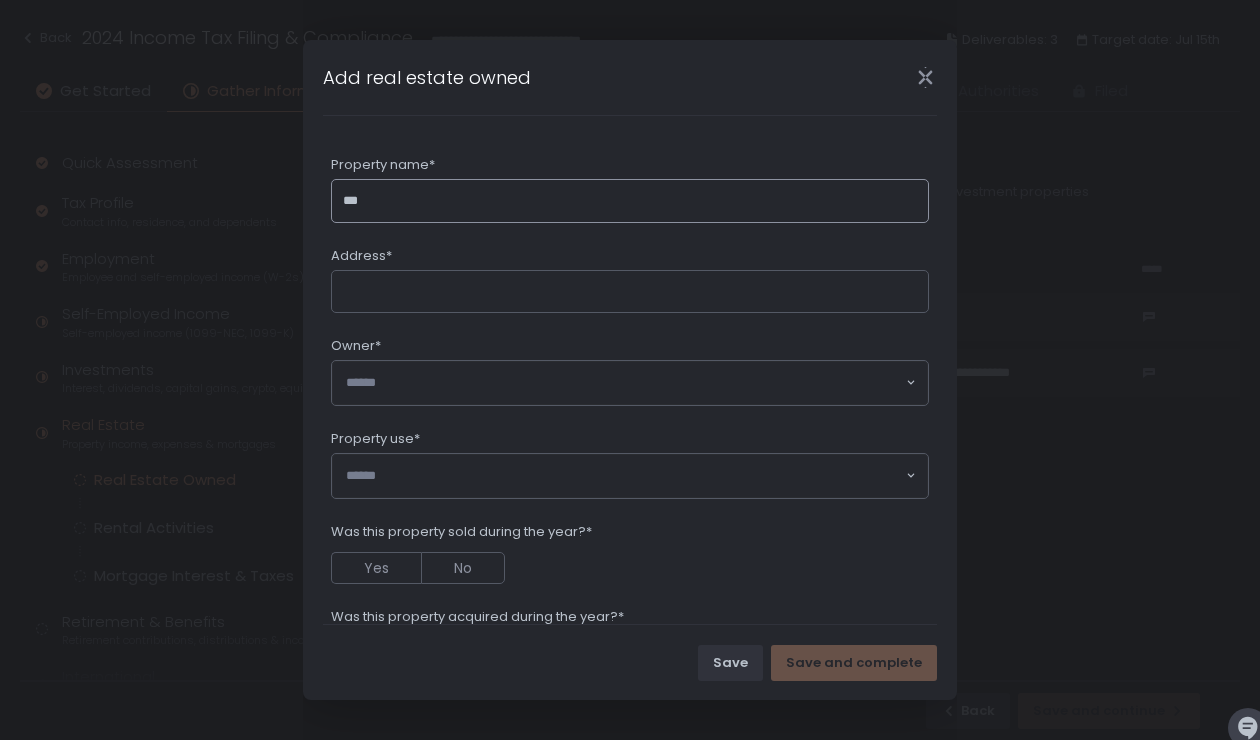 type on "***" 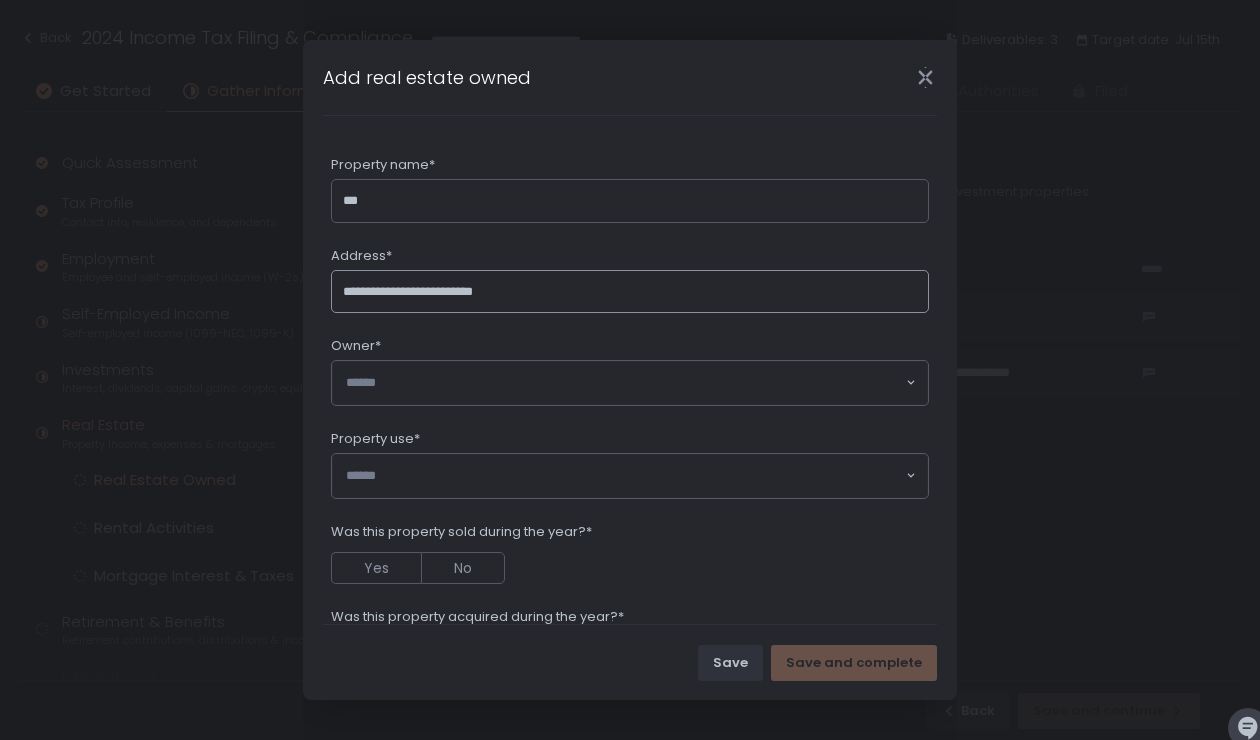 type on "**********" 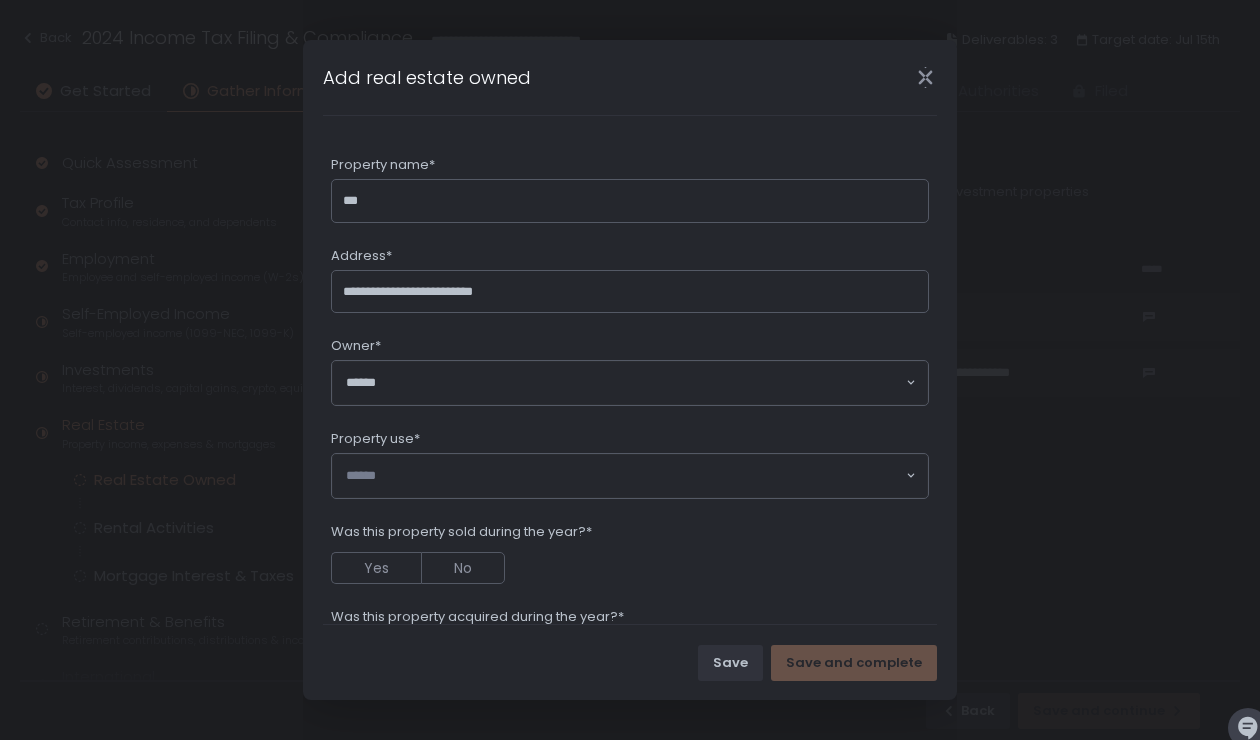 click 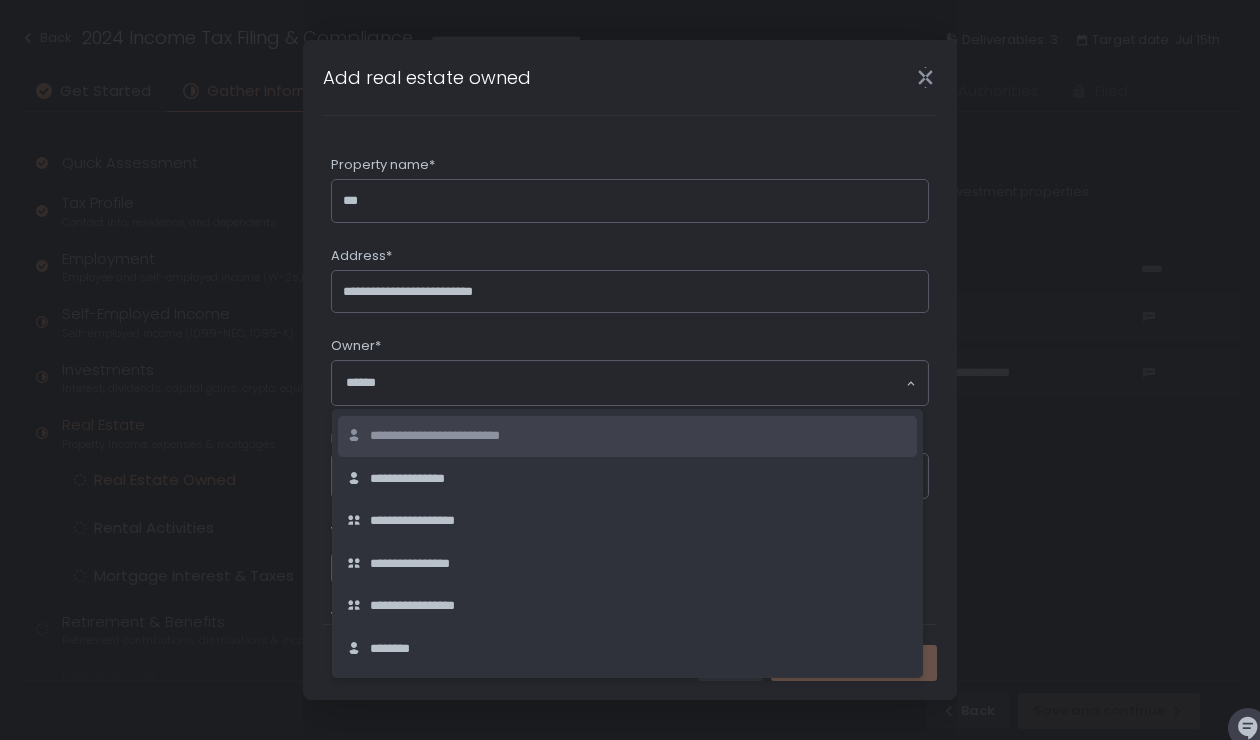 click on "**********" at bounding box center [459, 436] 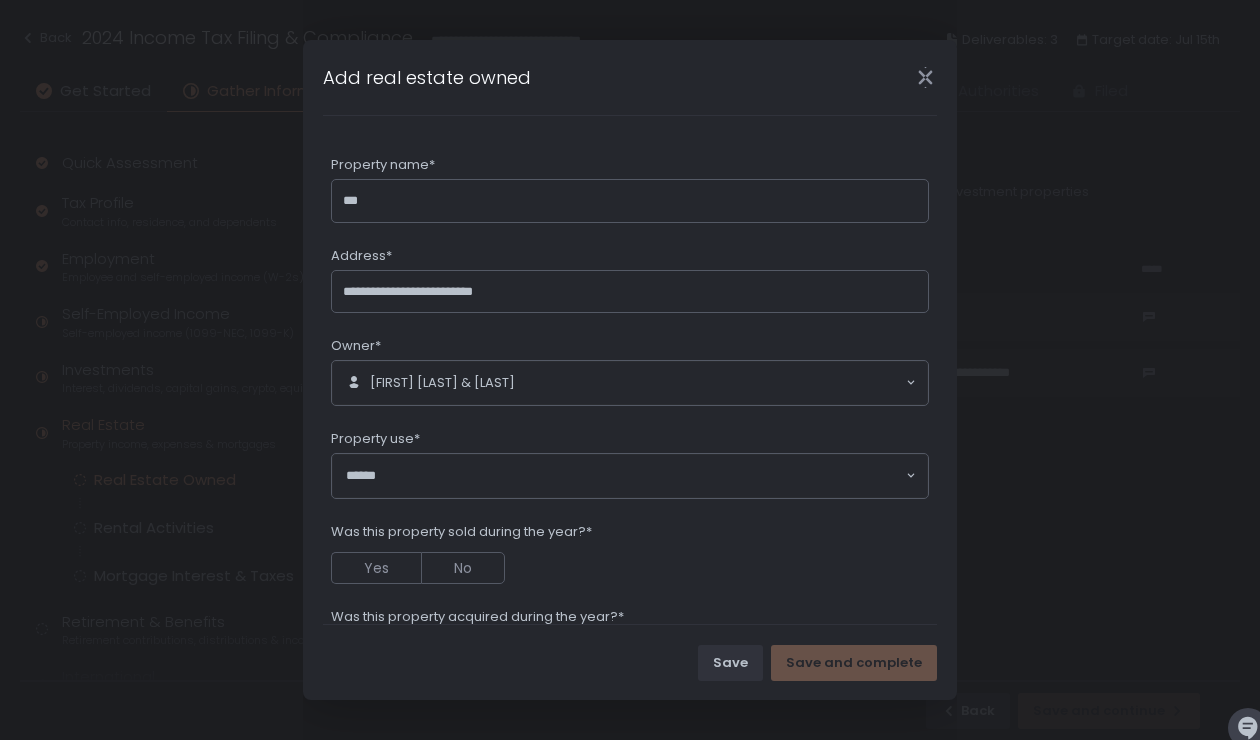 click 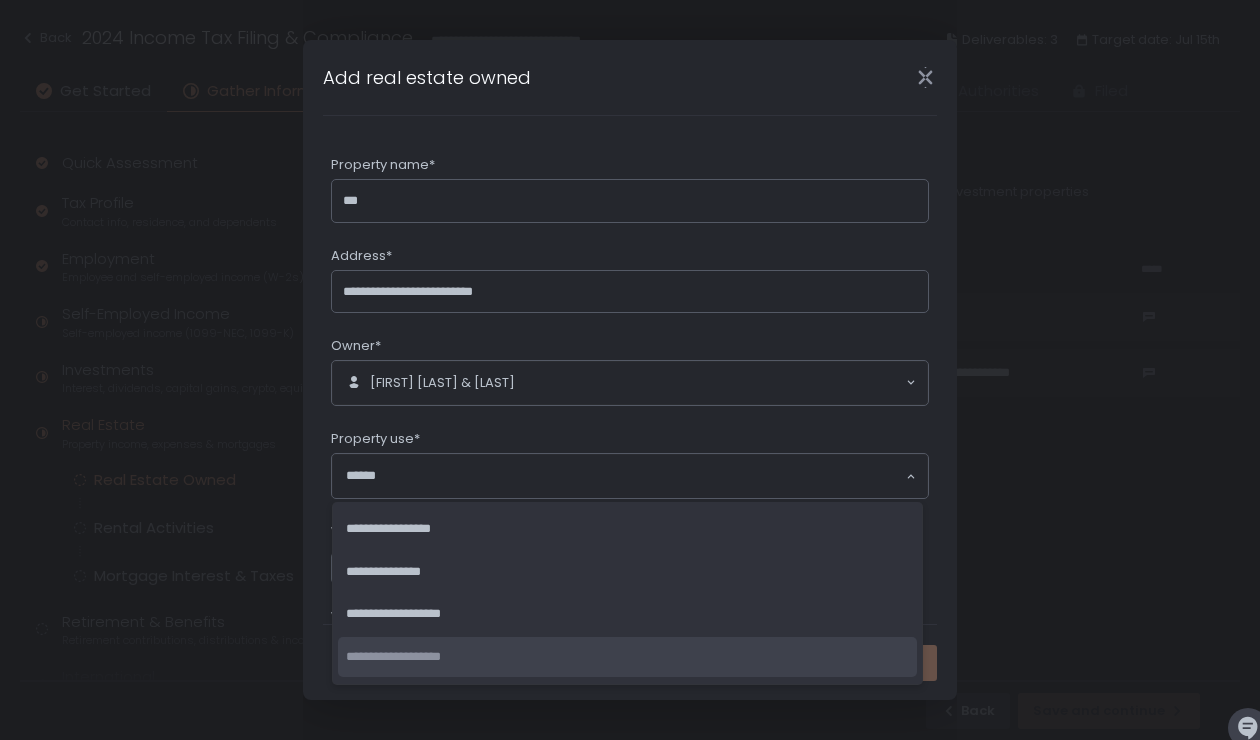 click on "**********" 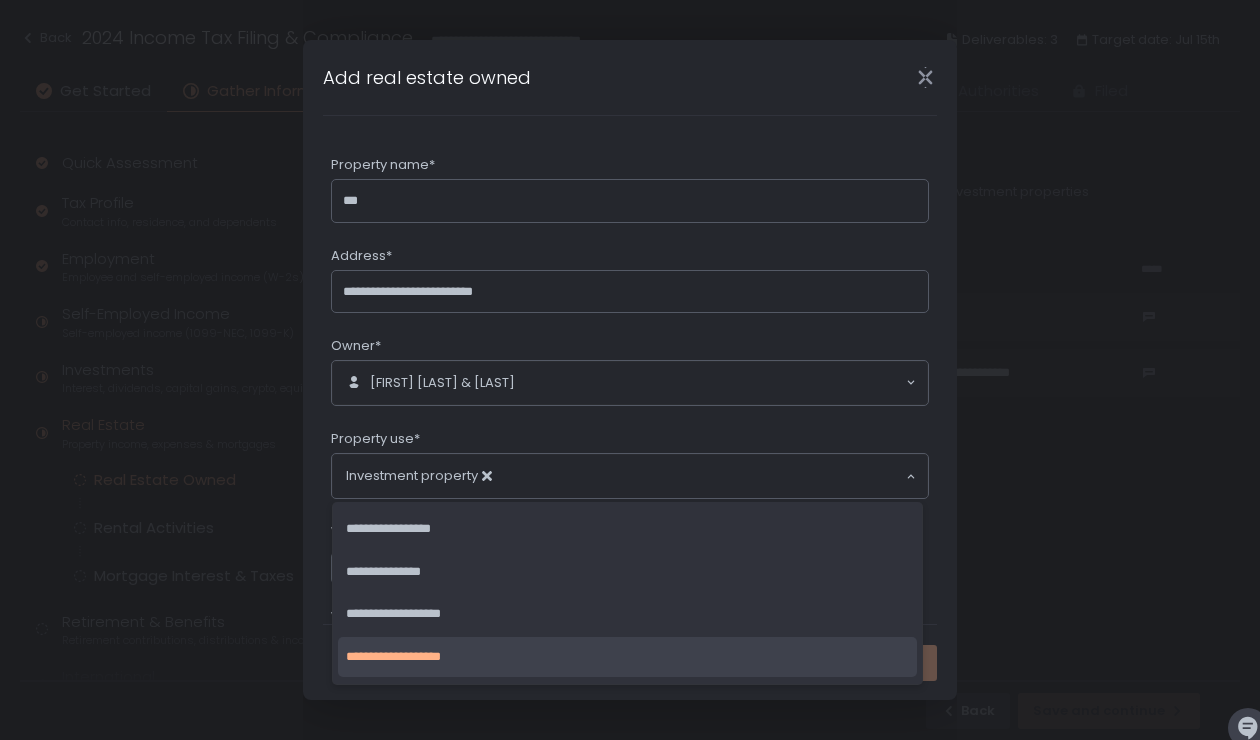 click on "Investment property" 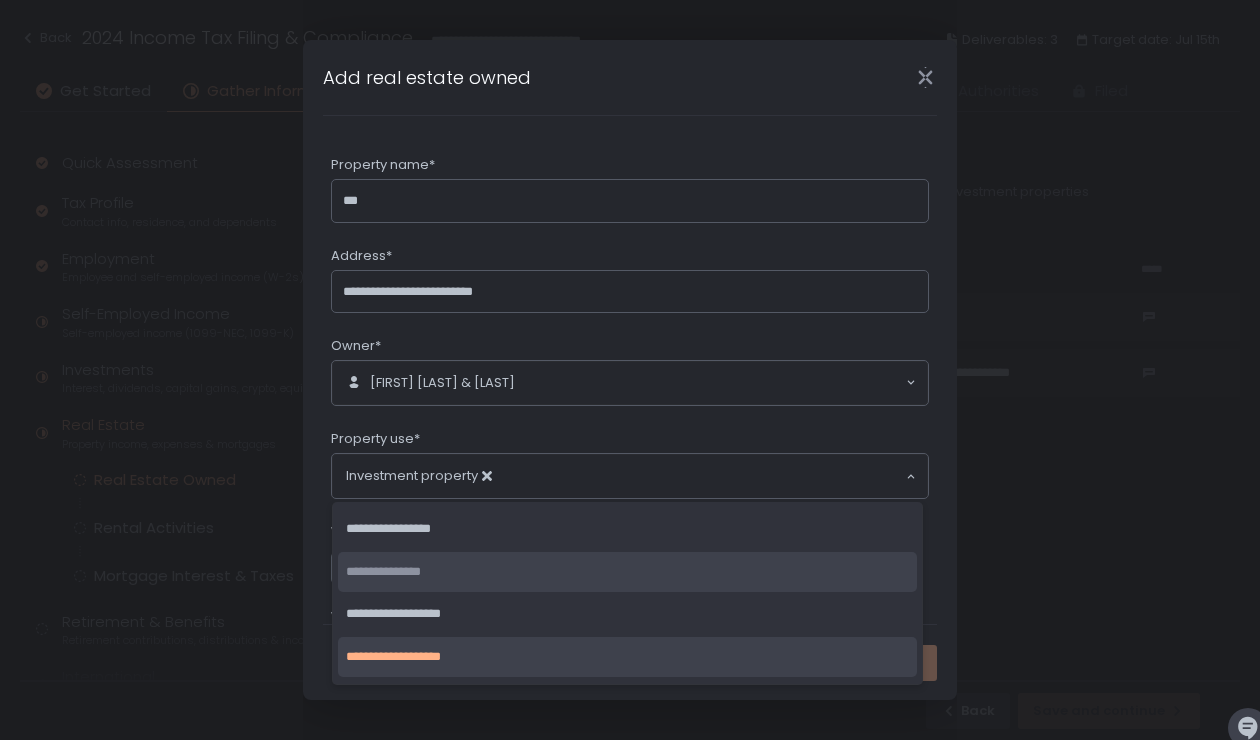 click on "**********" 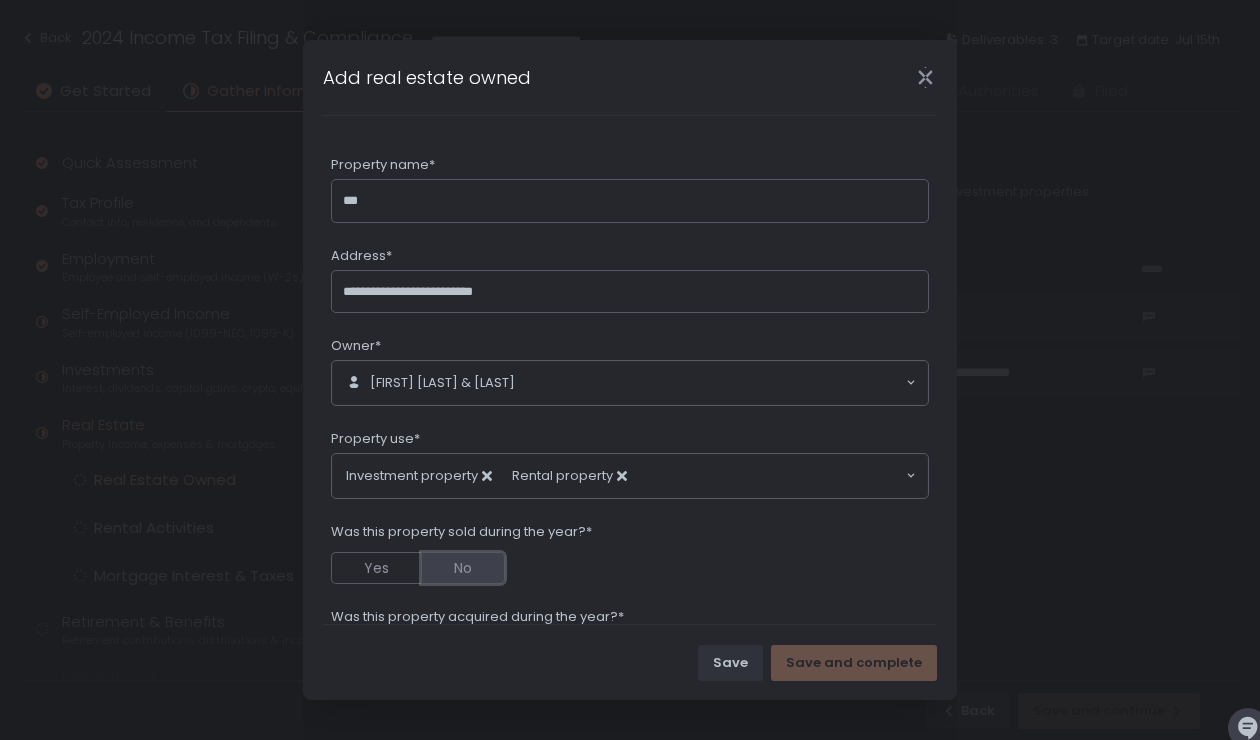 click on "No" at bounding box center [463, 568] 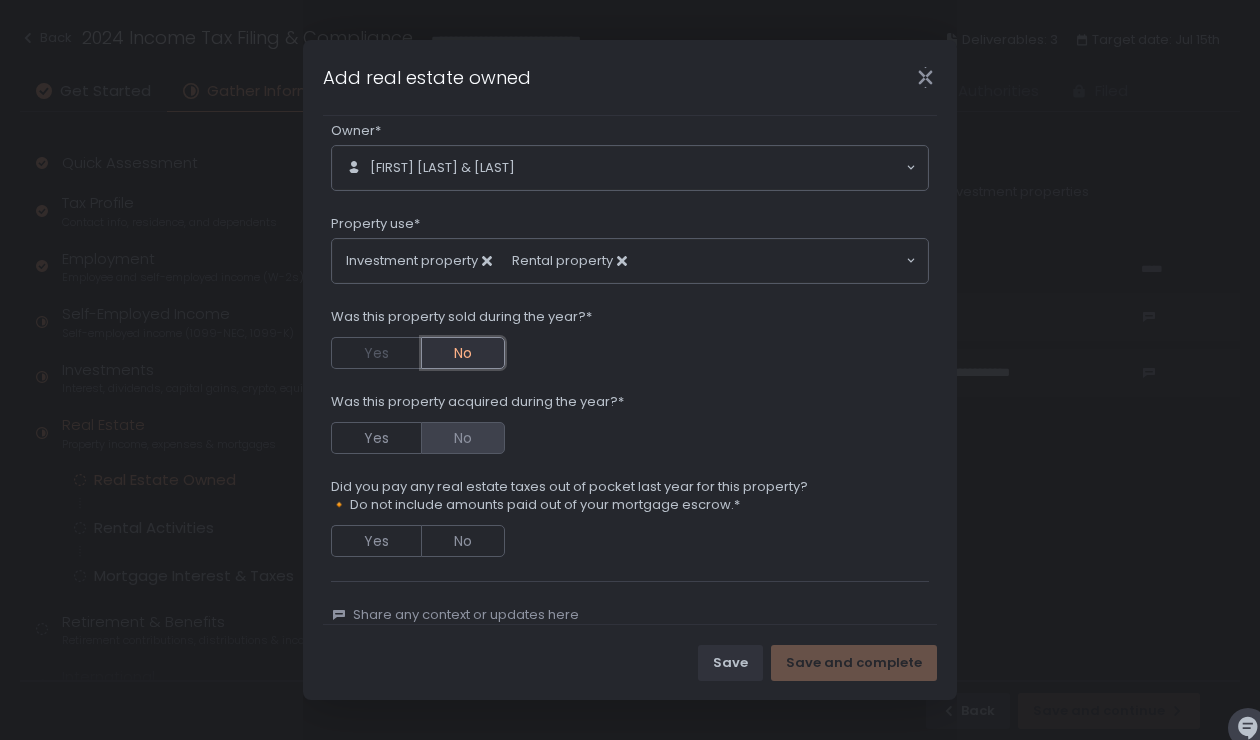 scroll, scrollTop: 220, scrollLeft: 0, axis: vertical 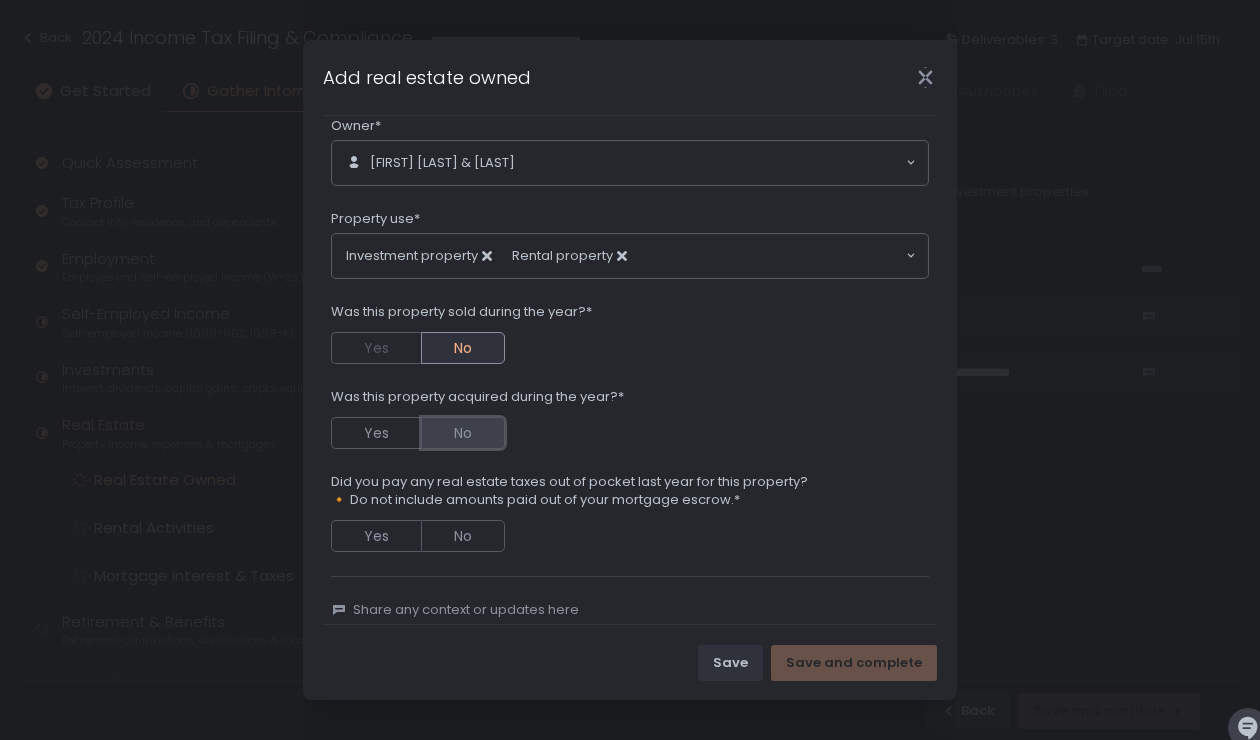 click on "No" at bounding box center [463, 433] 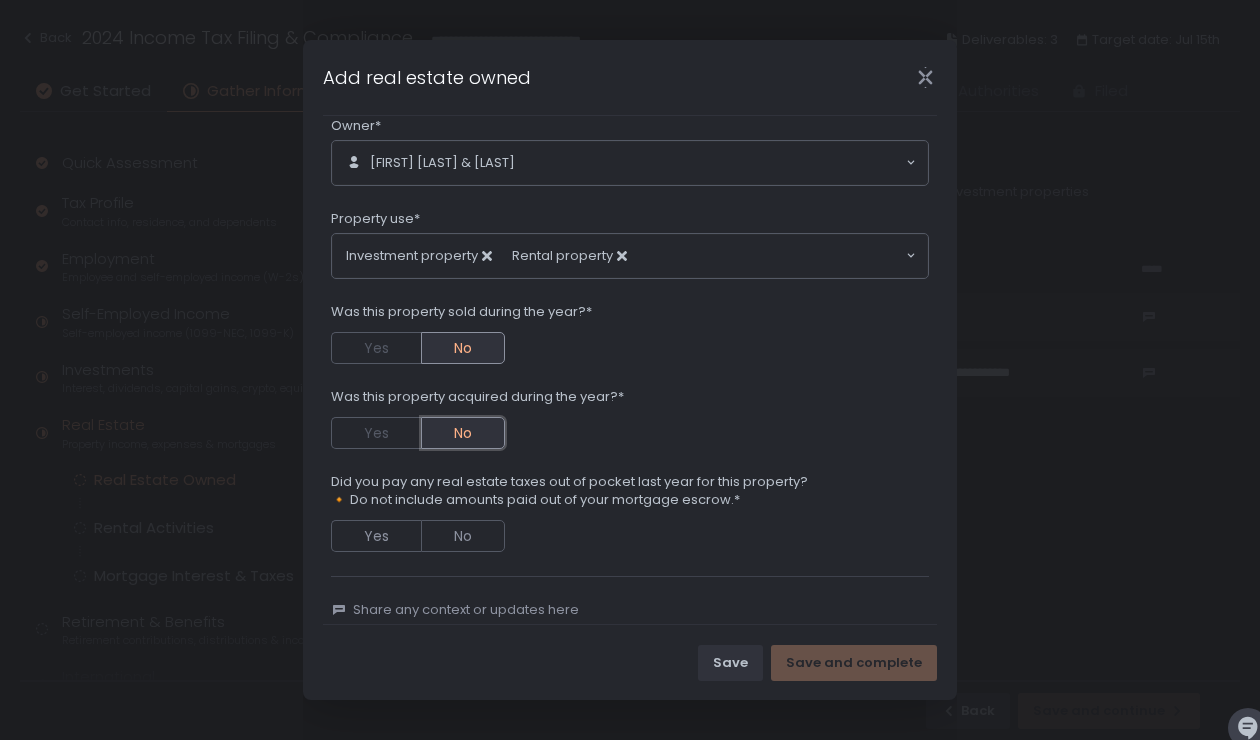 scroll, scrollTop: 255, scrollLeft: 0, axis: vertical 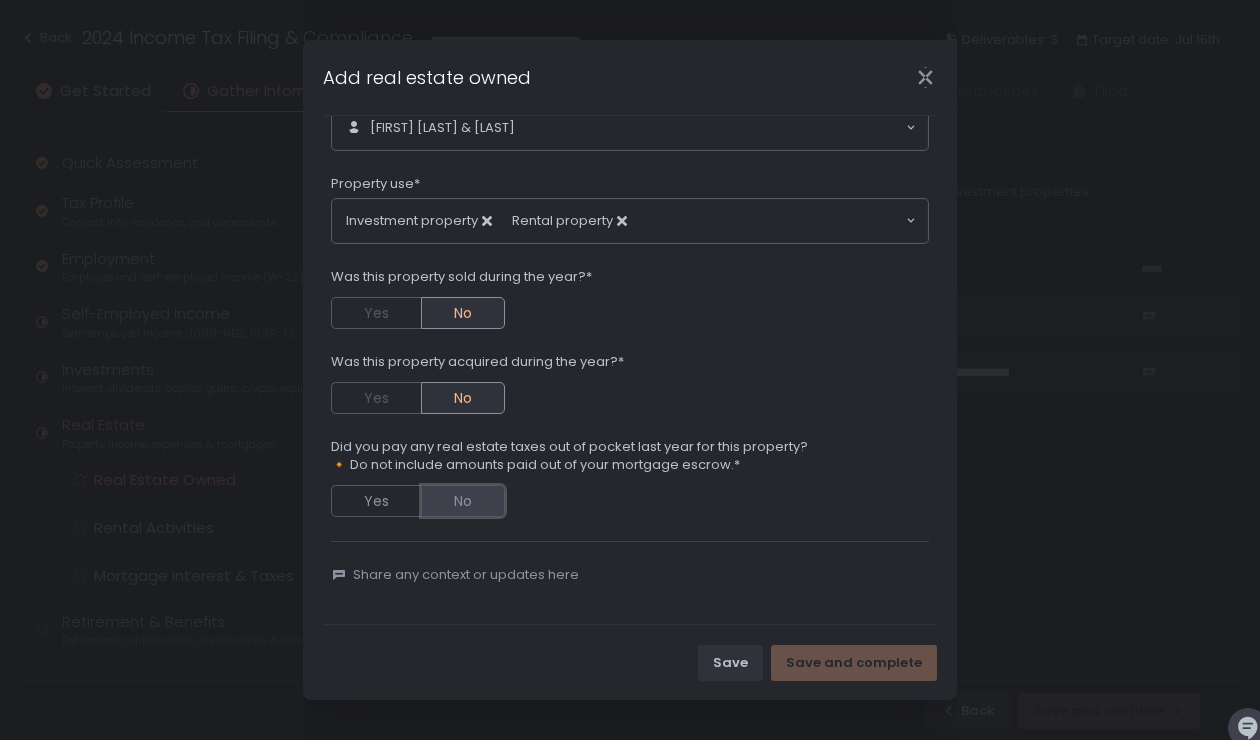 click on "No" at bounding box center (463, 501) 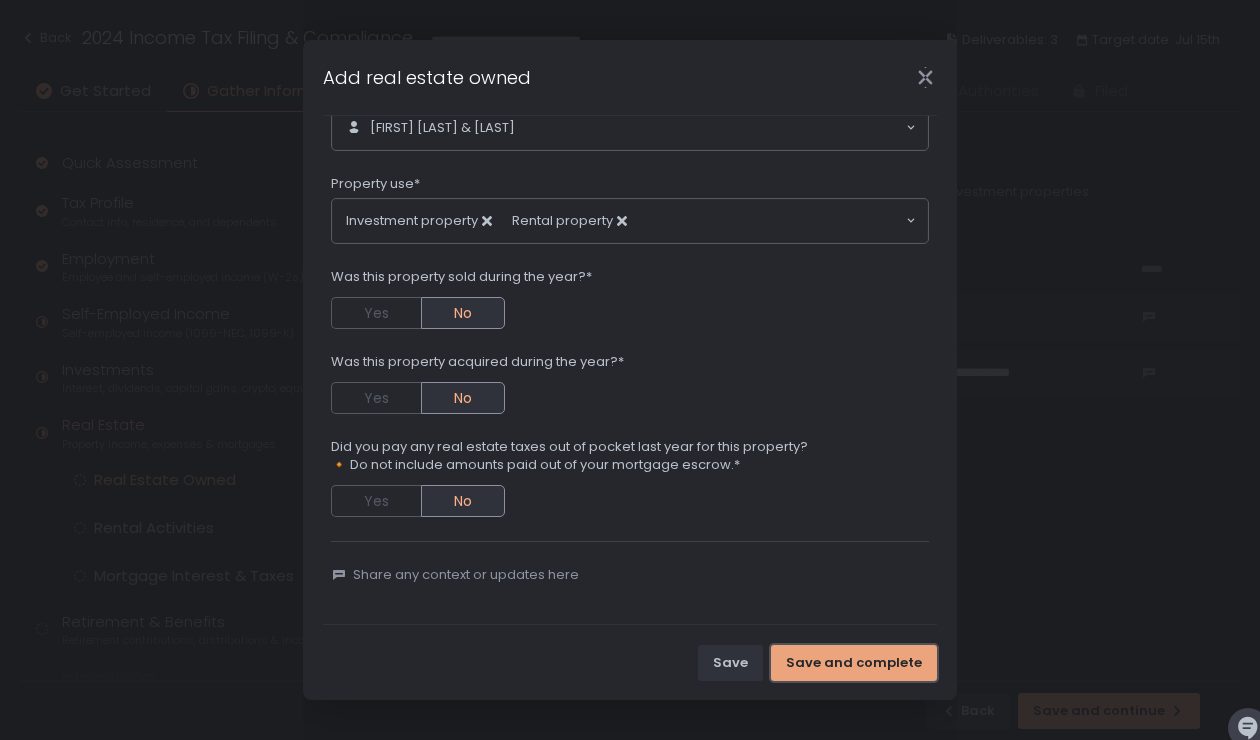 click on "Save and complete" at bounding box center [854, 663] 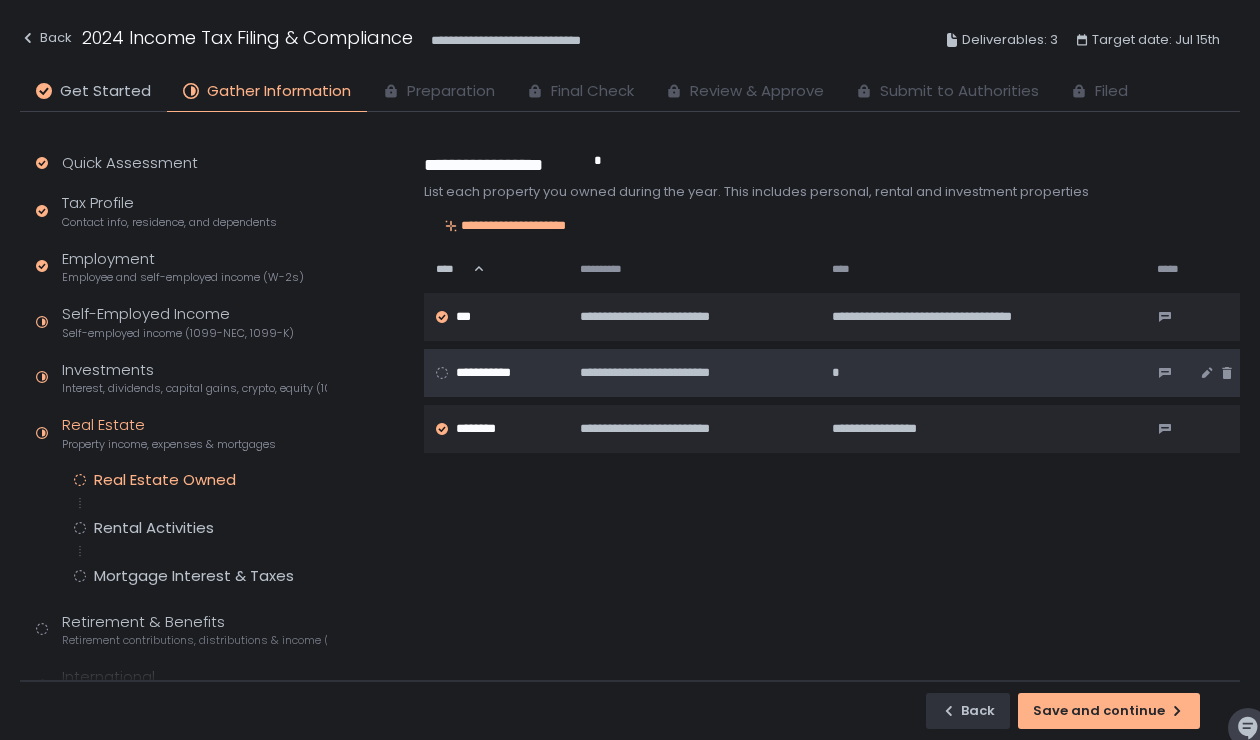 click on "**********" at bounding box center [492, 373] 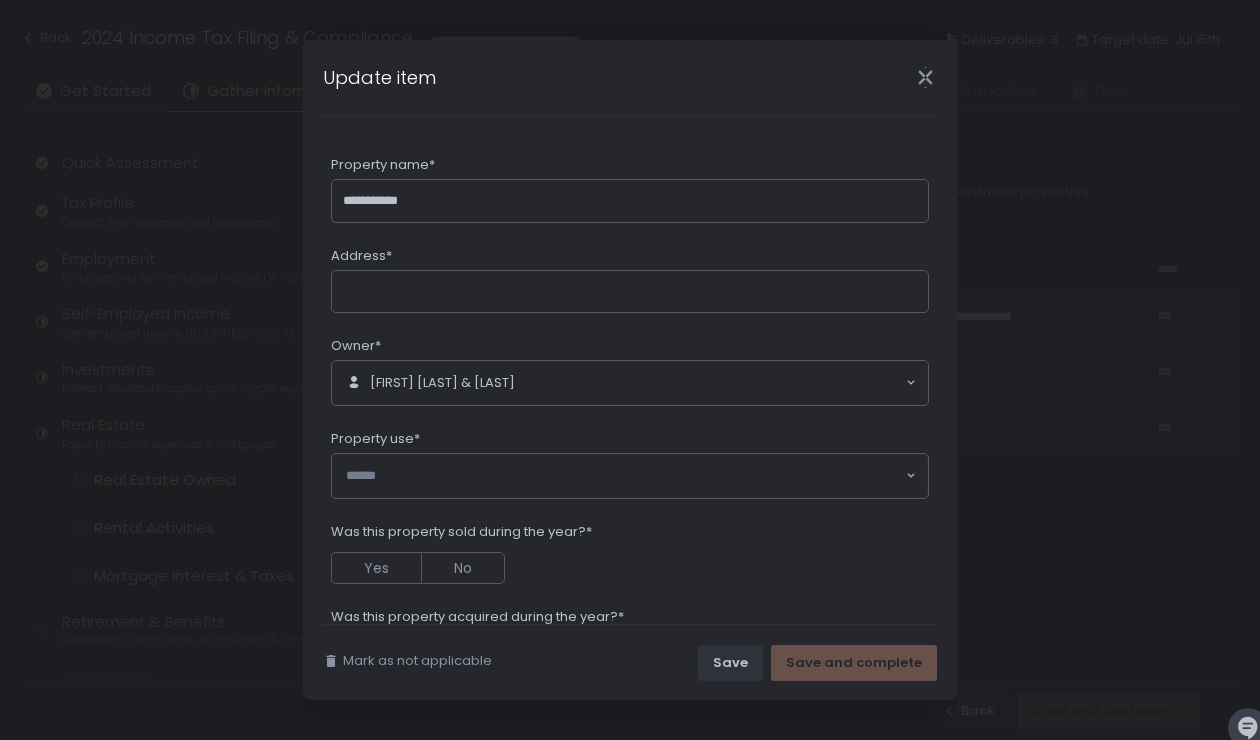 drag, startPoint x: 933, startPoint y: 72, endPoint x: 936, endPoint y: 85, distance: 13.341664 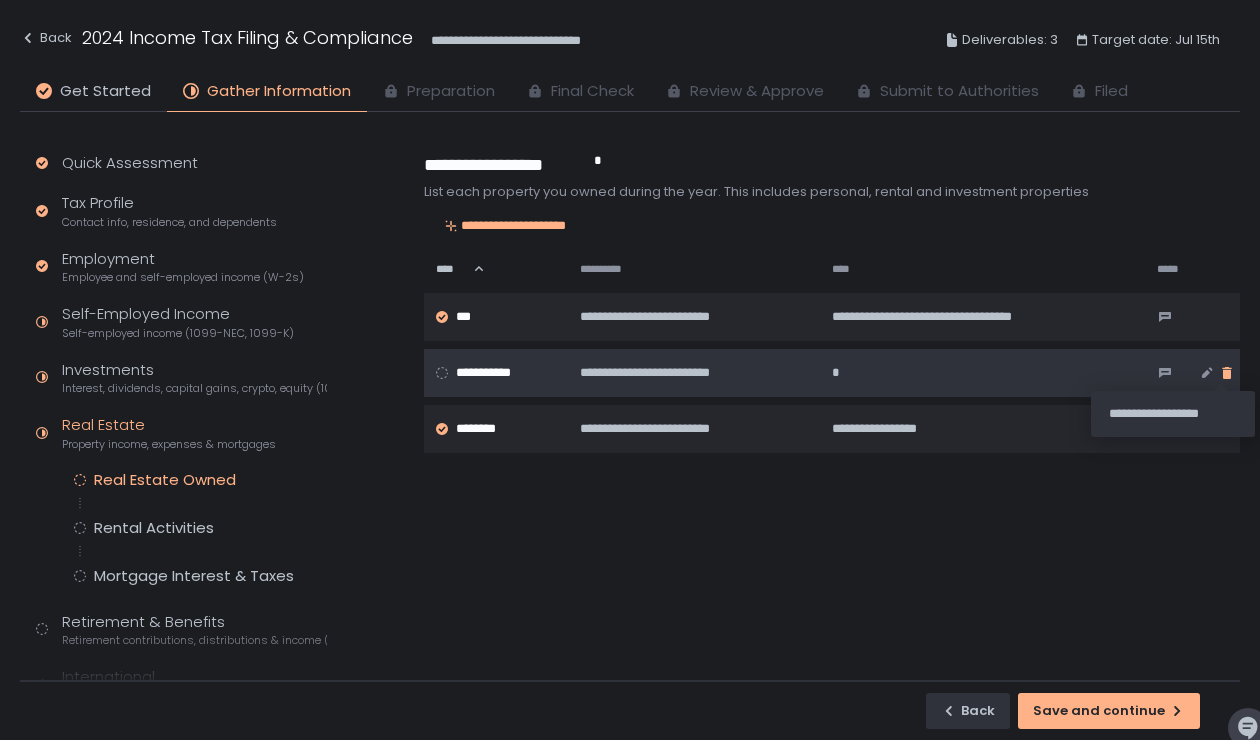click 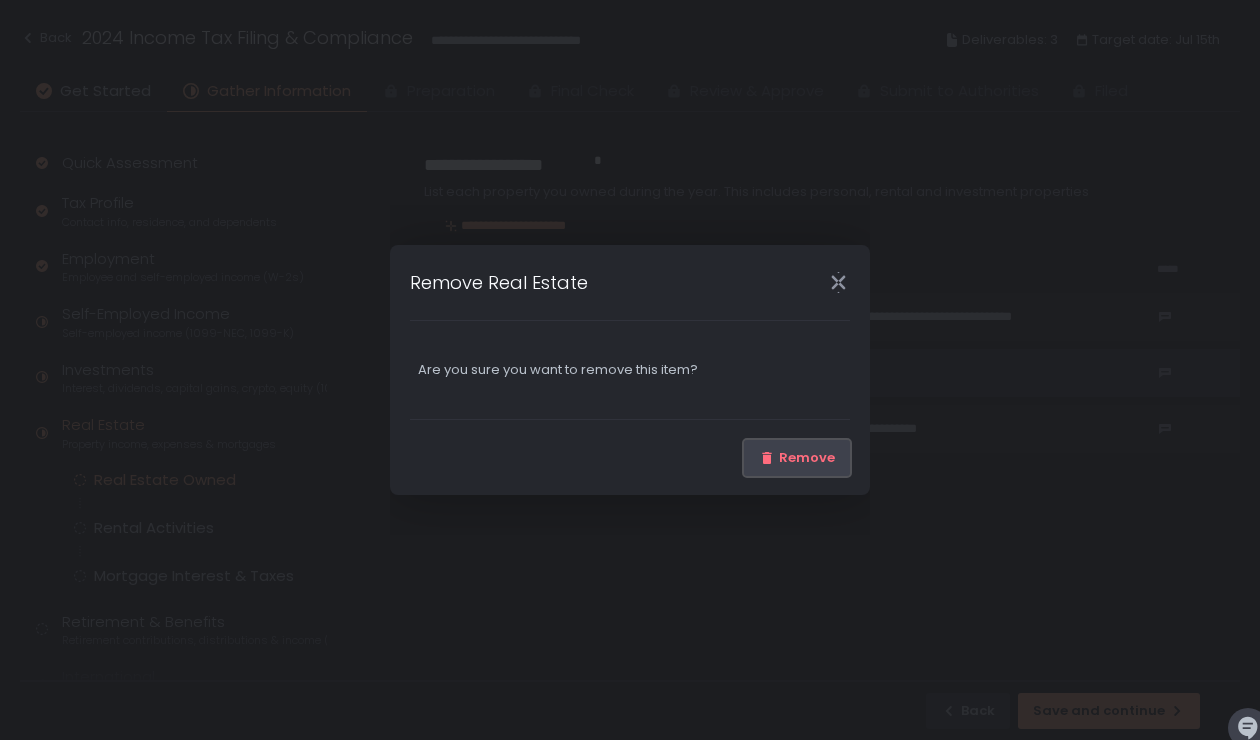 click on "Remove" 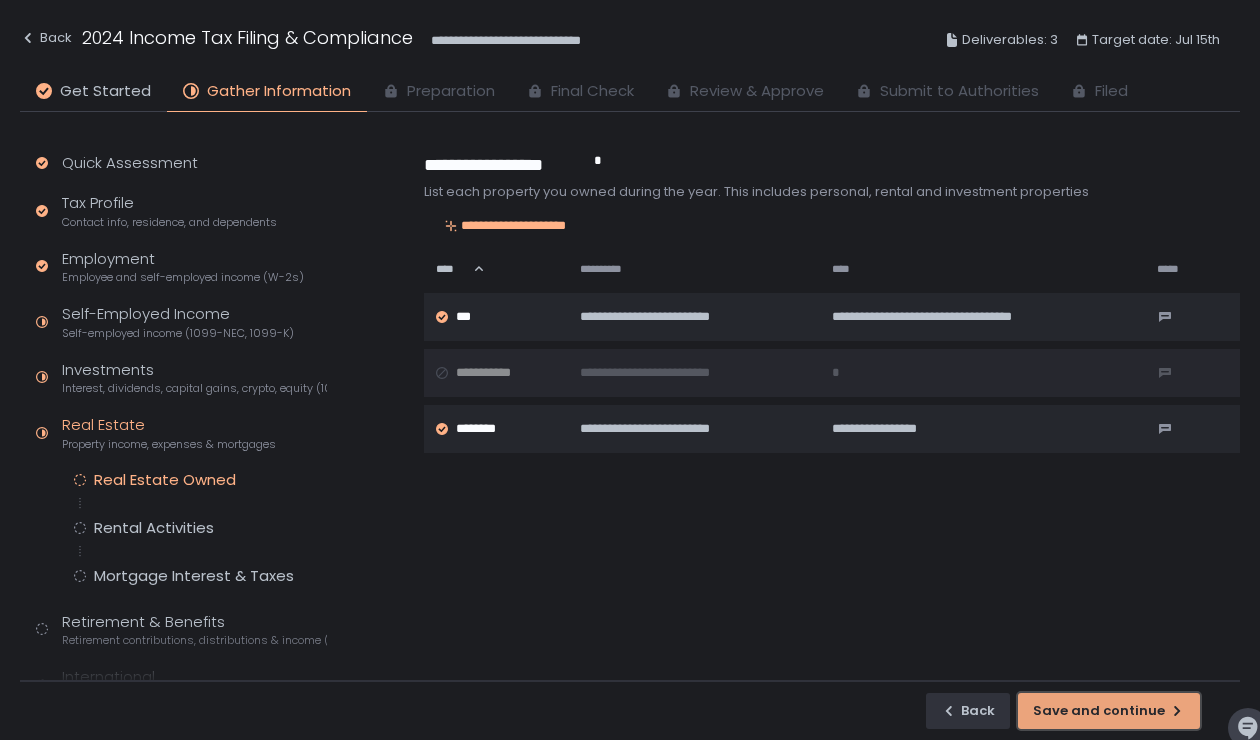 click on "Save and continue" 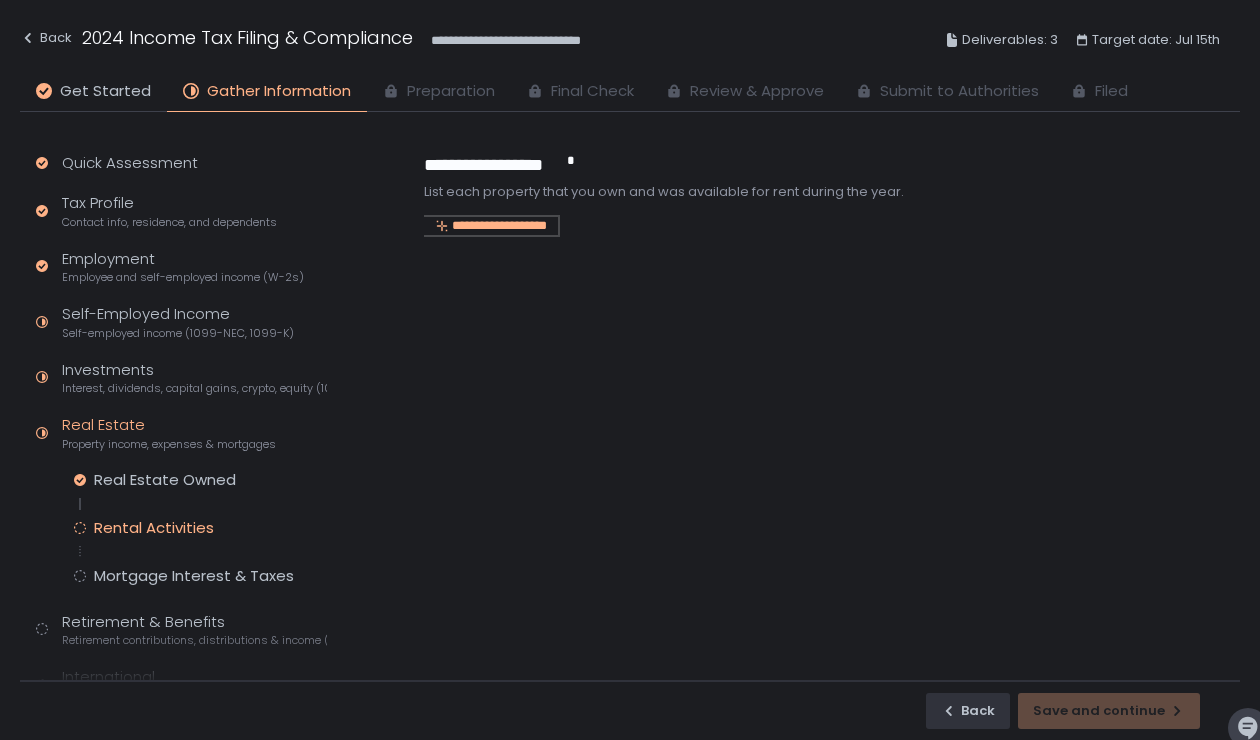 click on "**********" 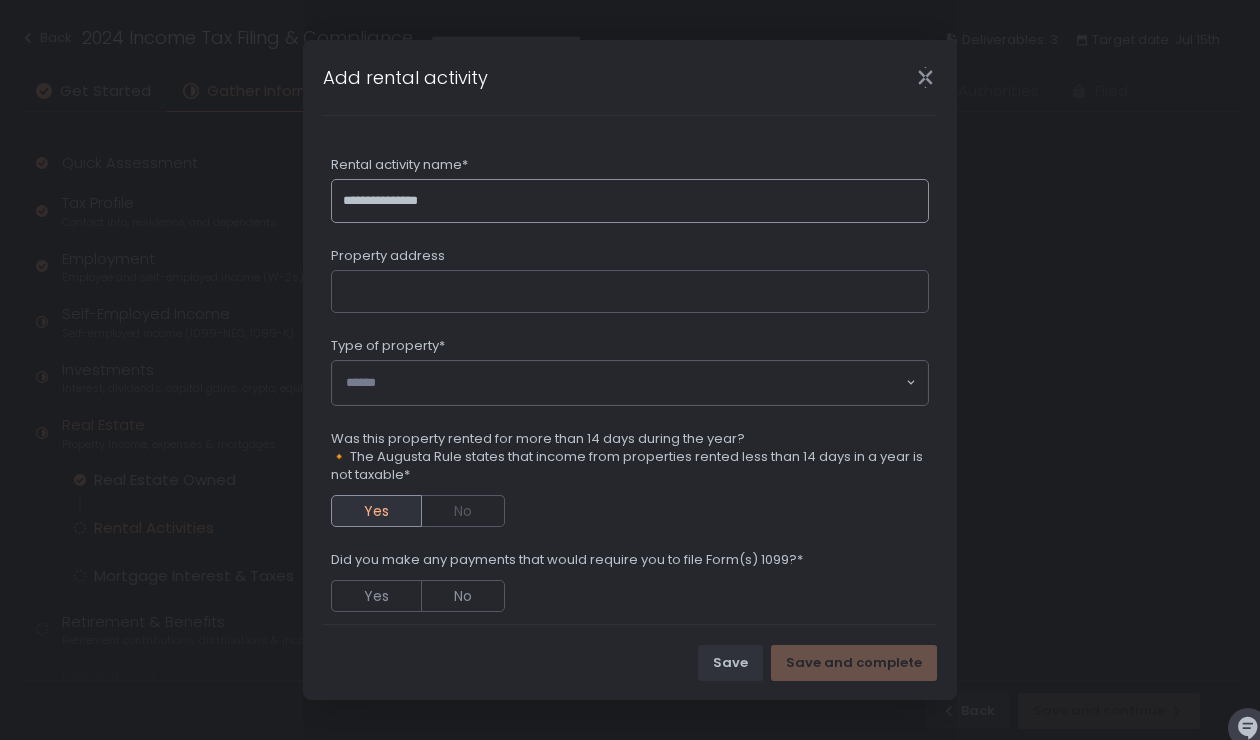 type on "**********" 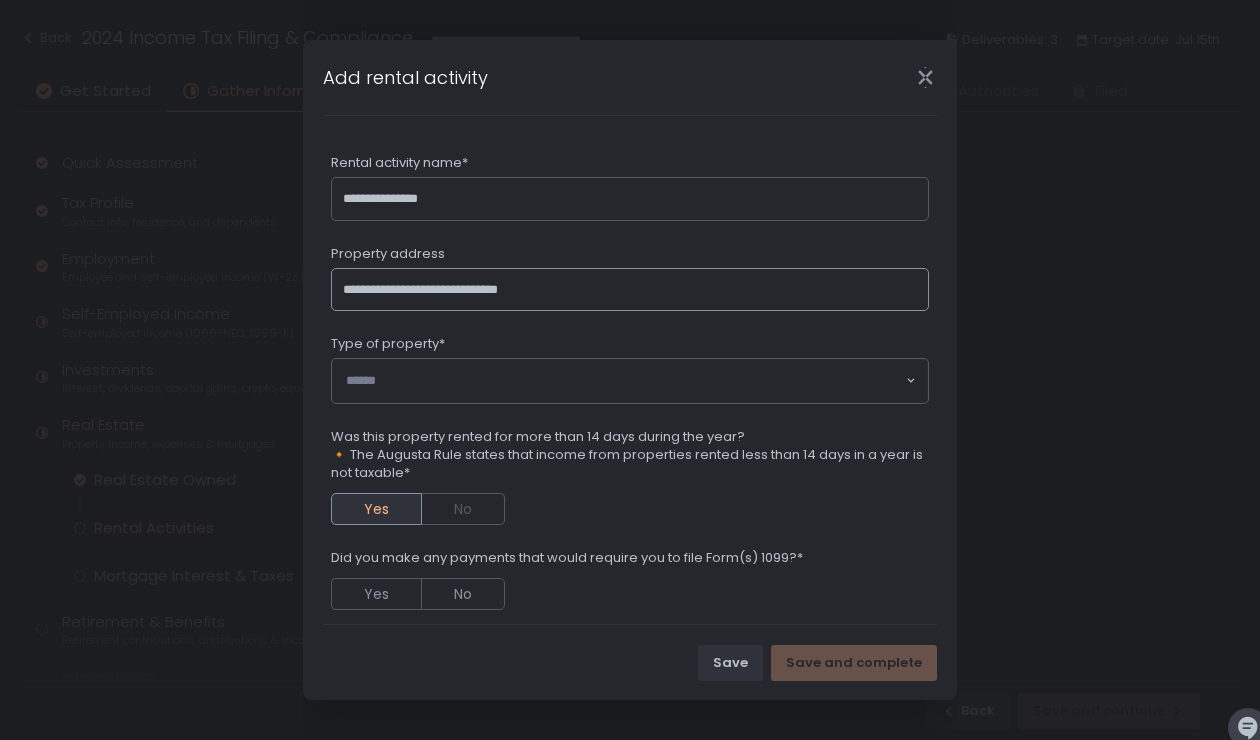 scroll, scrollTop: 0, scrollLeft: 0, axis: both 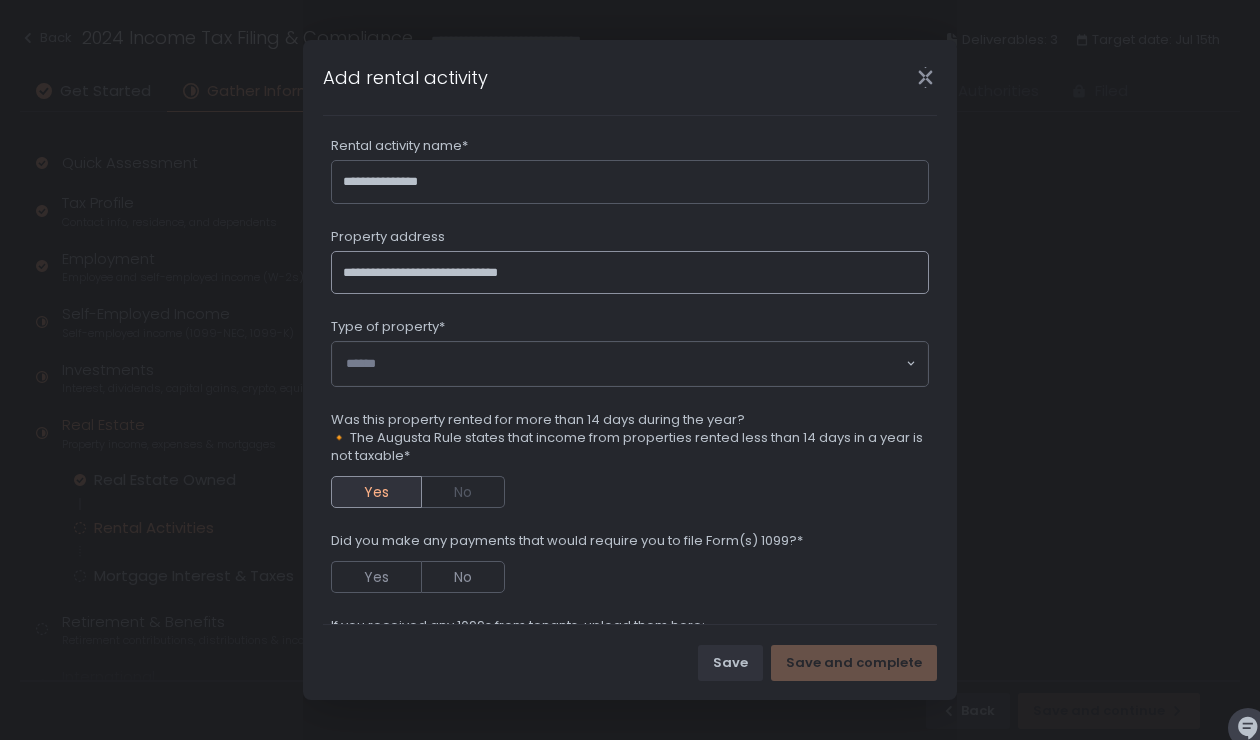 type on "**********" 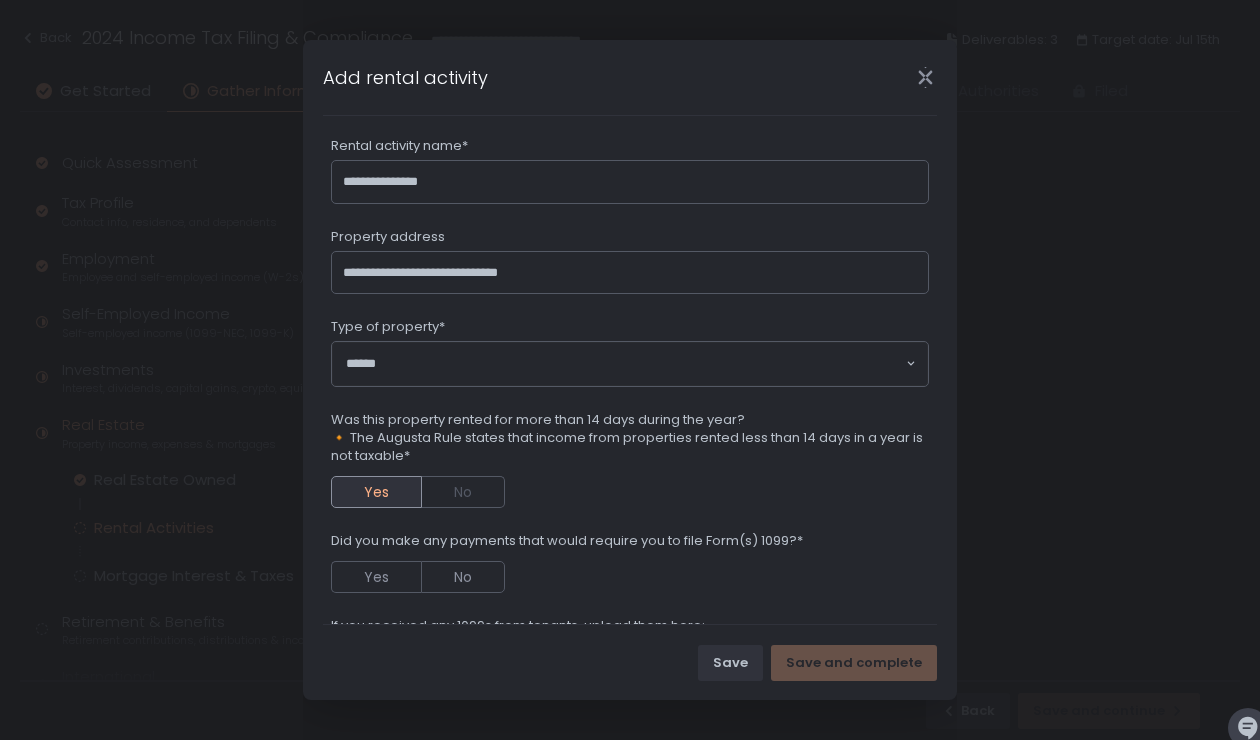 click 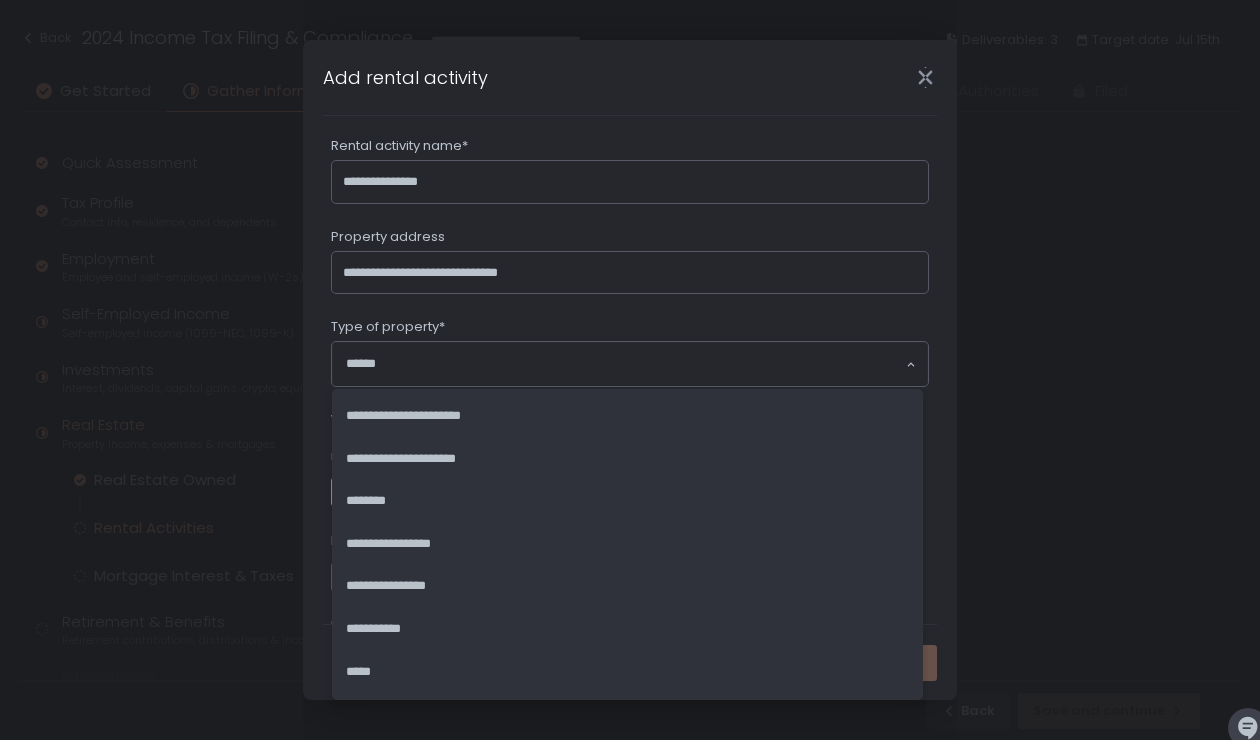 scroll, scrollTop: 20, scrollLeft: 0, axis: vertical 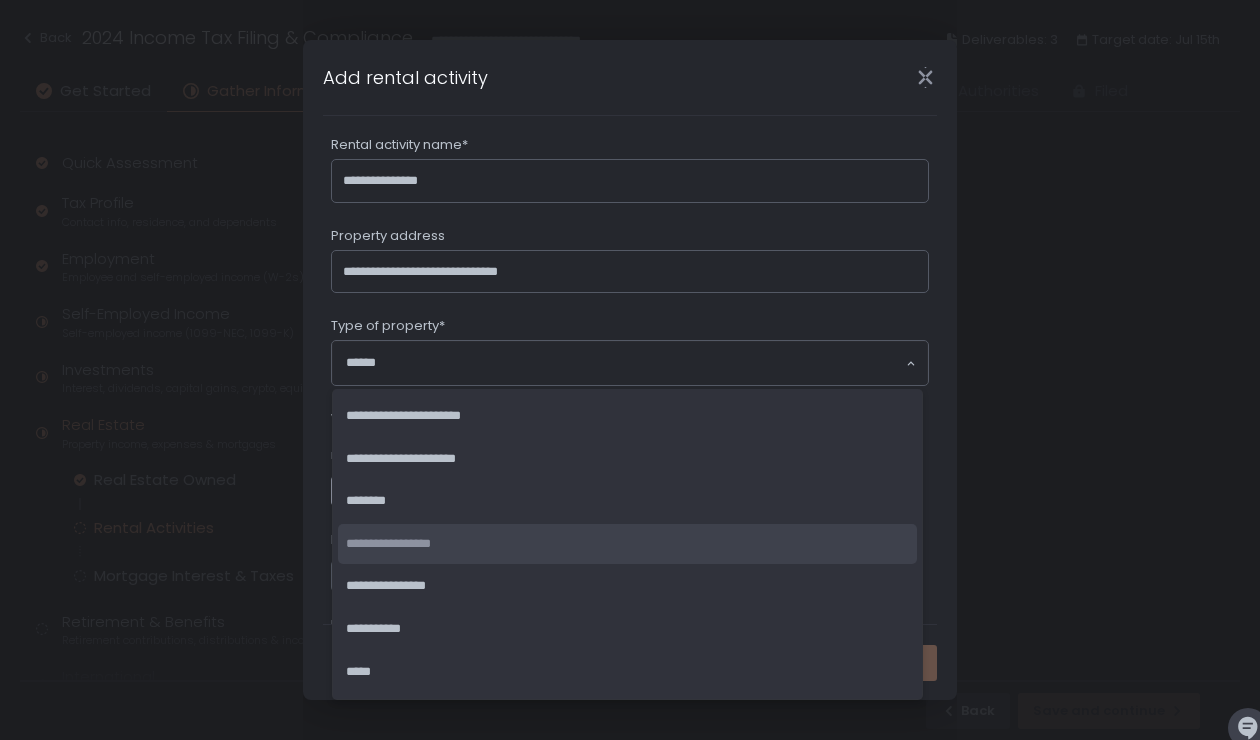 click on "**********" 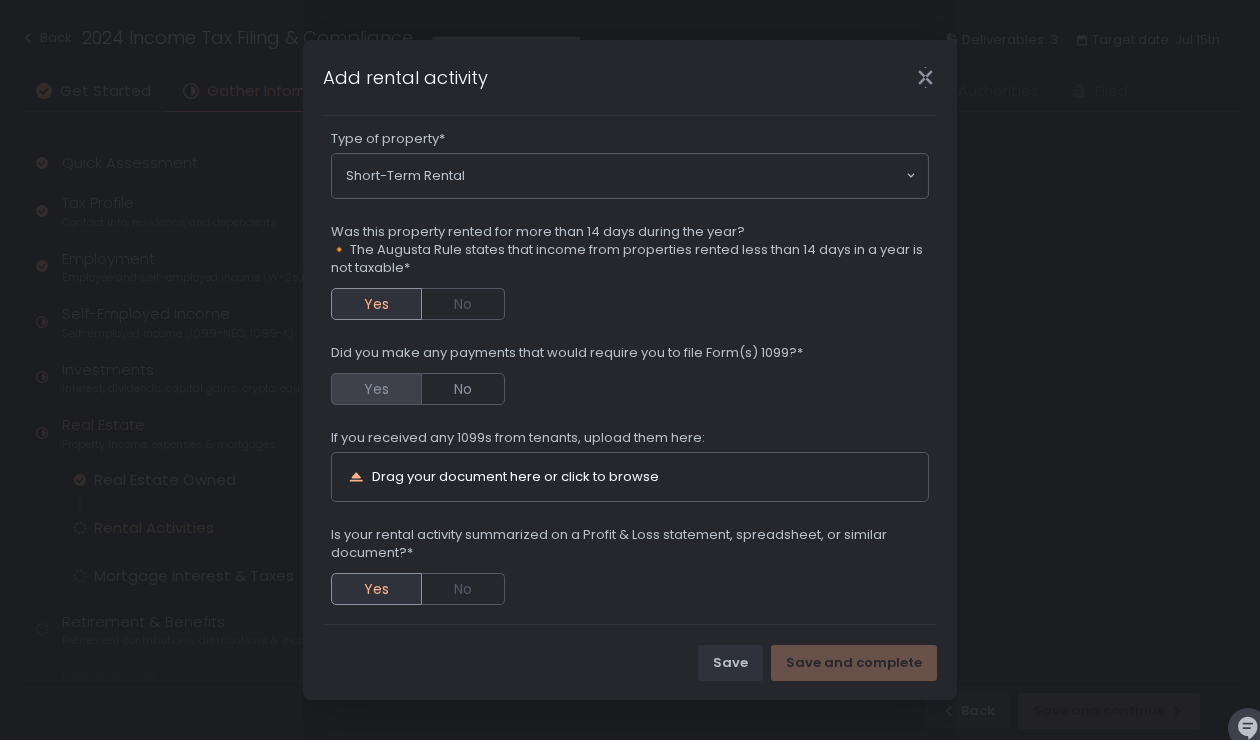 scroll, scrollTop: 217, scrollLeft: 0, axis: vertical 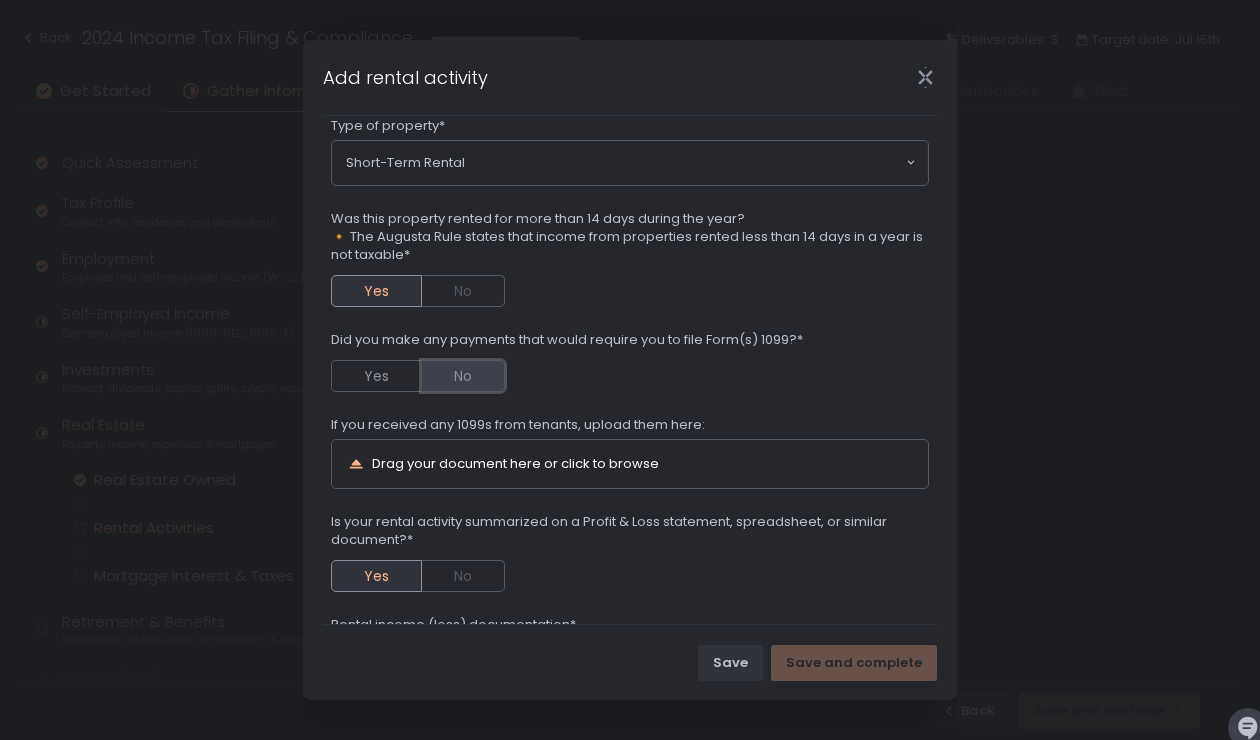 click on "No" at bounding box center (463, 376) 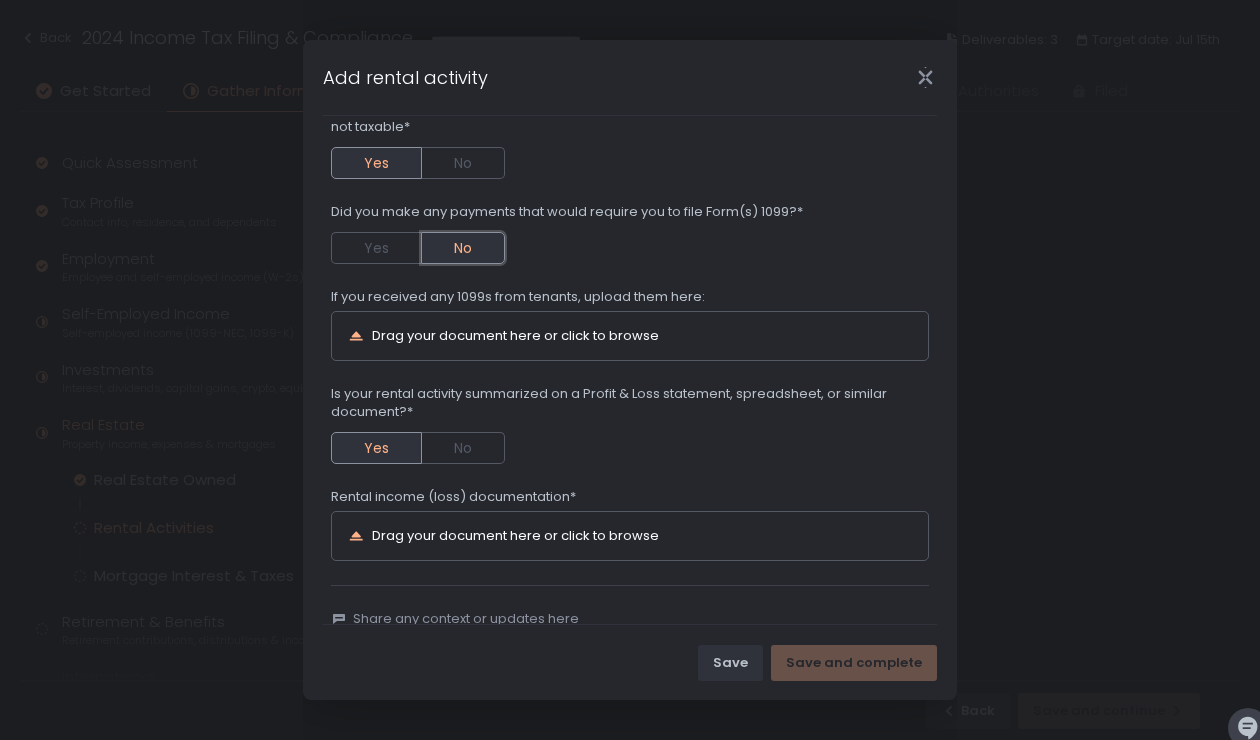 scroll, scrollTop: 385, scrollLeft: 0, axis: vertical 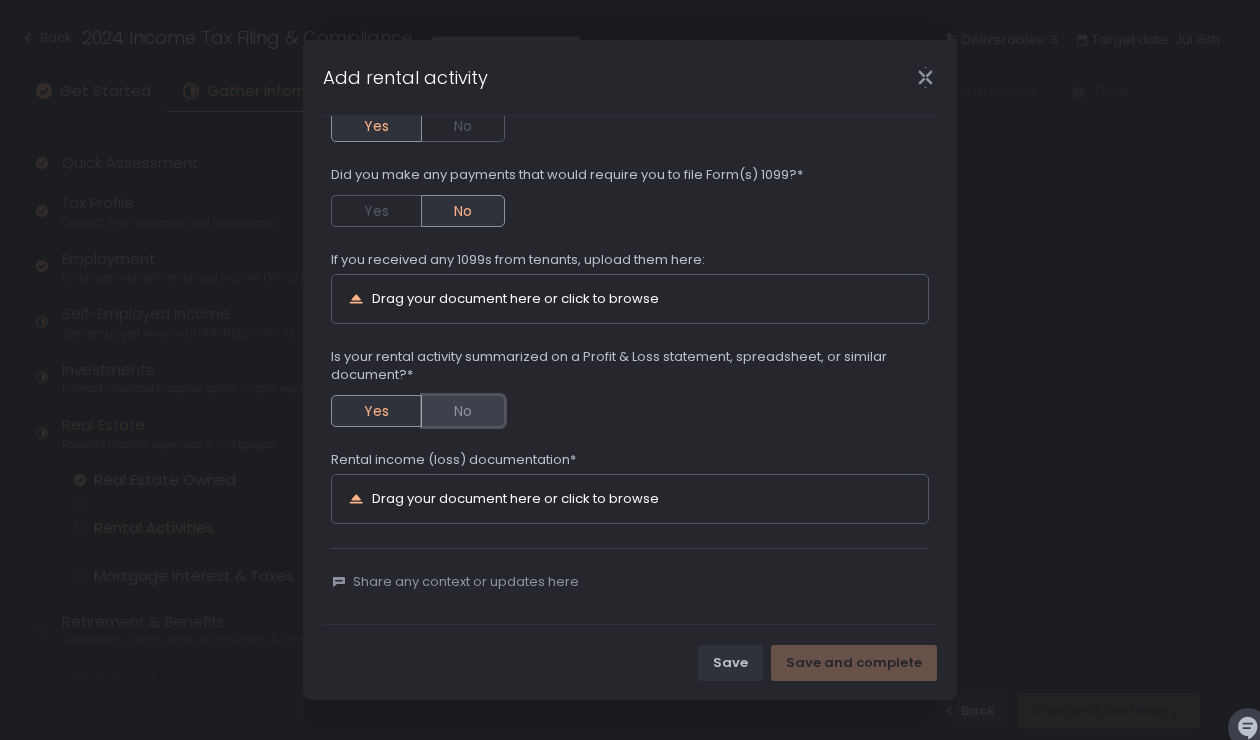 click on "No" at bounding box center [463, 411] 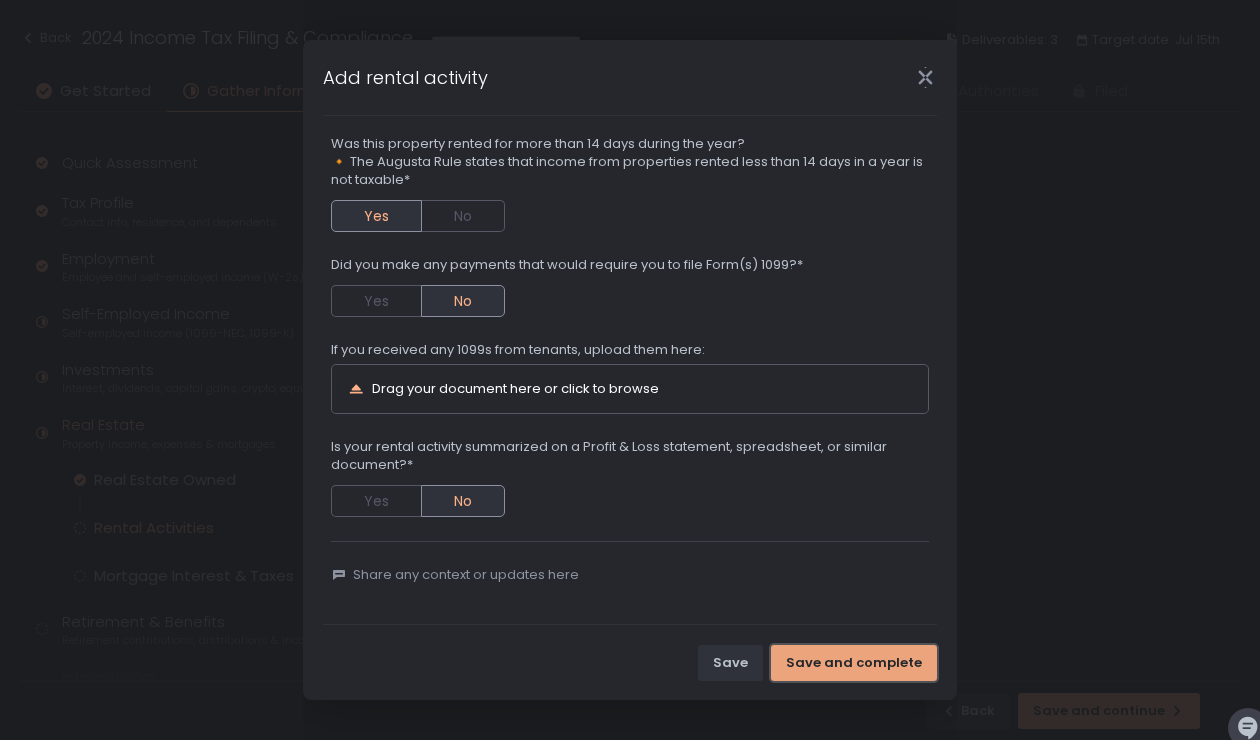 click on "Save and complete" at bounding box center [854, 663] 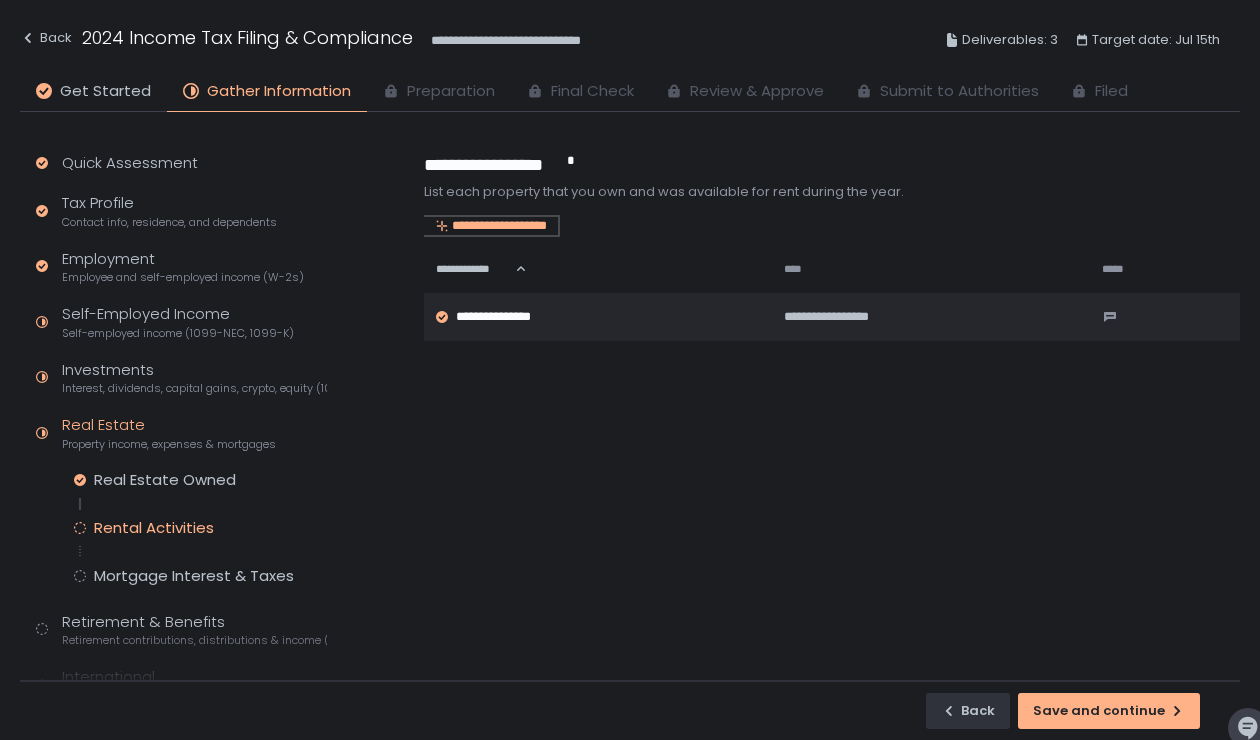 click on "**********" 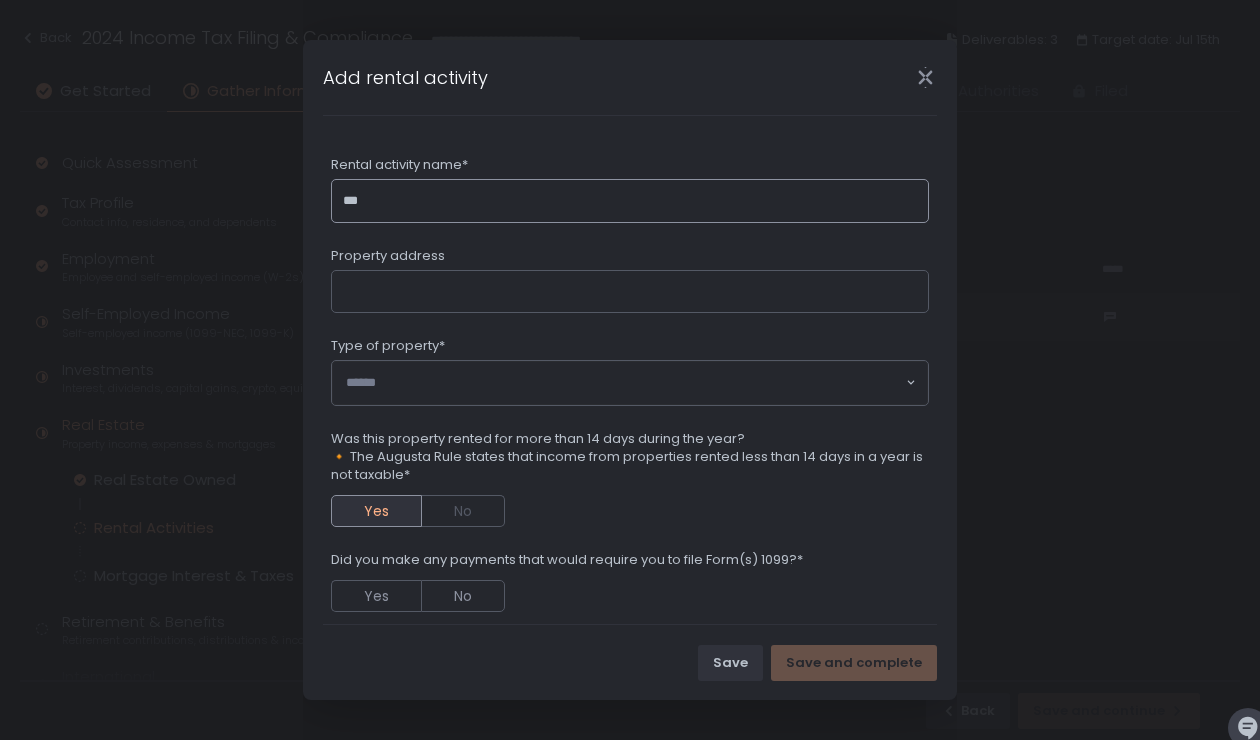 type on "***" 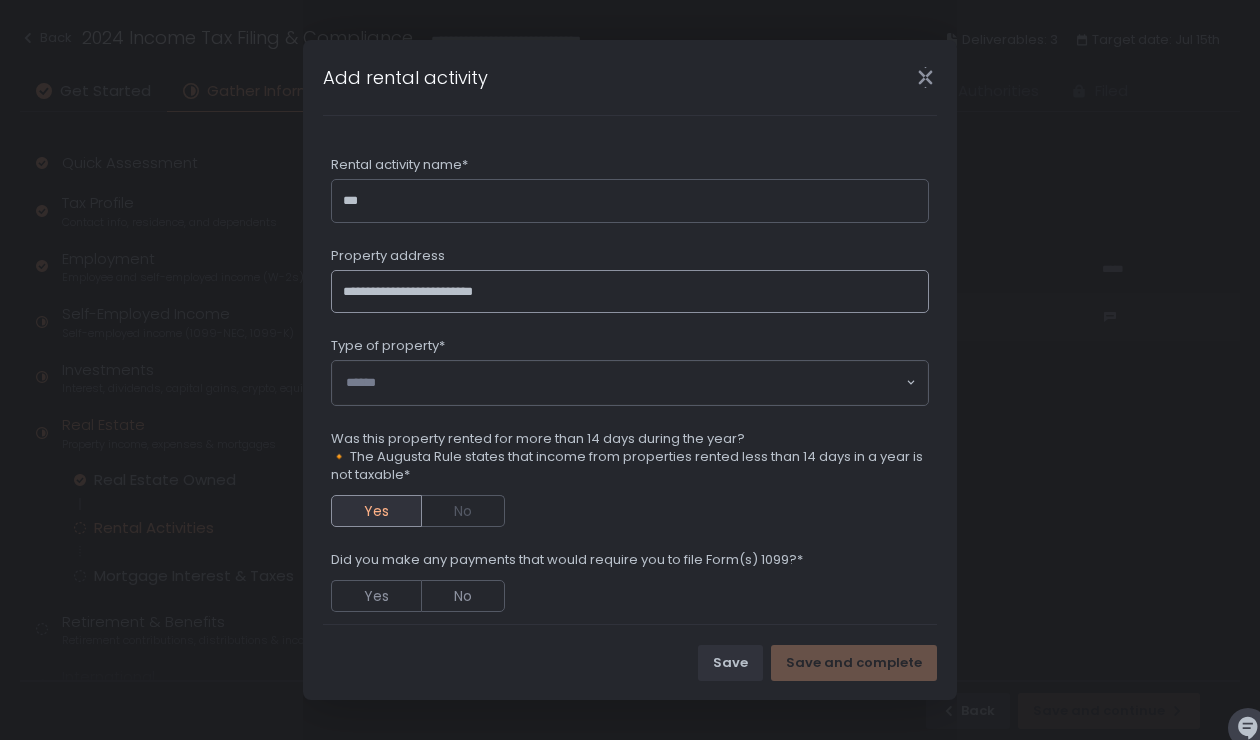 type on "**********" 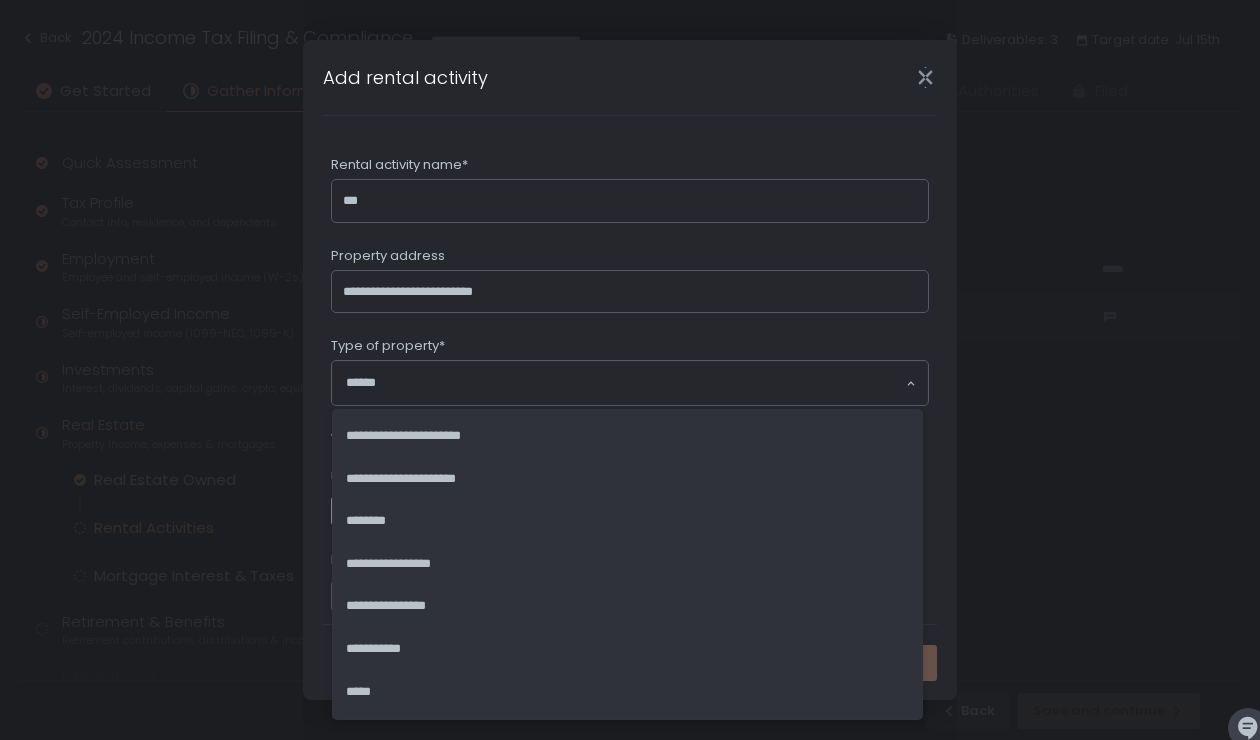 click 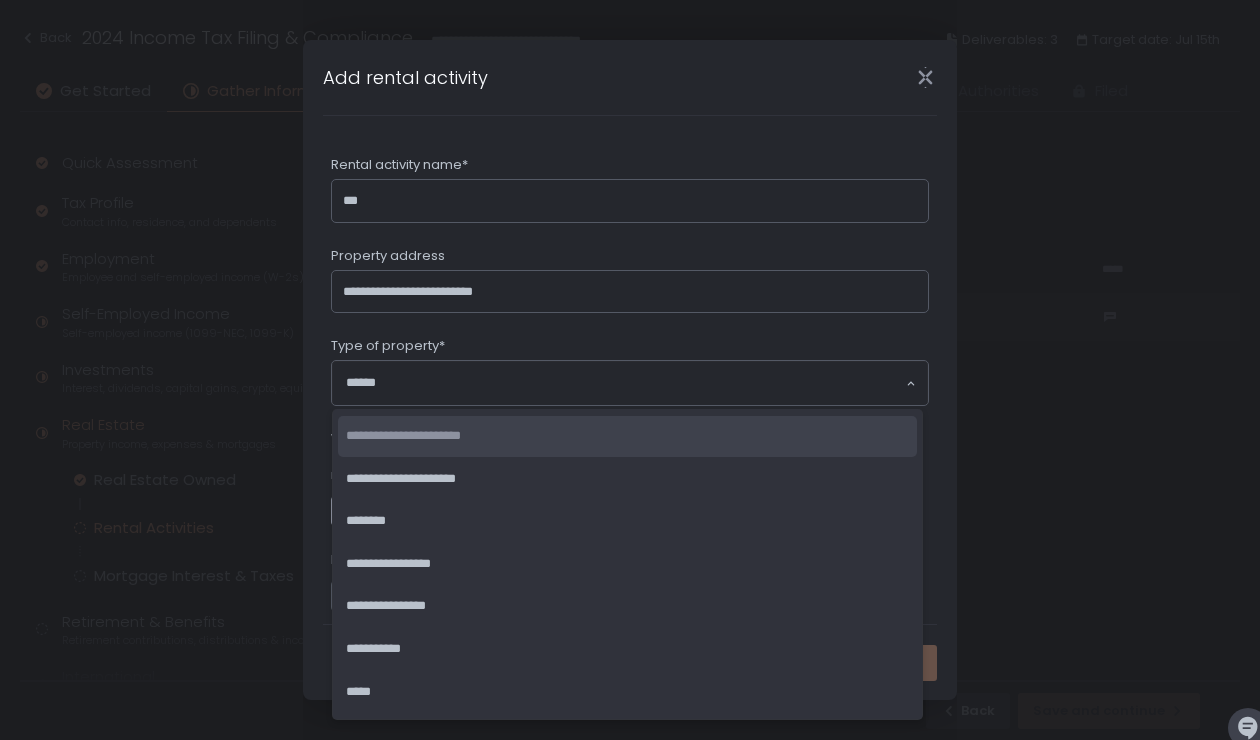 click on "**********" 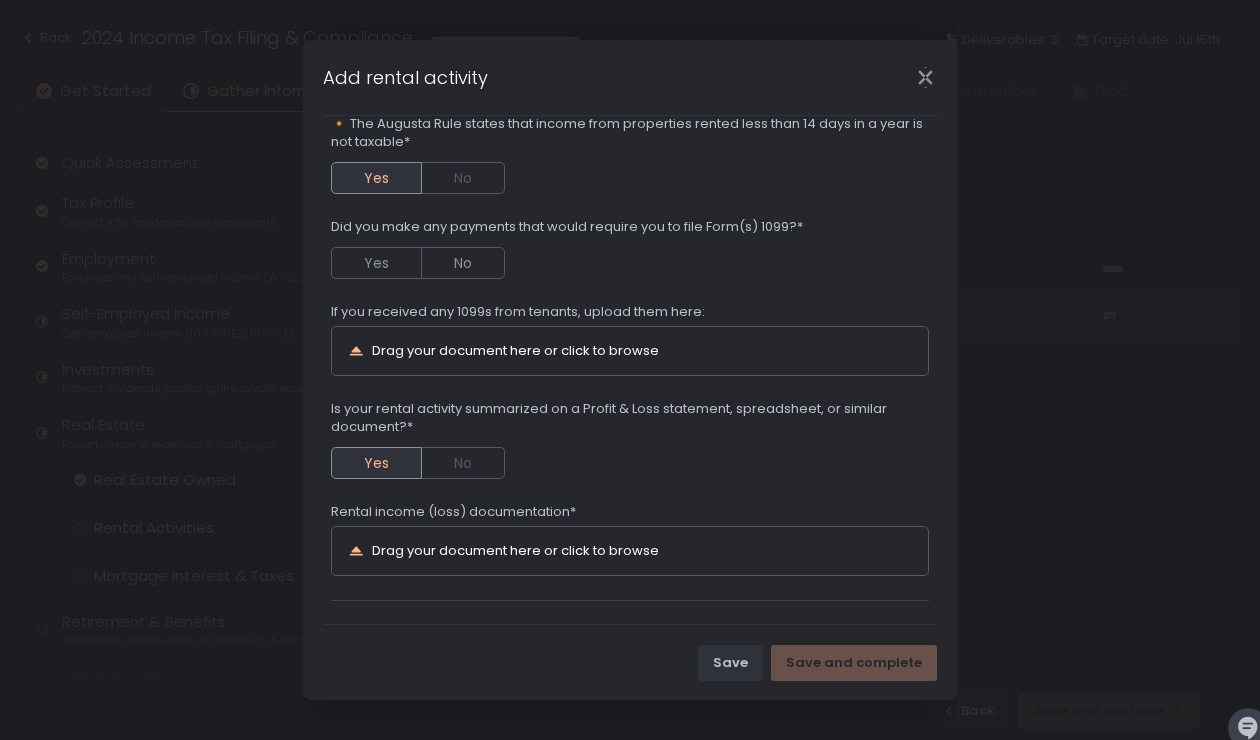 scroll, scrollTop: 392, scrollLeft: 0, axis: vertical 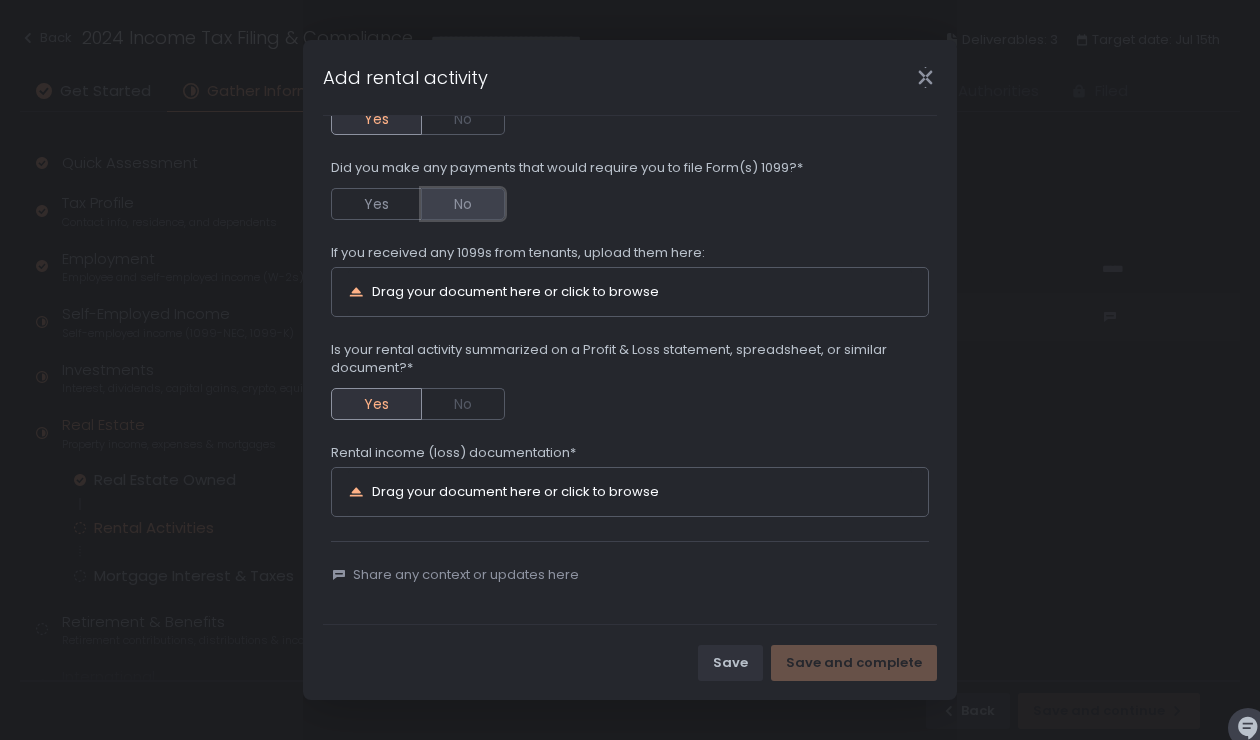 click on "No" at bounding box center [463, 204] 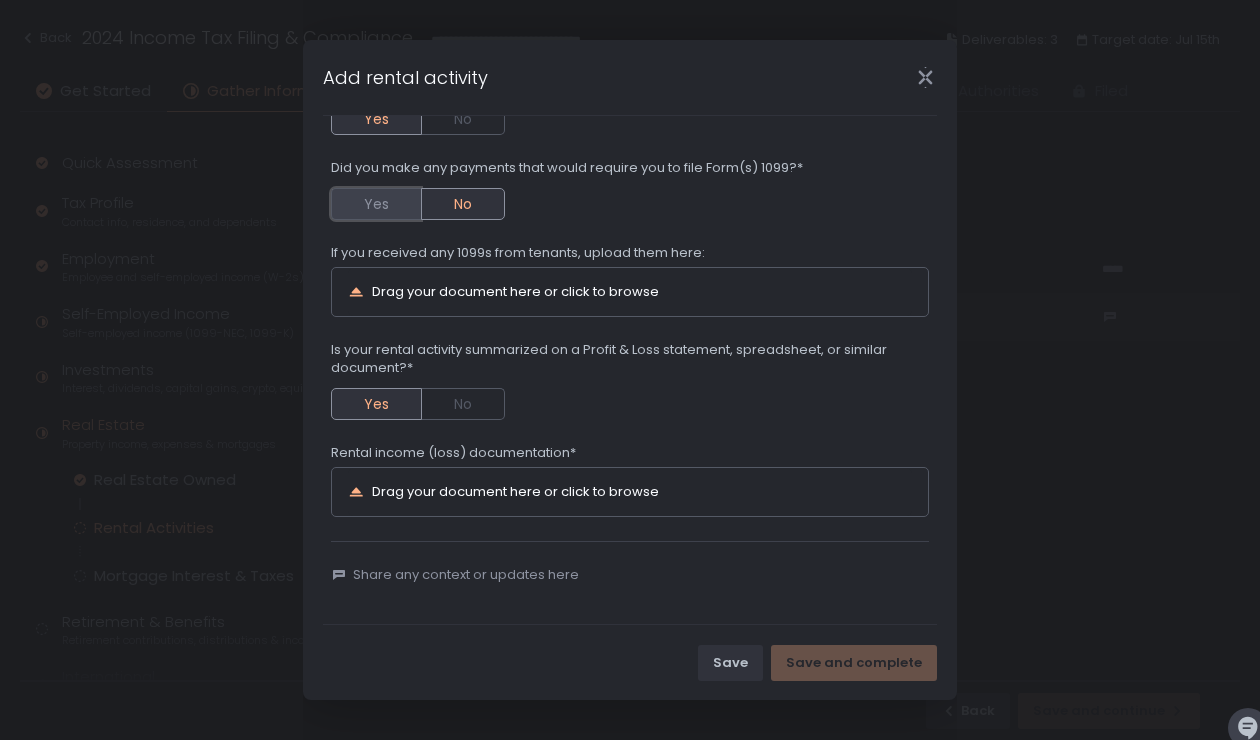click on "Yes" at bounding box center [376, 204] 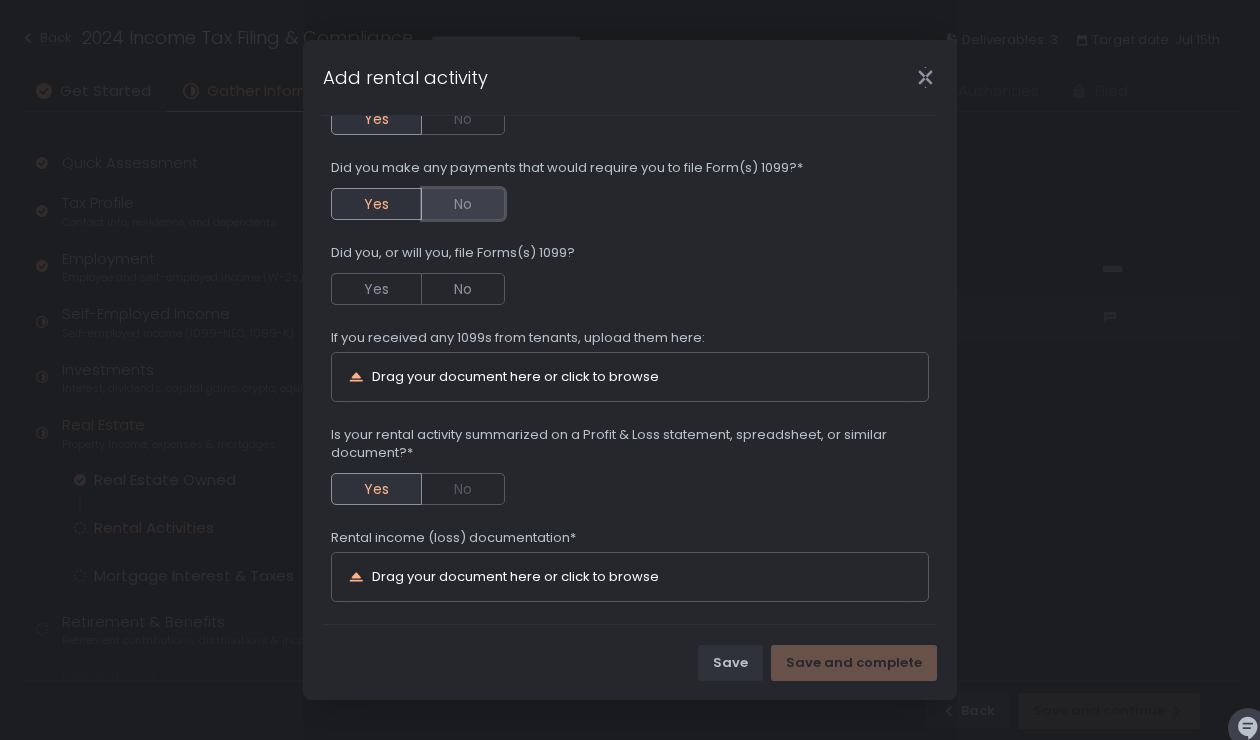 click on "No" at bounding box center (463, 204) 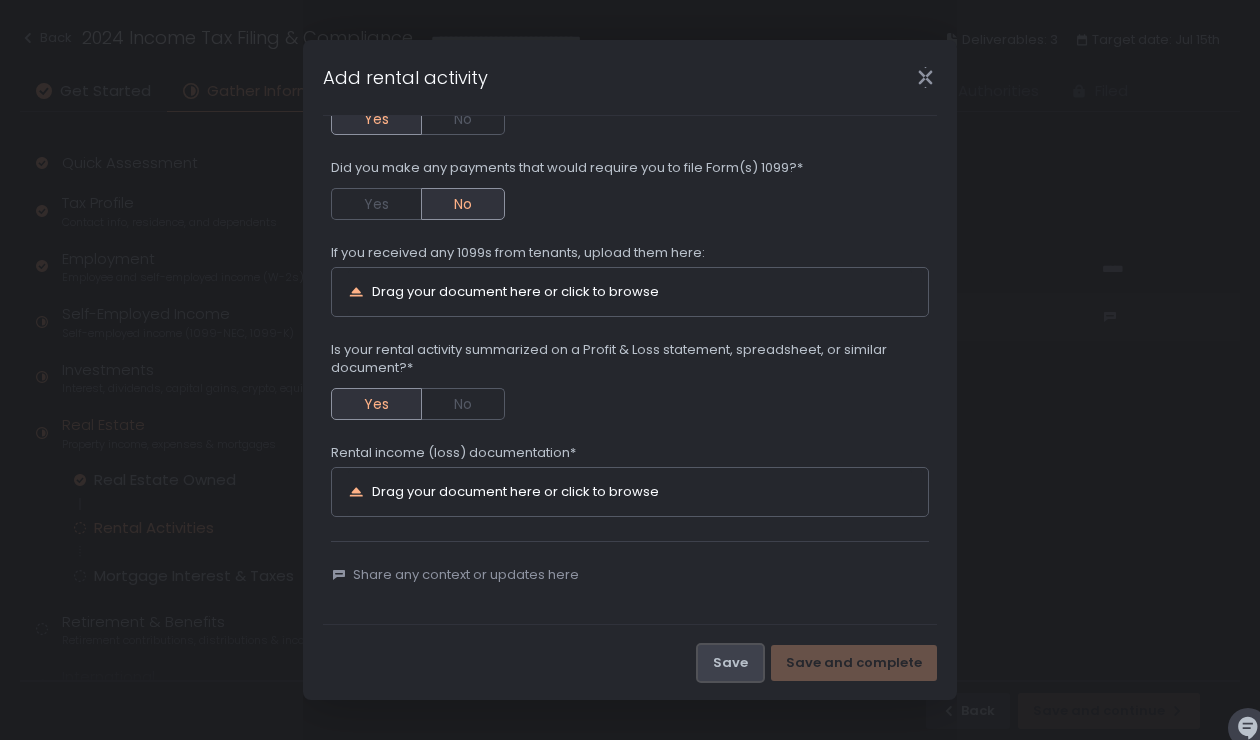 click on "Save" at bounding box center [730, 663] 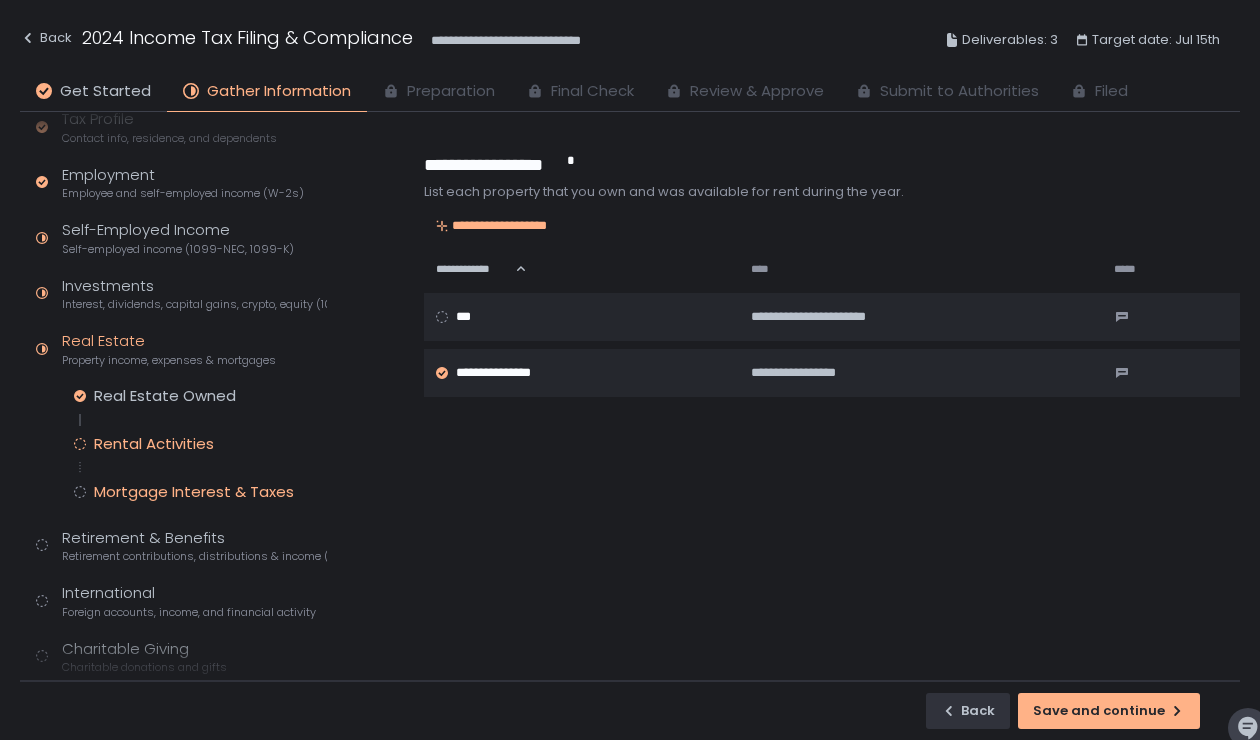 scroll, scrollTop: 111, scrollLeft: 0, axis: vertical 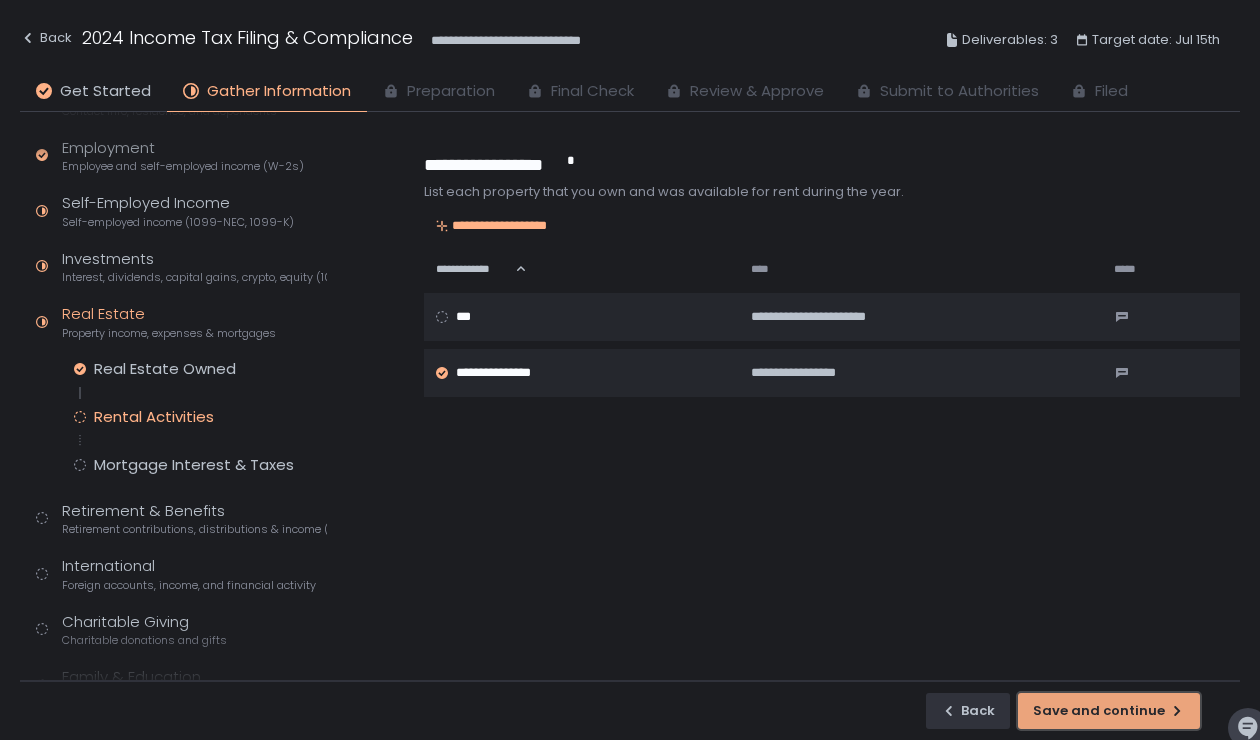 click on "Save and continue" 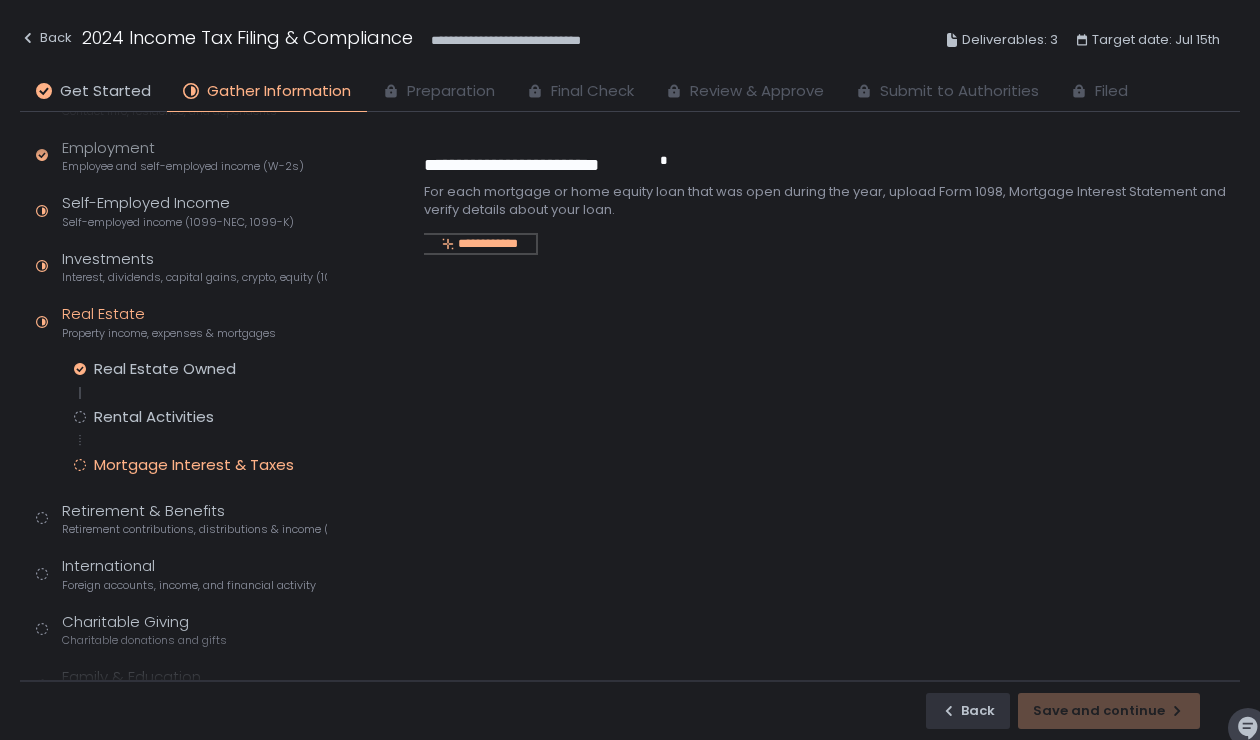 click on "**********" 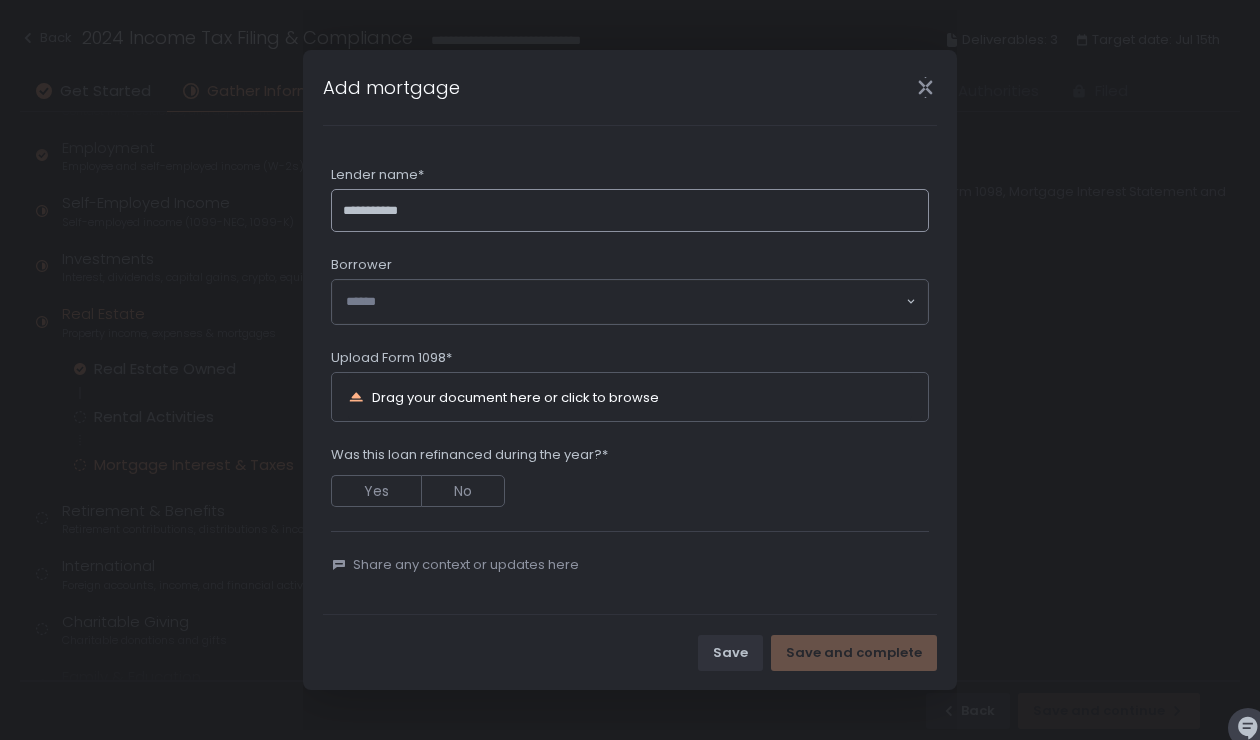 type on "**********" 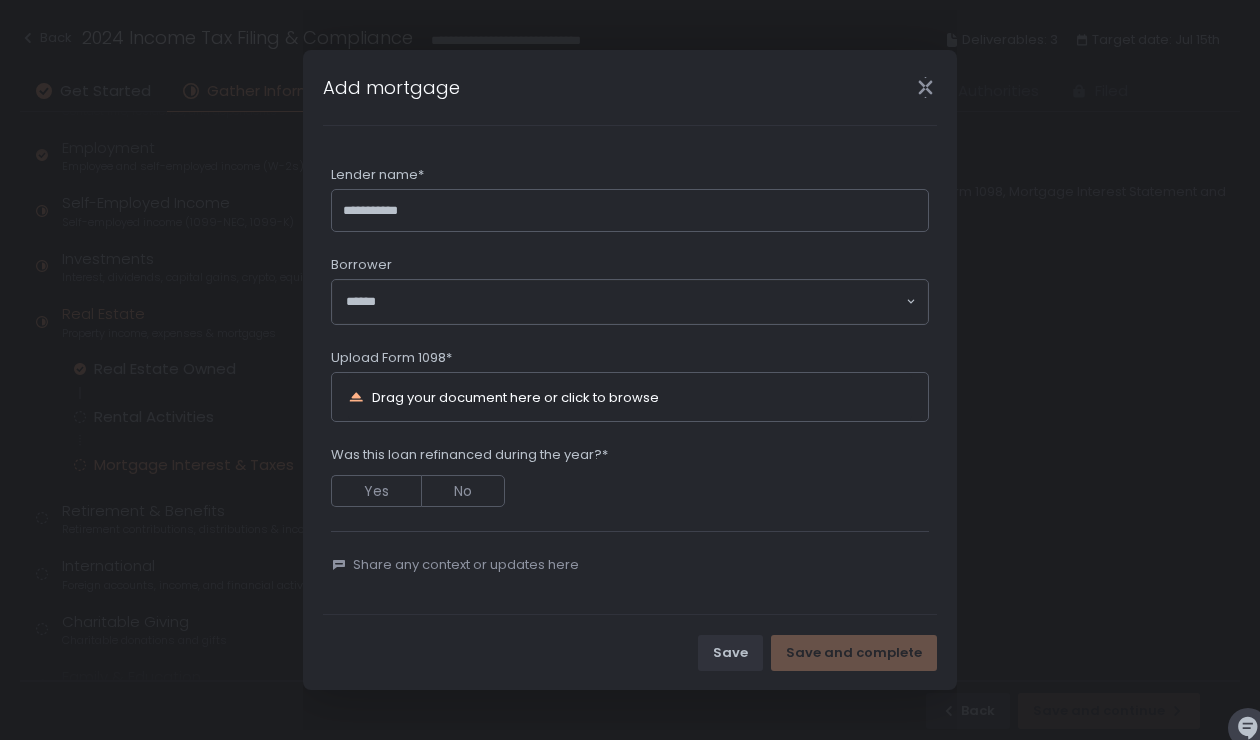 click 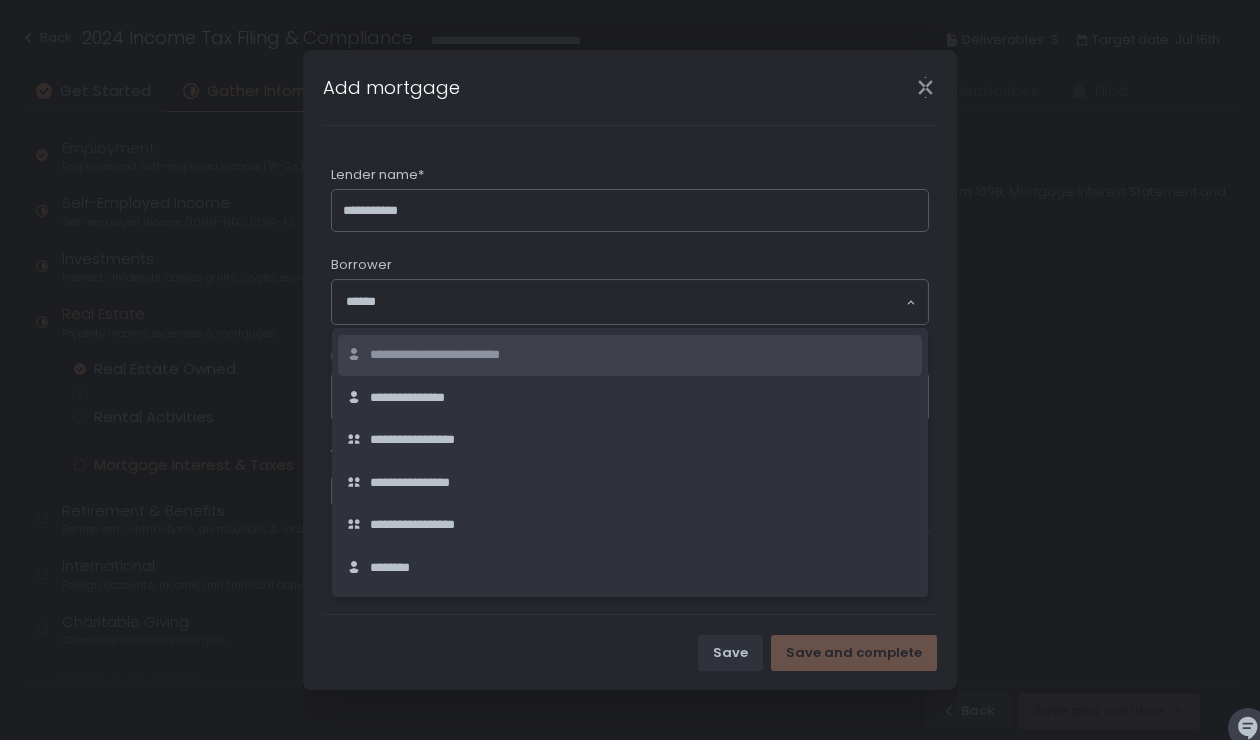 click on "**********" at bounding box center [459, 355] 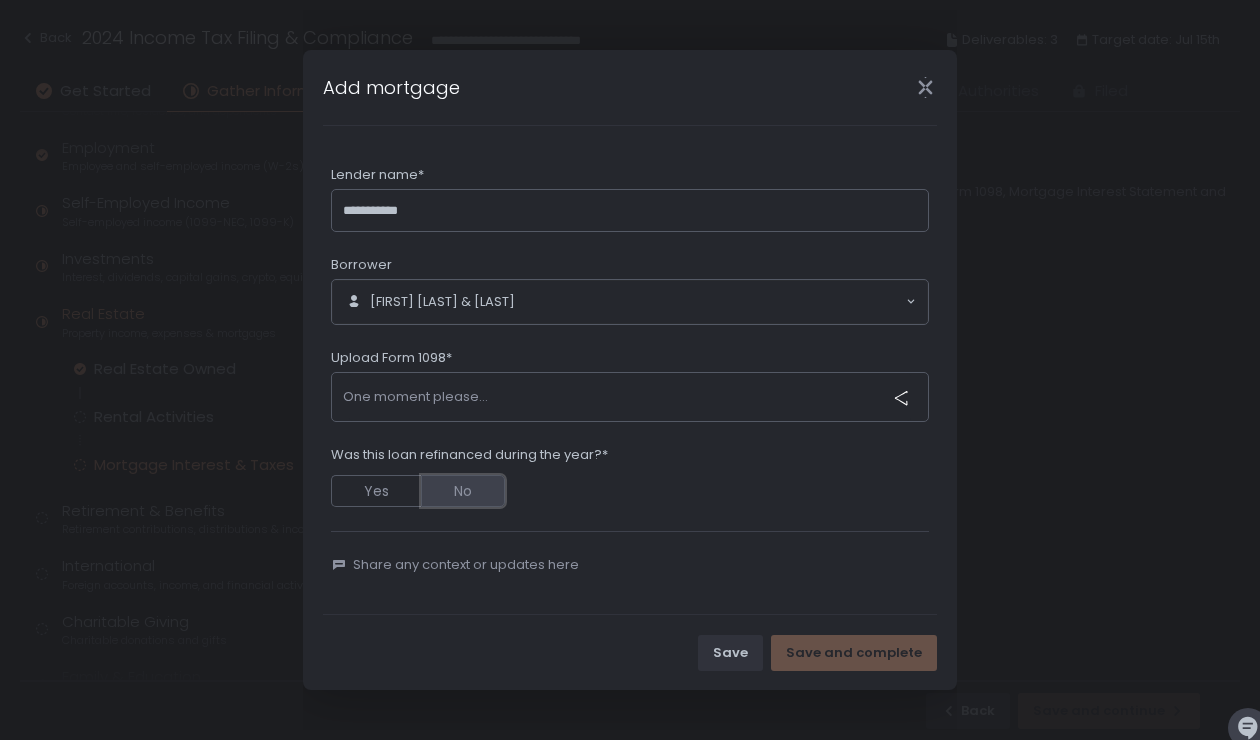 click on "No" at bounding box center (463, 491) 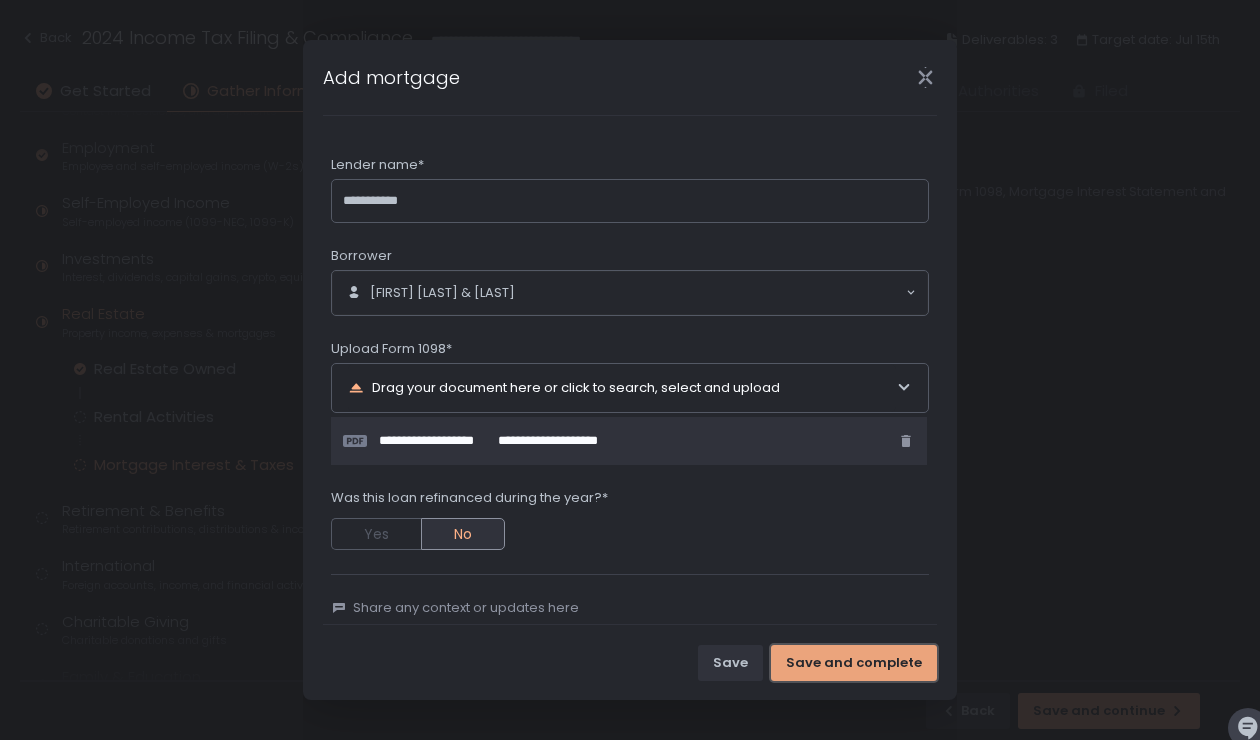 click on "Save and complete" at bounding box center (854, 663) 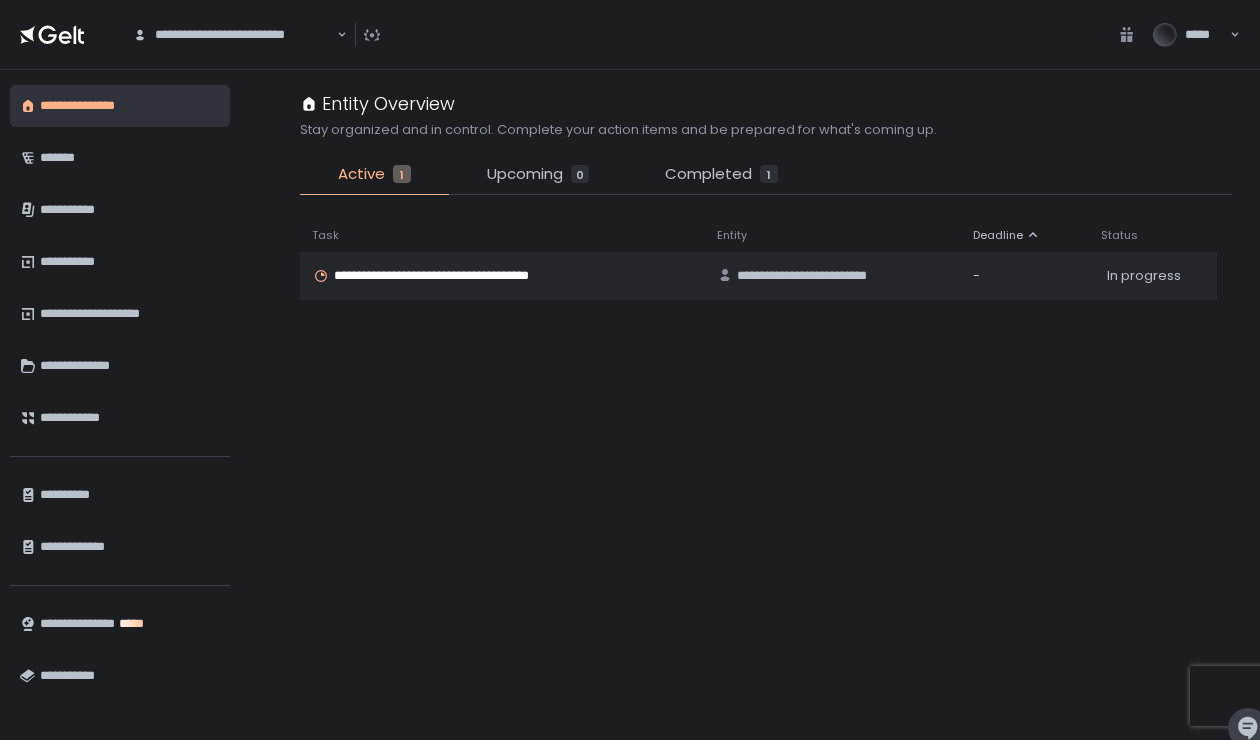 click on "**********" at bounding box center (234, 35) 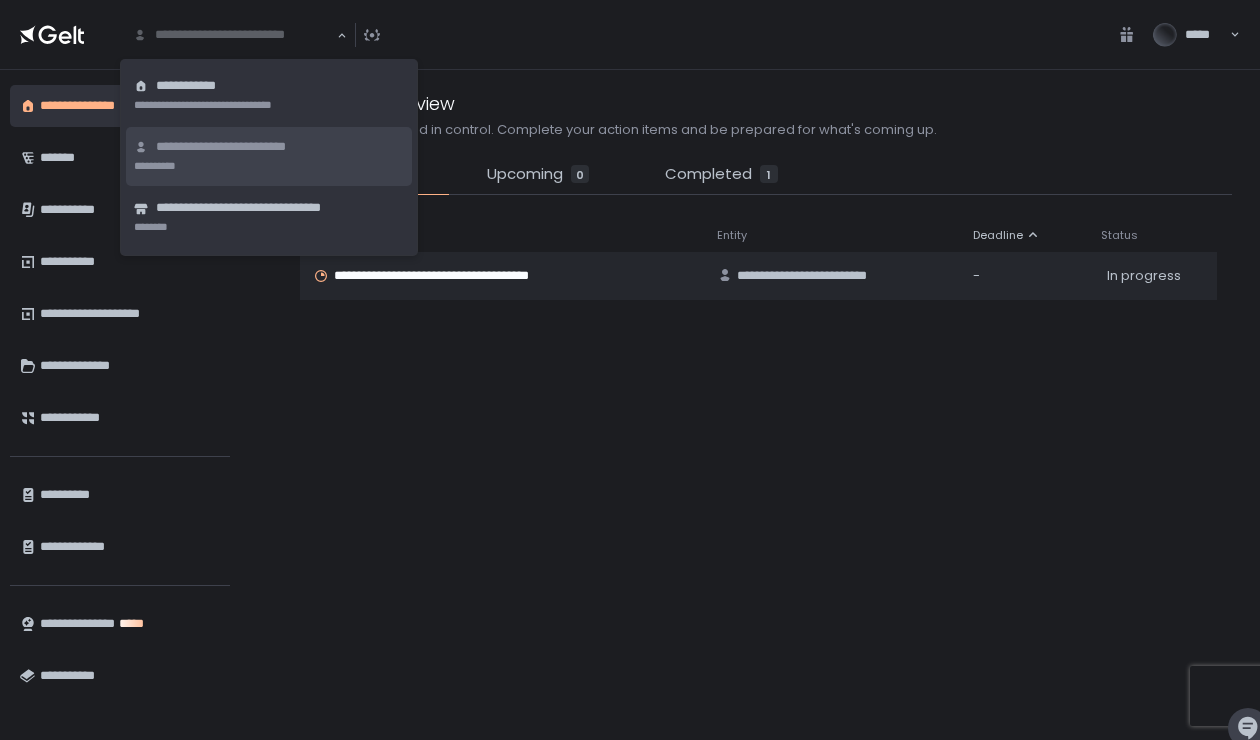 click on "**********" at bounding box center [245, 147] 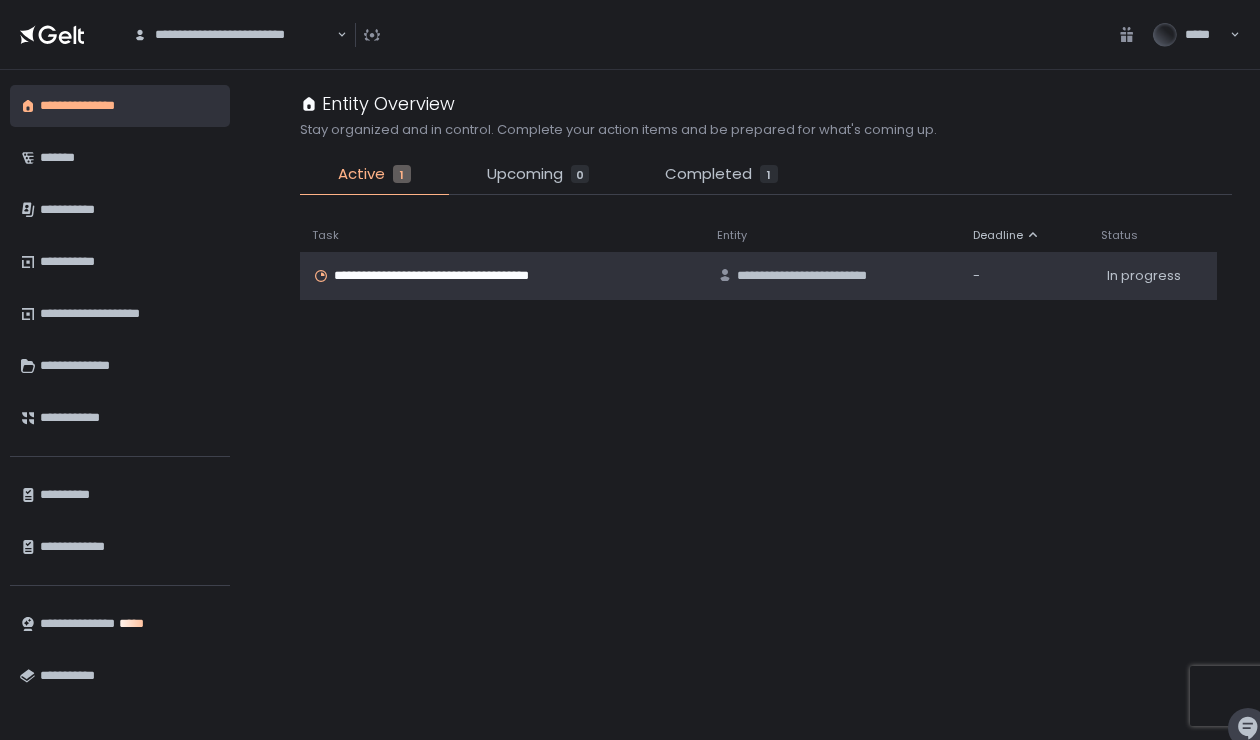 click on "**********" at bounding box center [456, 276] 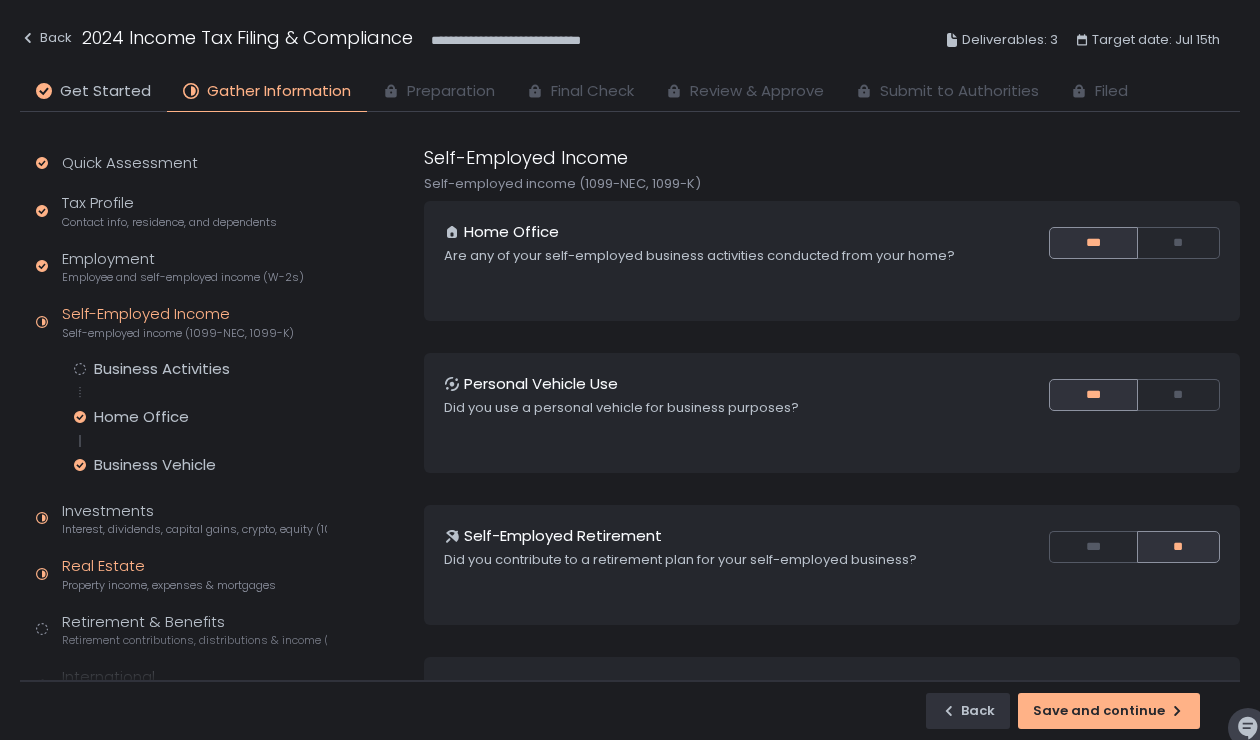 click on "Real Estate Property income, expenses & mortgages" 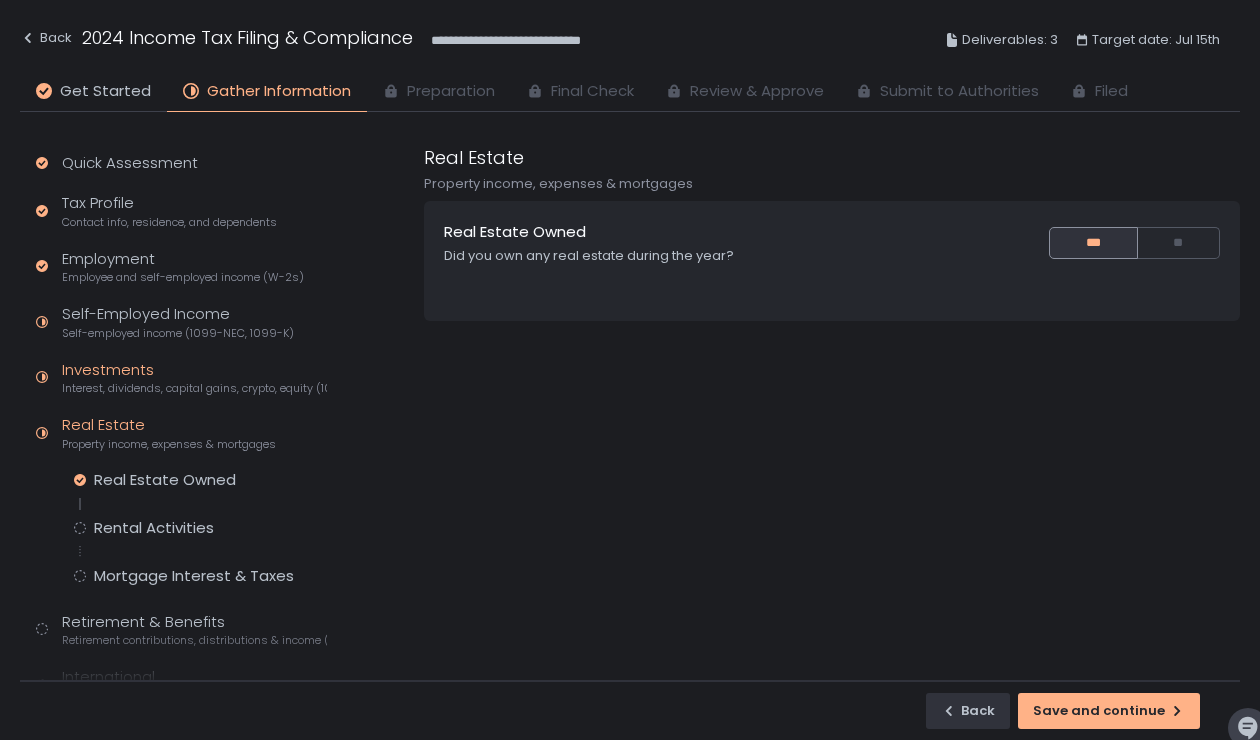 click on "Interest, dividends, capital gains, crypto, equity (1099s, K-1s)" 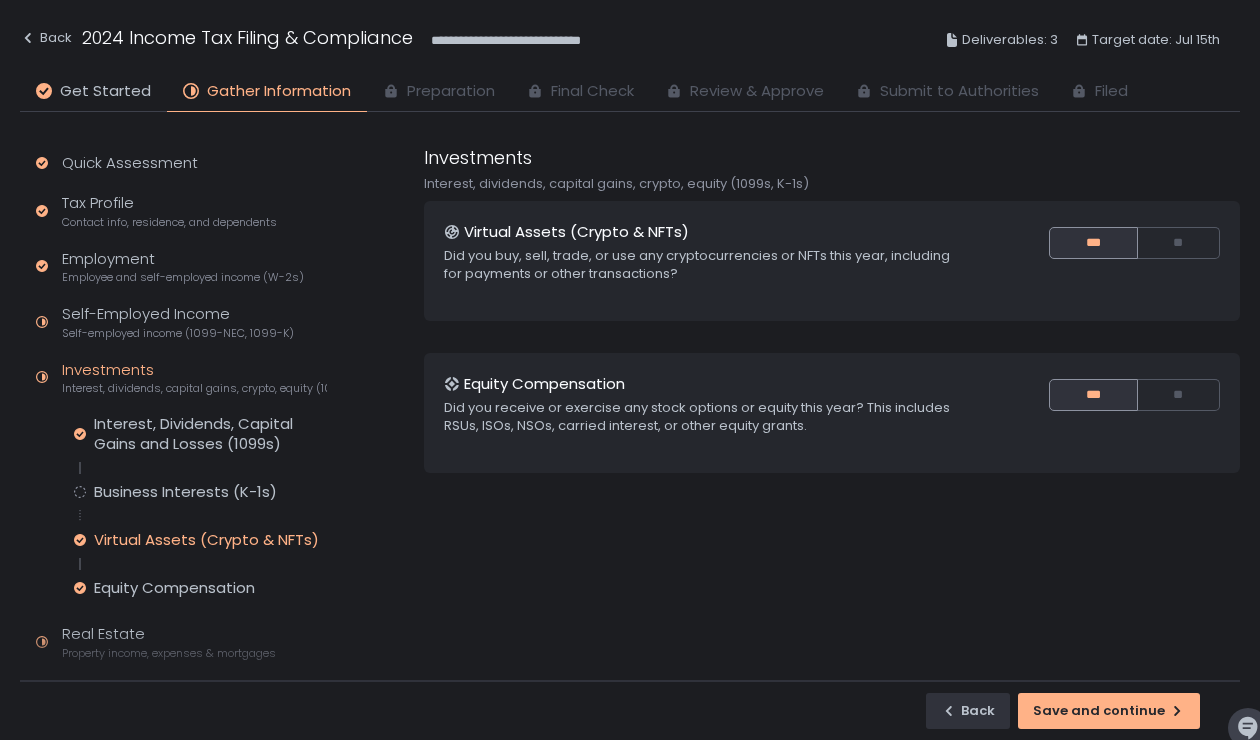 click on "Virtual Assets (Crypto & NFTs)" 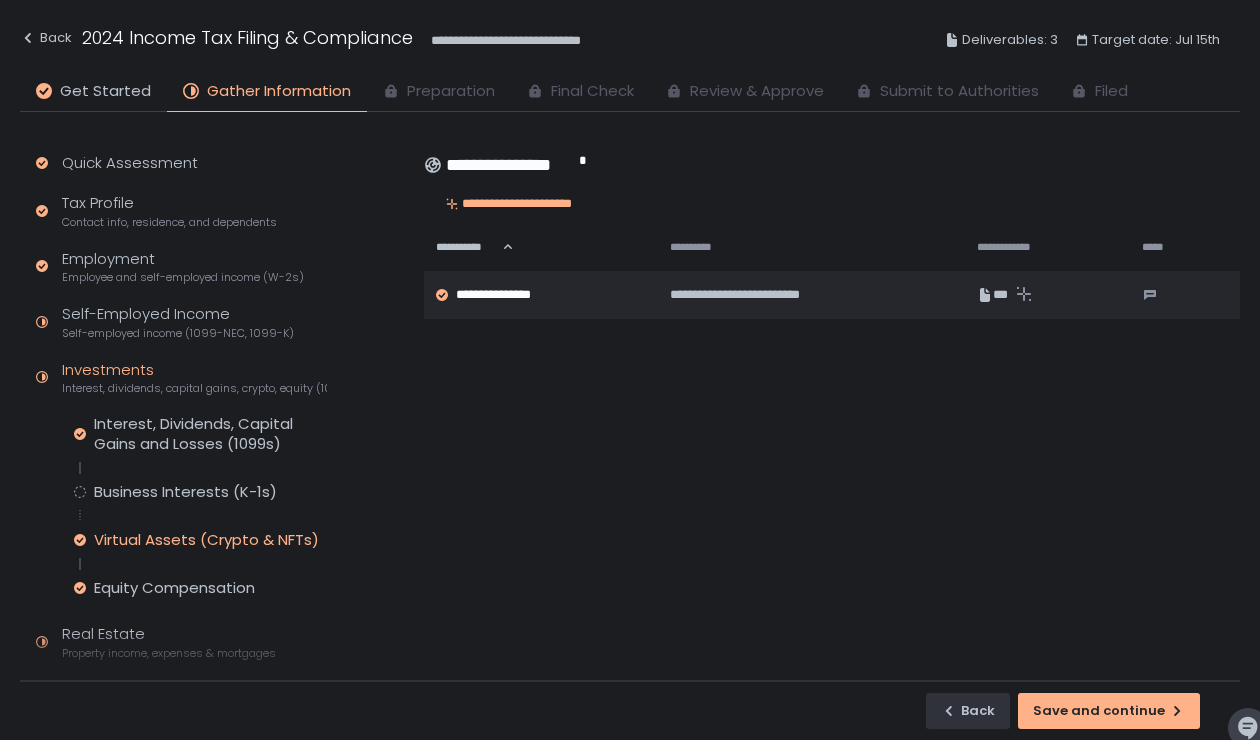 click on "Interest, Dividends, Capital Gains and Losses (1099s) Business Interests (K-1s) Virtual Assets (Crypto & NFTs) Equity Compensation" at bounding box center (200, 506) 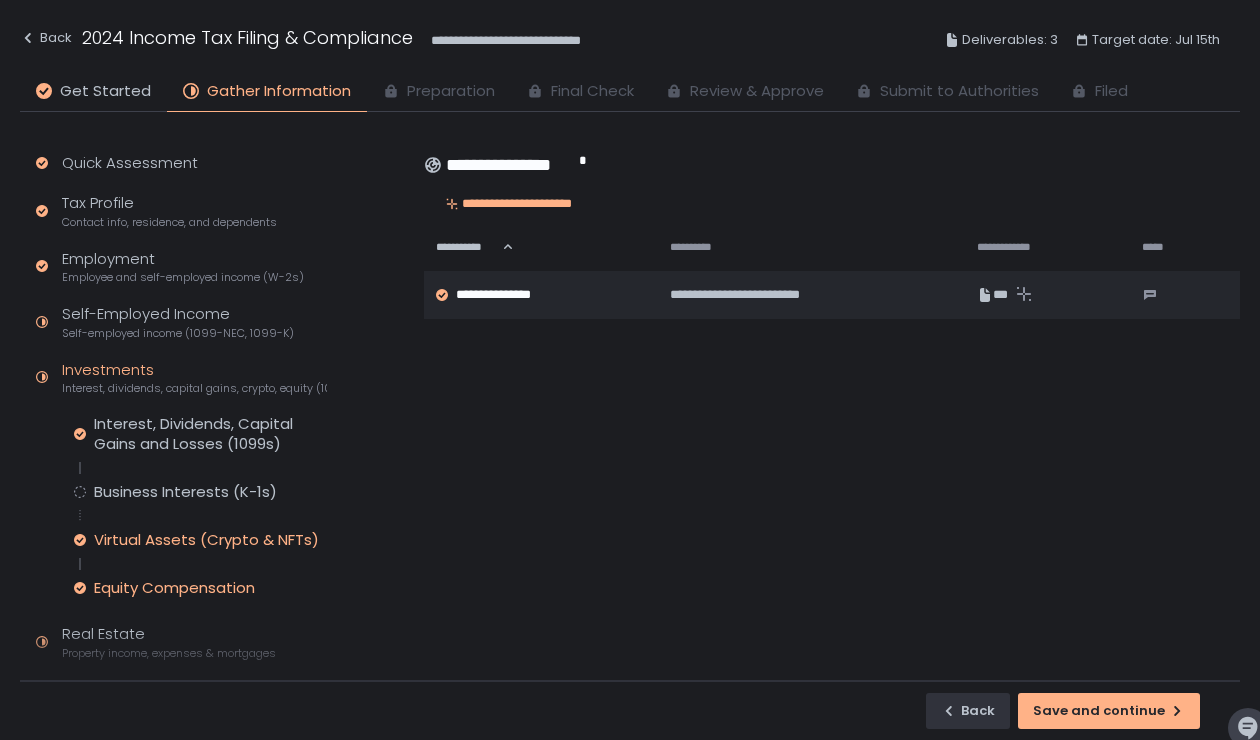click on "Equity Compensation" 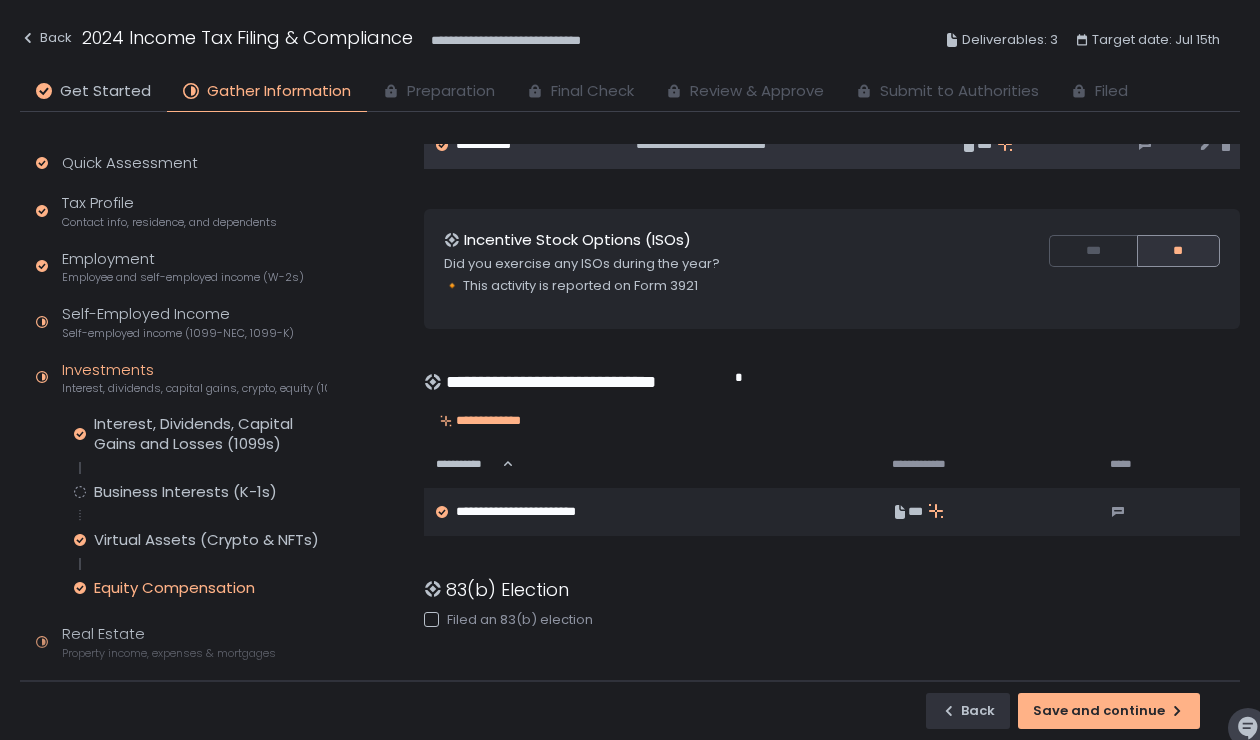 scroll, scrollTop: 485, scrollLeft: 0, axis: vertical 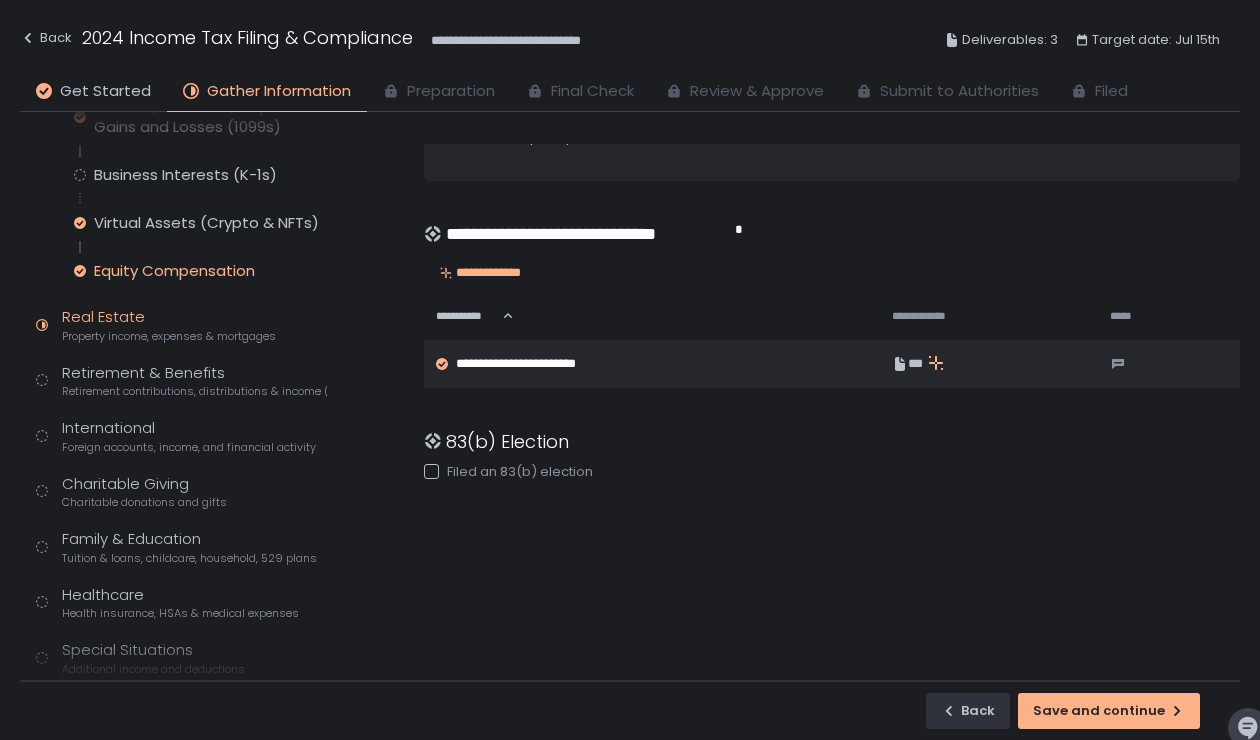click on "Real Estate Property income, expenses & mortgages" 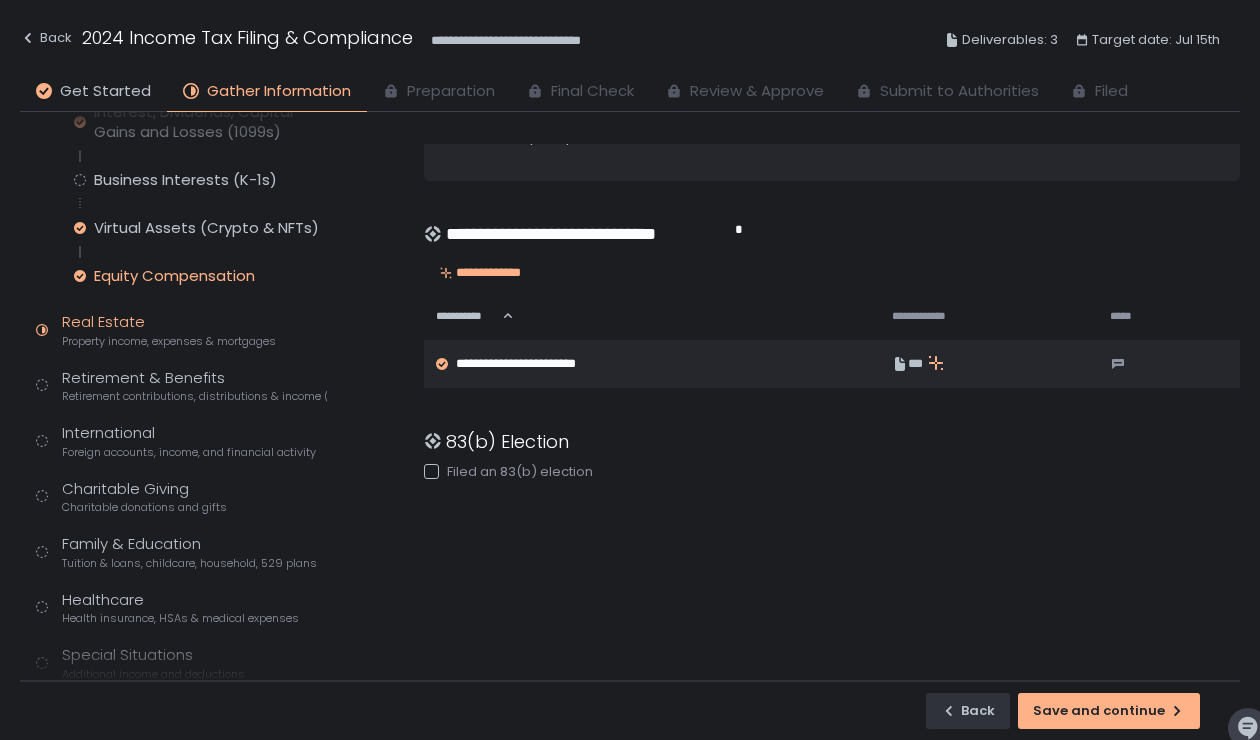 scroll, scrollTop: 0, scrollLeft: 0, axis: both 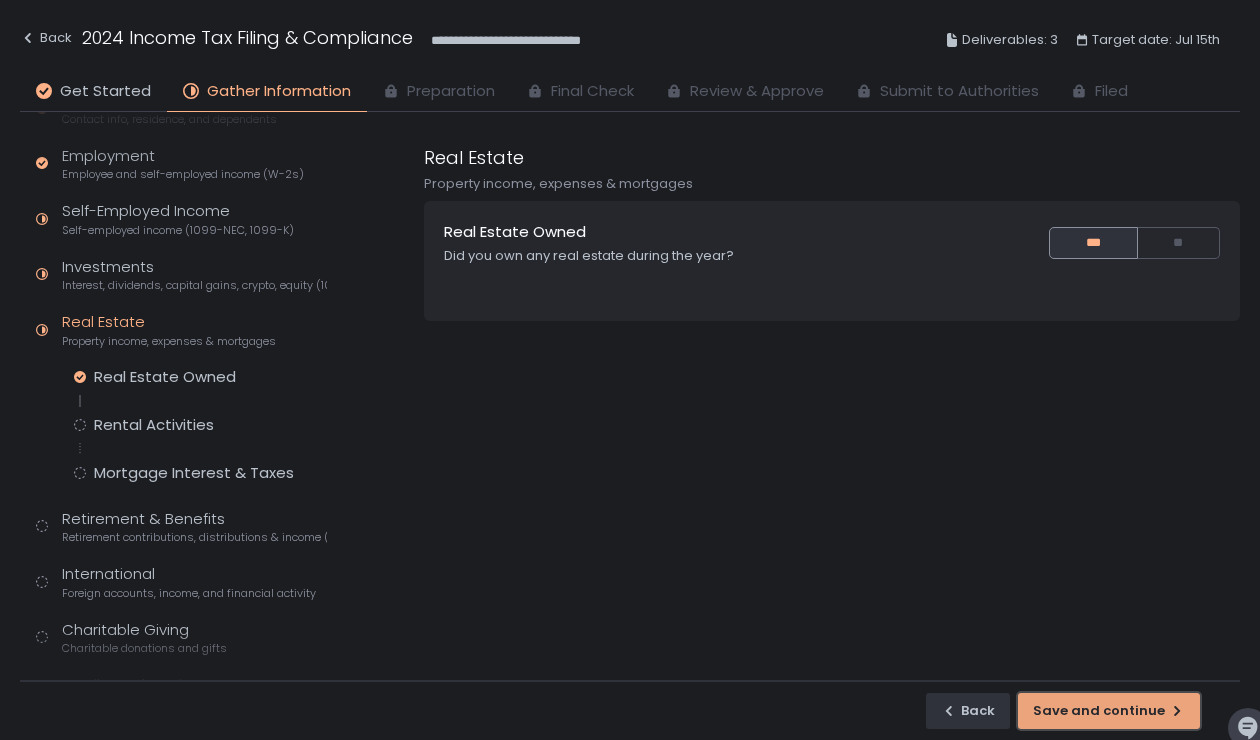 click on "Save and continue" 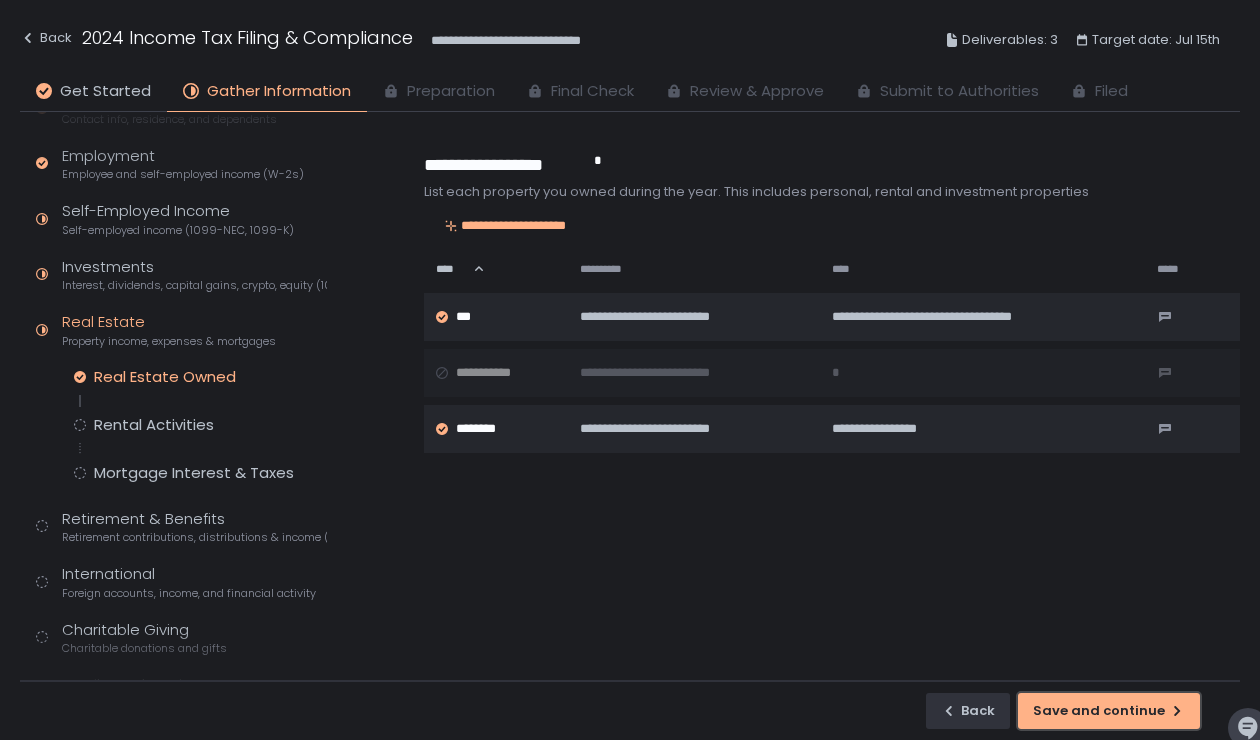 click on "Save and continue" 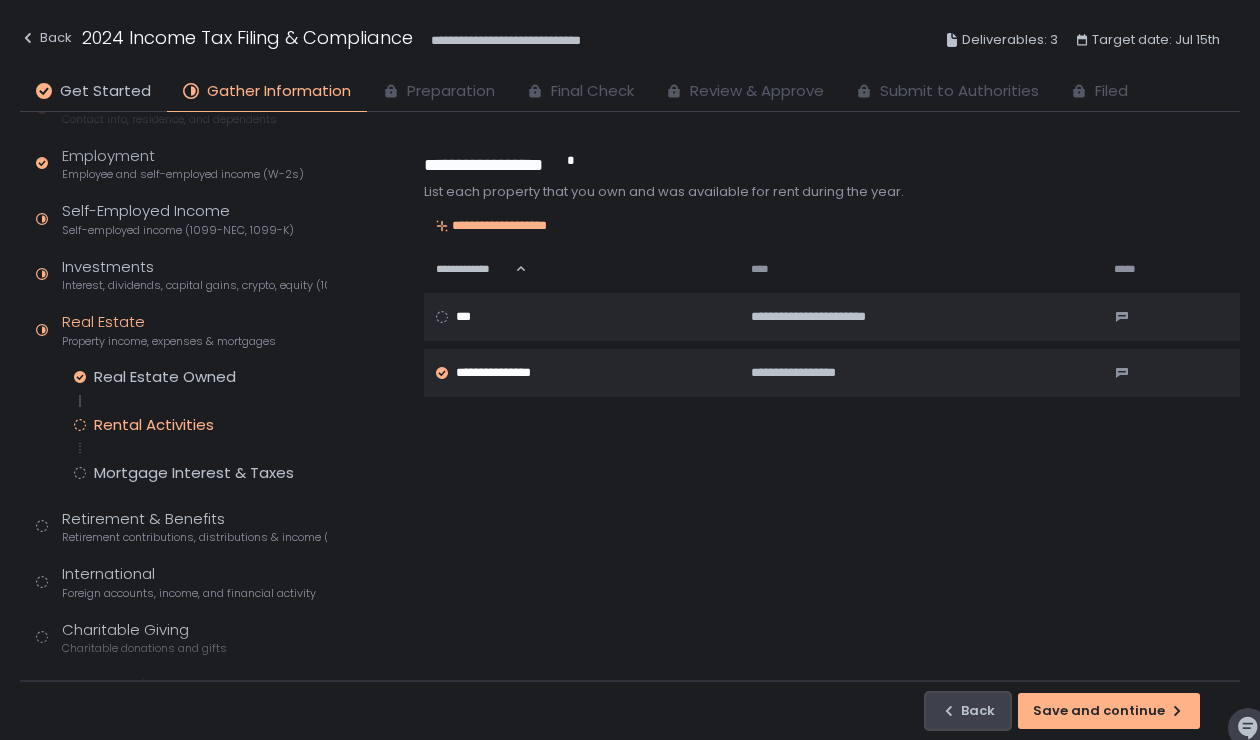 click on "Back" 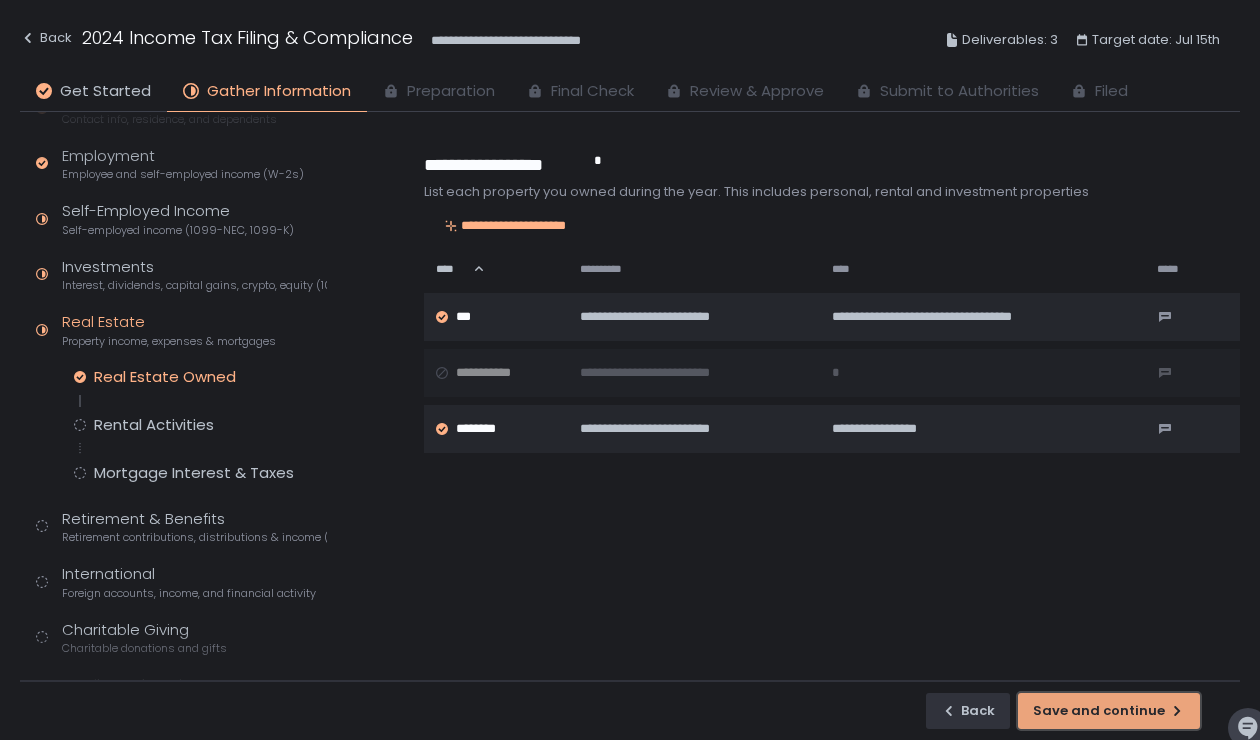 click on "Save and continue" 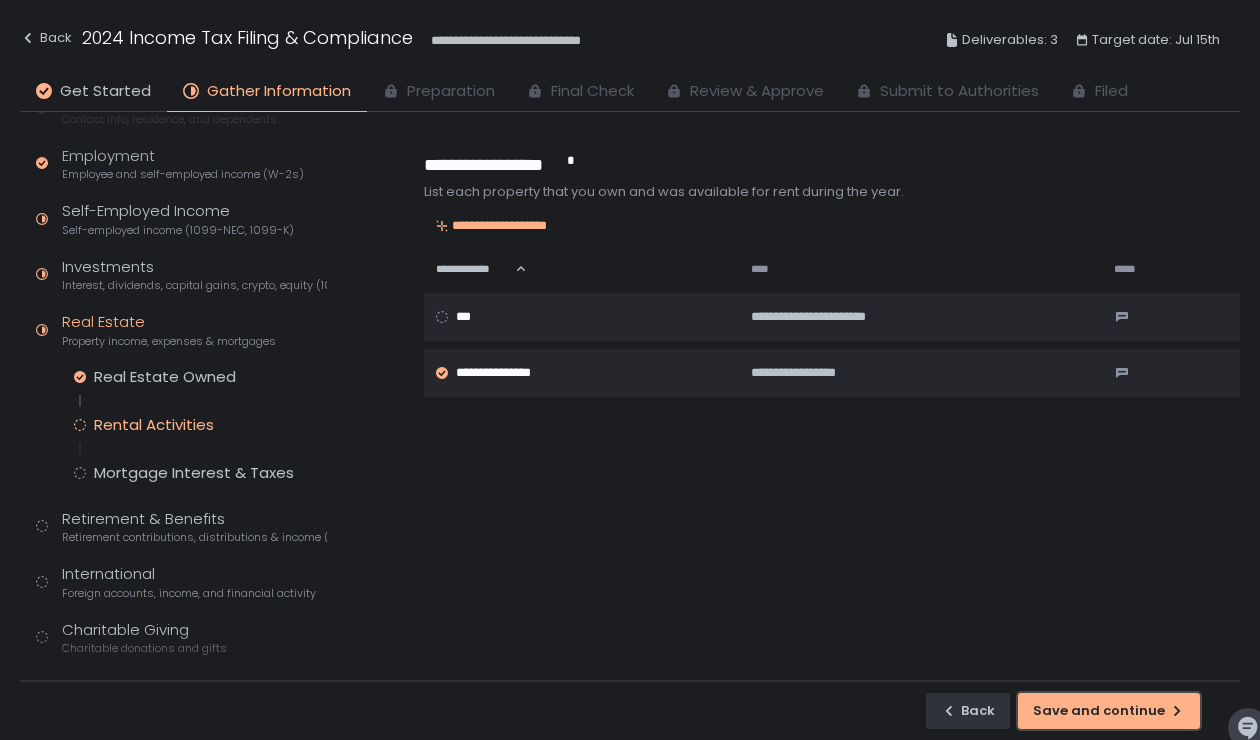 click on "Save and continue" 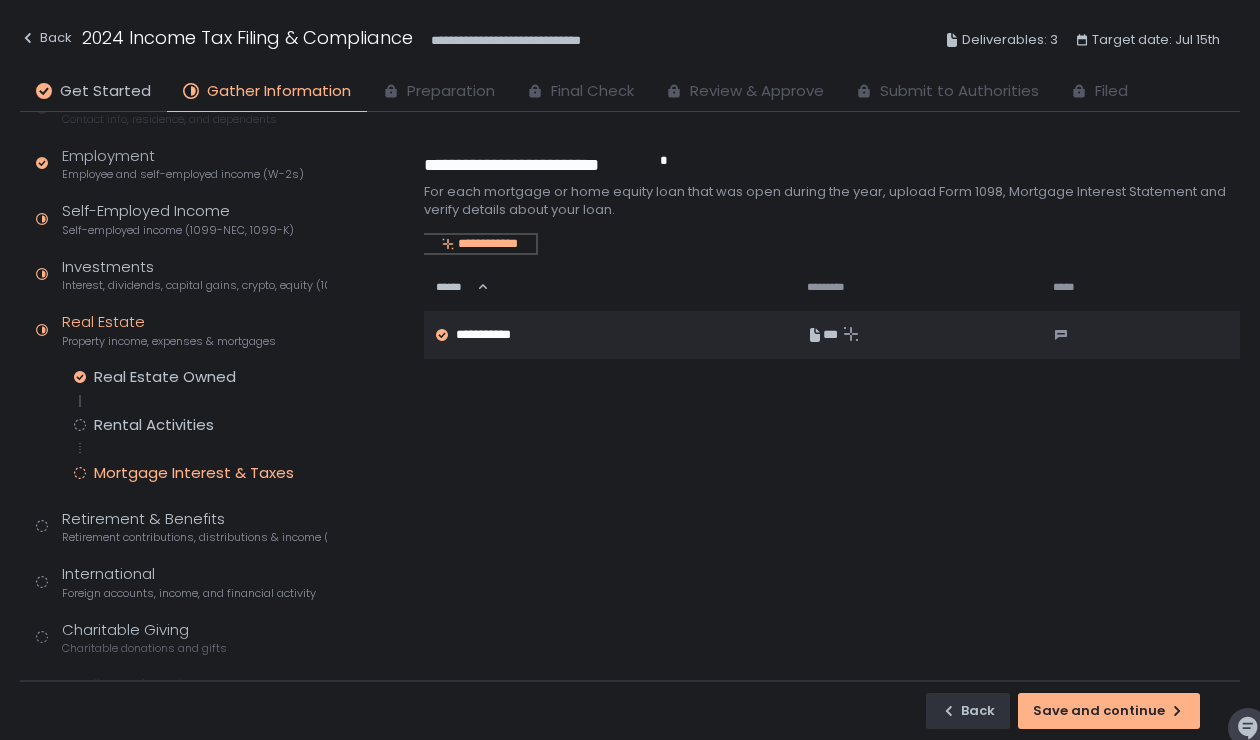 click on "**********" 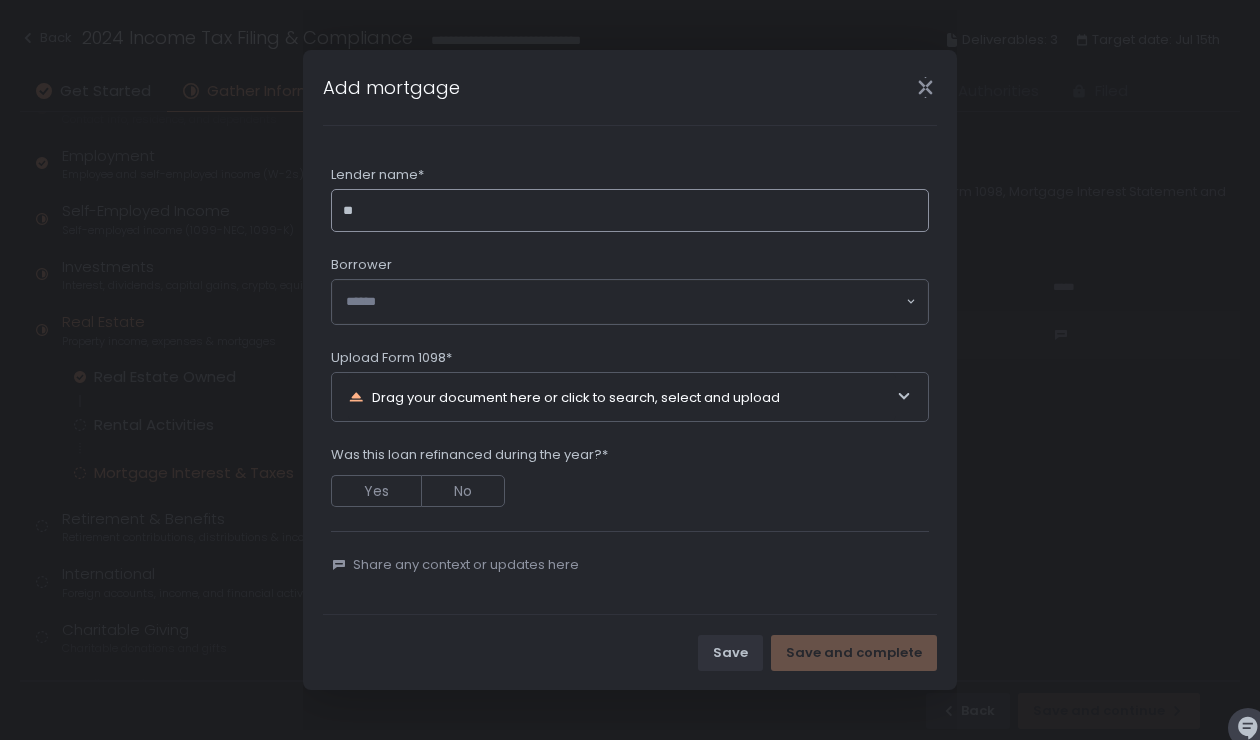 type on "*" 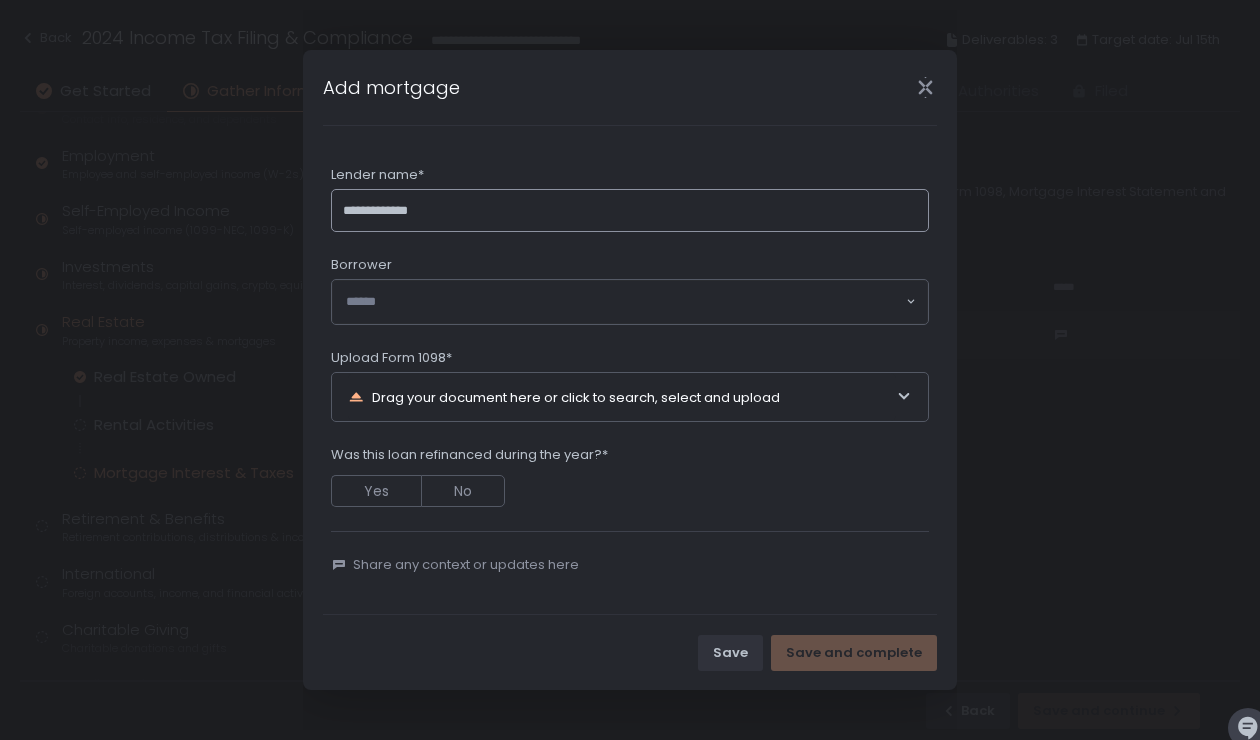 type on "**********" 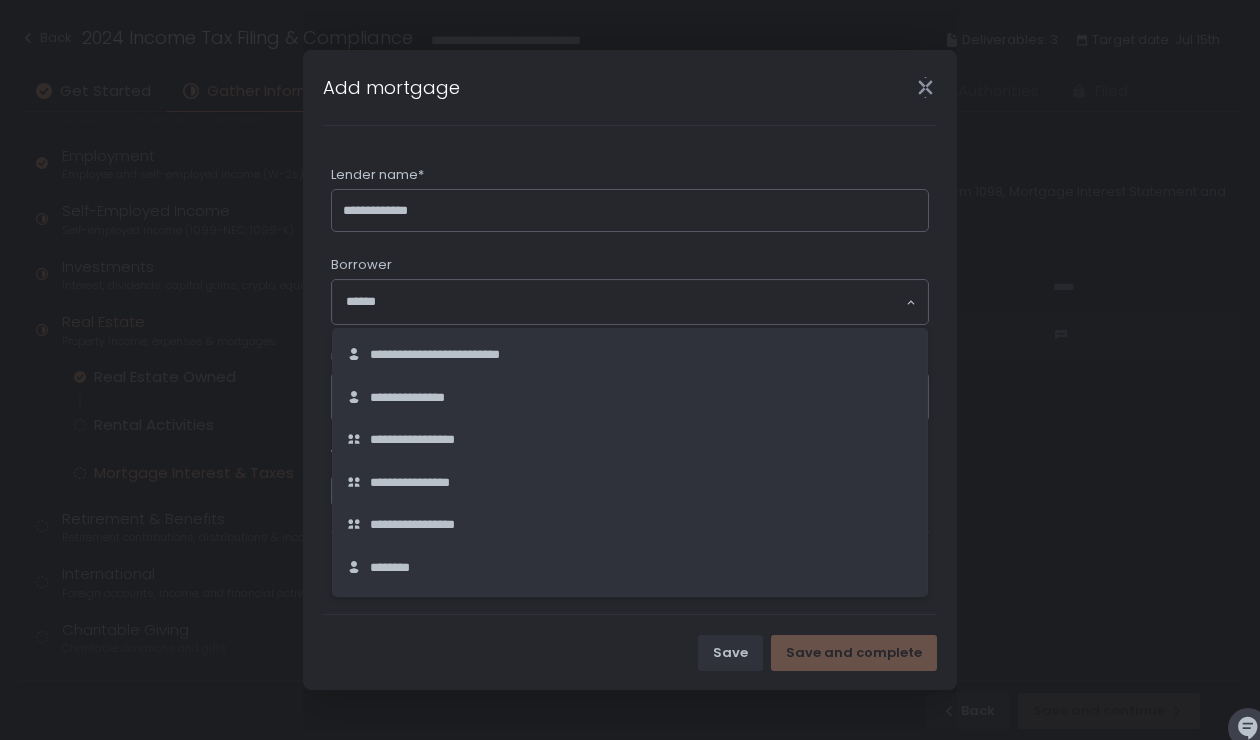 click 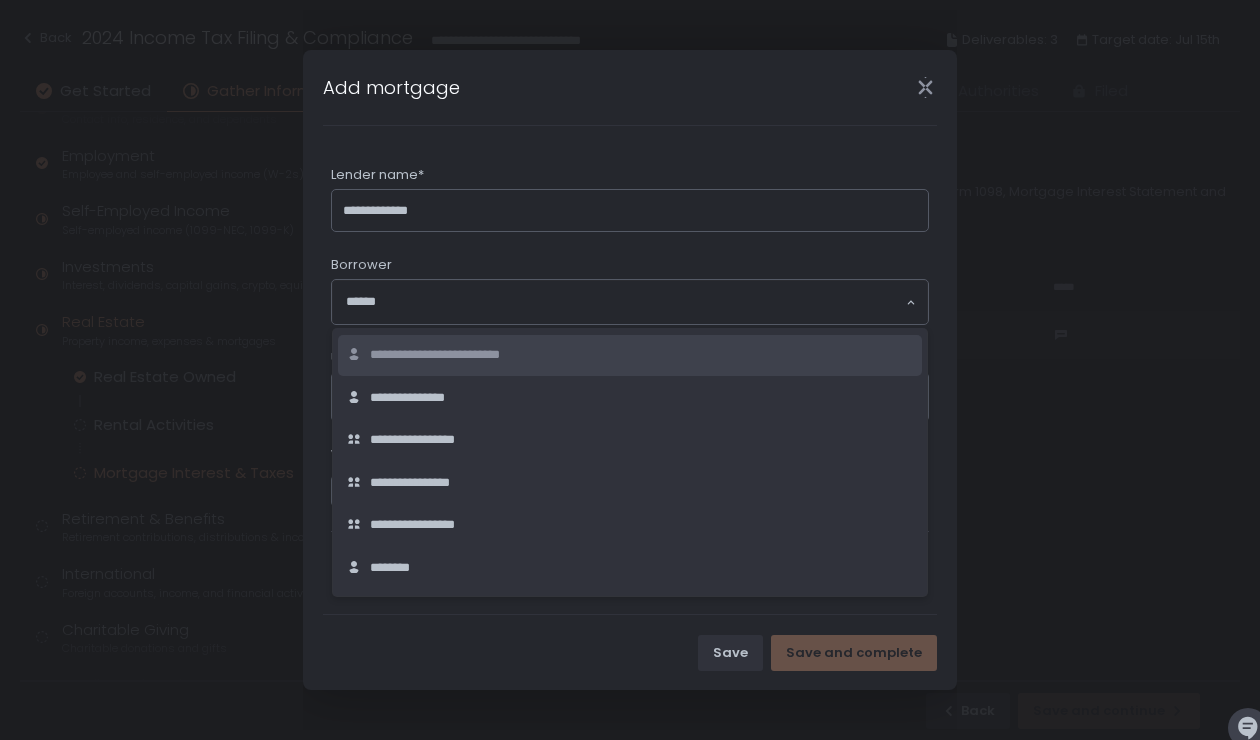 drag, startPoint x: 557, startPoint y: 342, endPoint x: 544, endPoint y: 347, distance: 13.928389 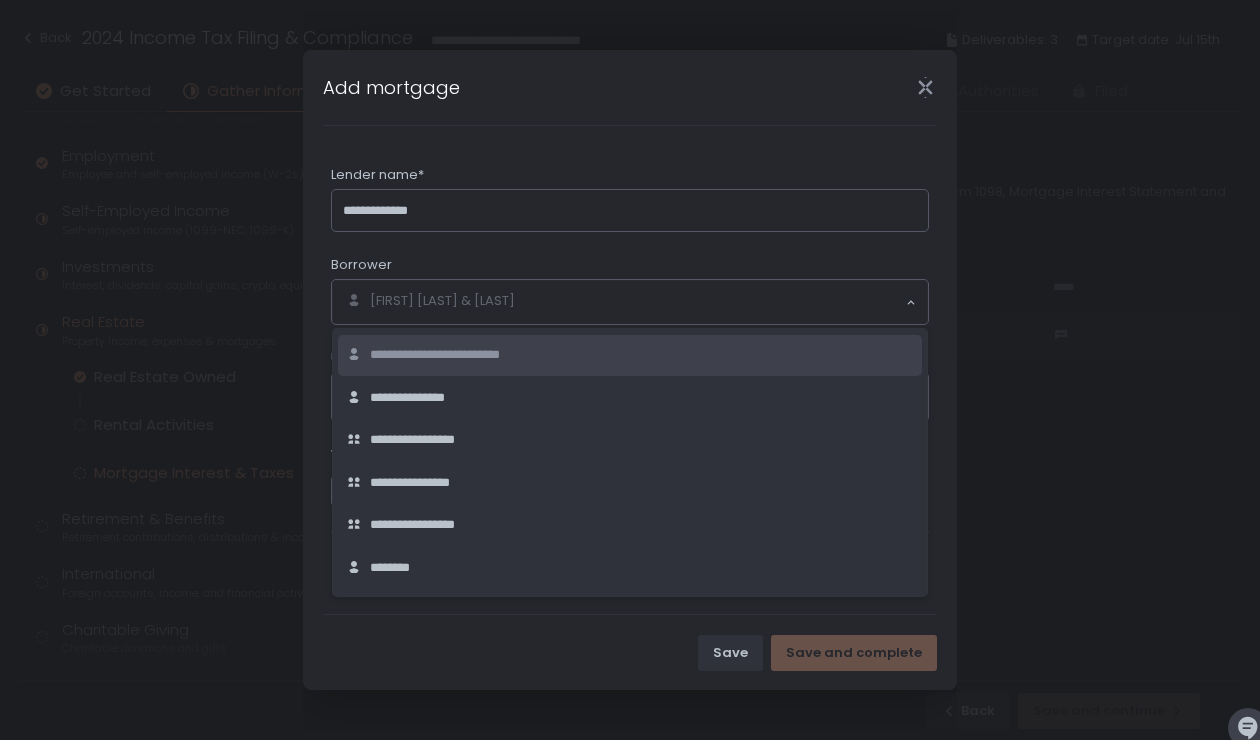 click on "**********" 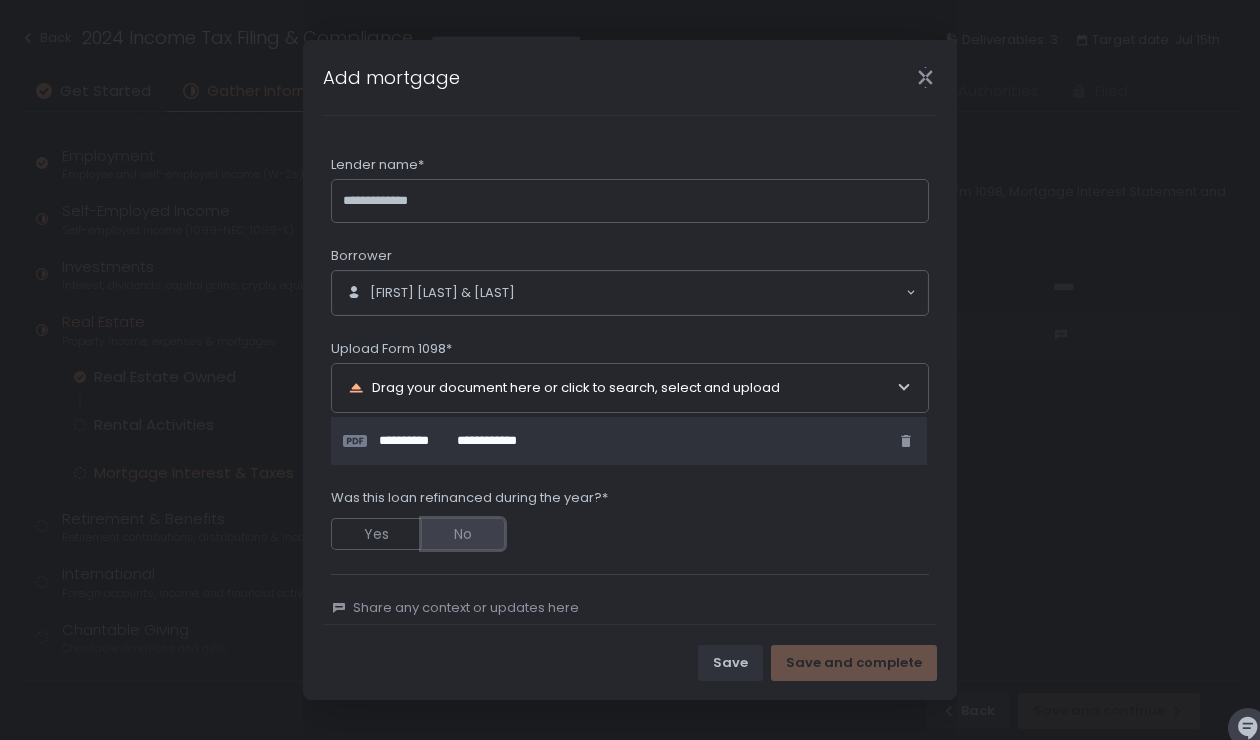 click on "No" at bounding box center [463, 534] 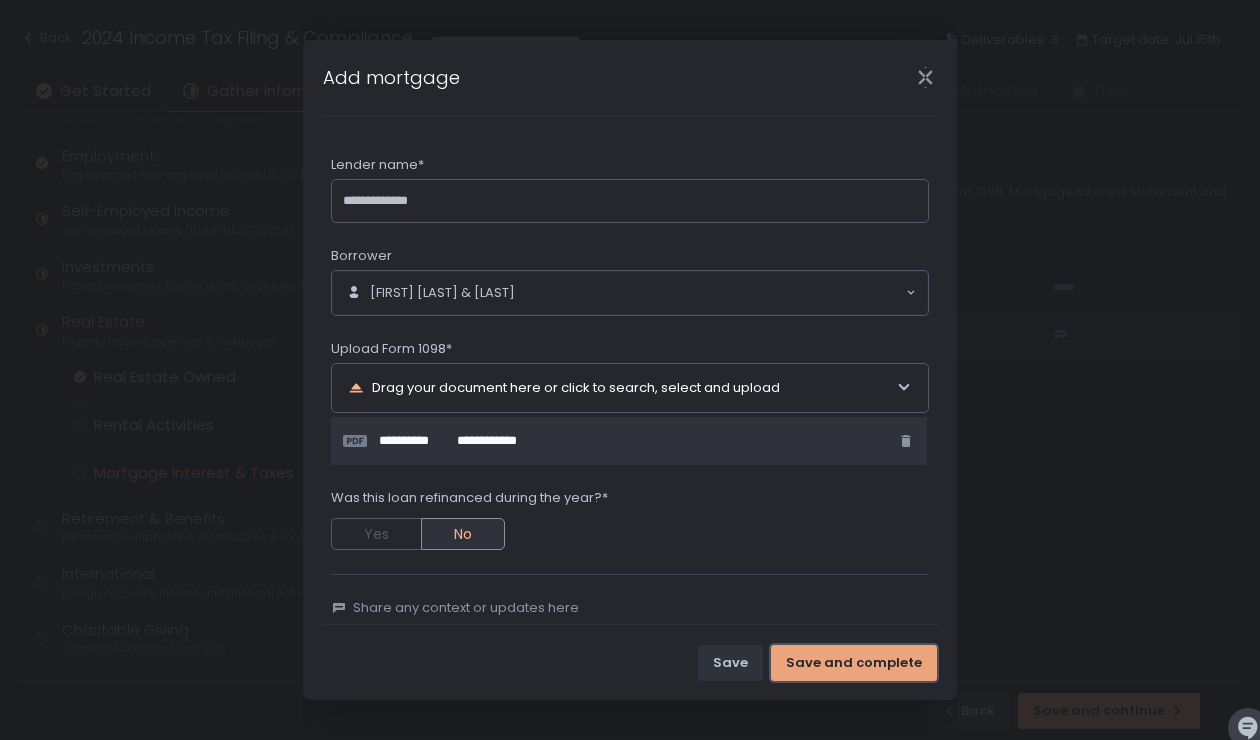 click on "Save and complete" at bounding box center (854, 663) 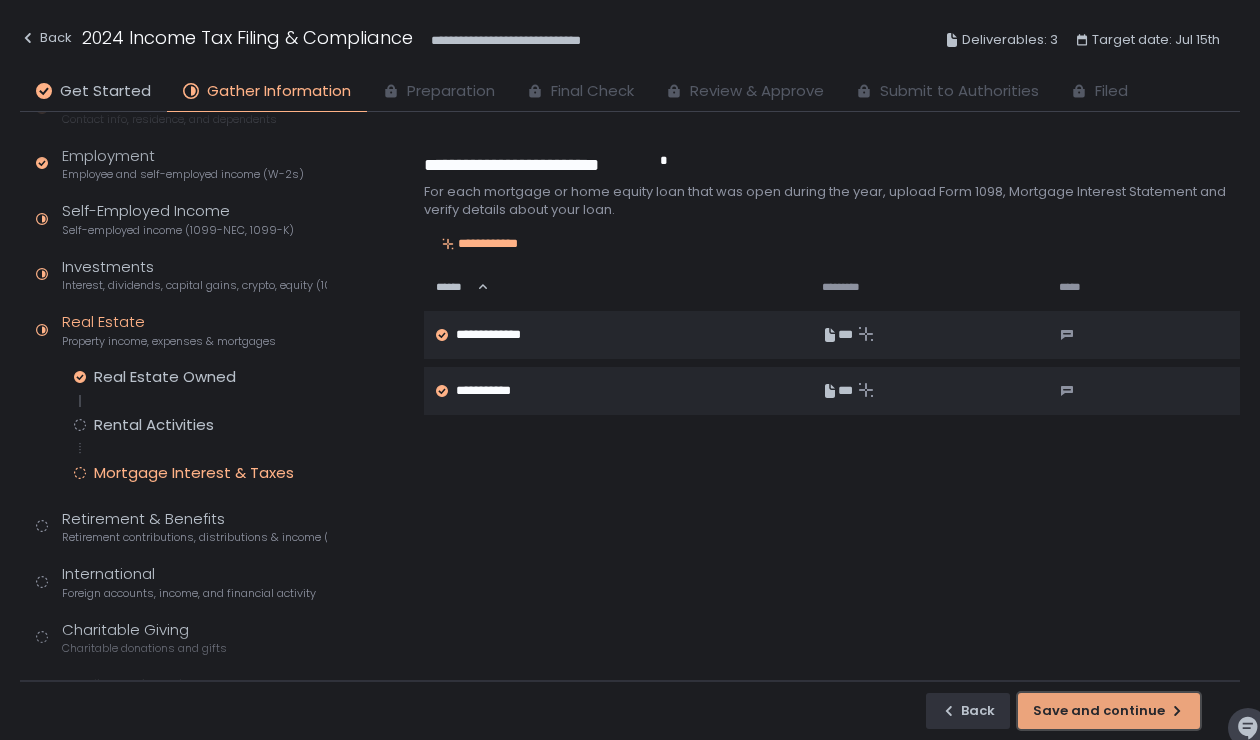 click on "Save and continue" 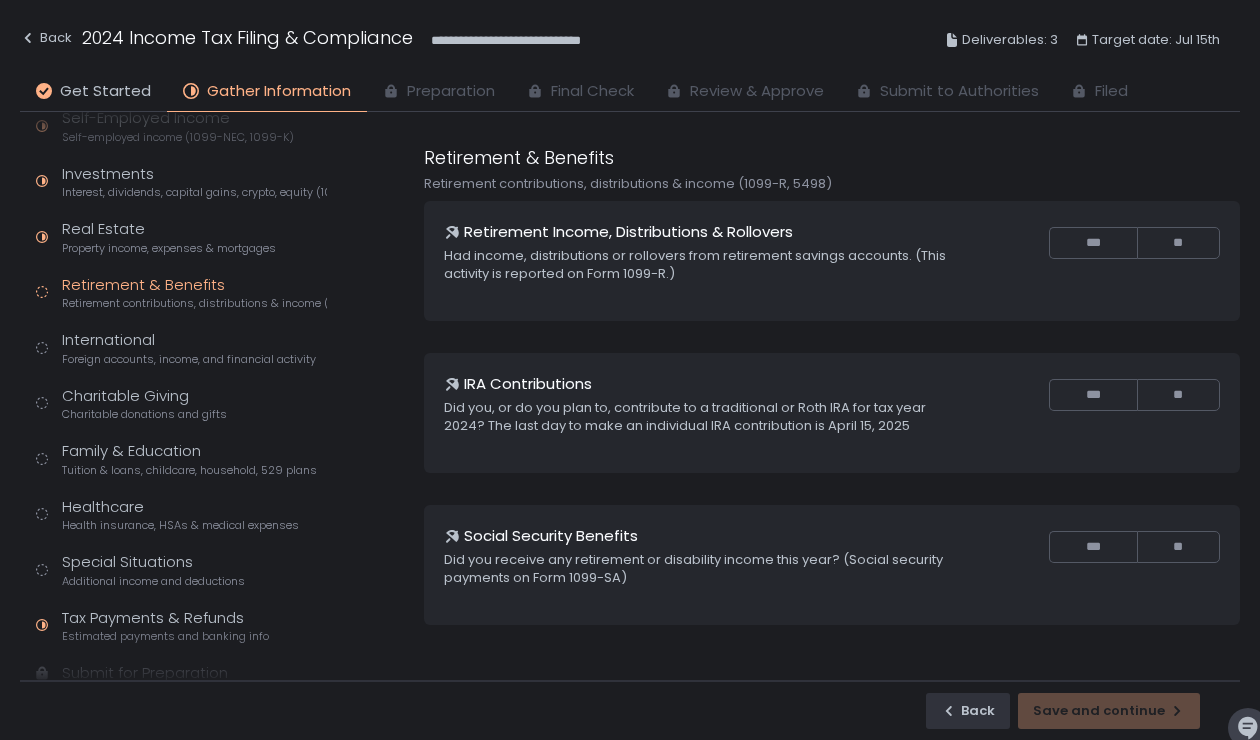 scroll, scrollTop: 258, scrollLeft: 0, axis: vertical 